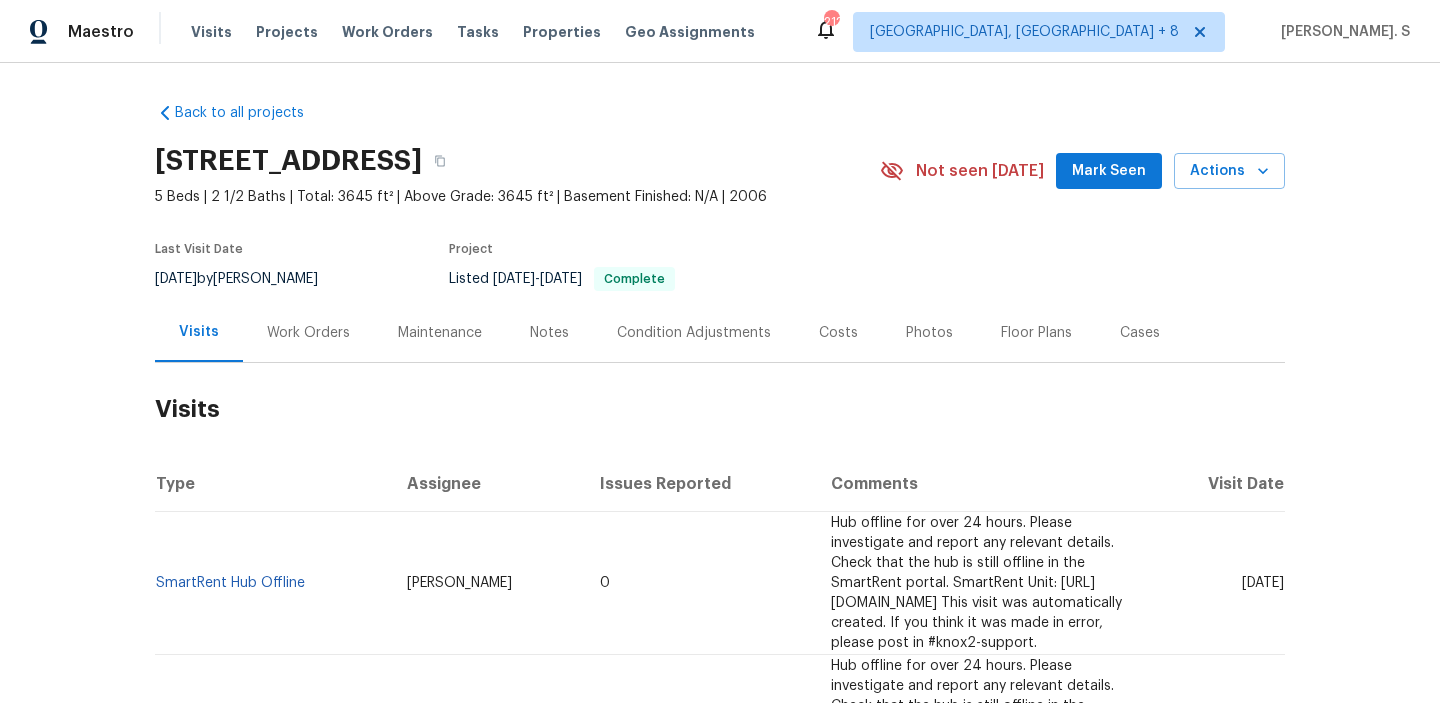 scroll, scrollTop: 0, scrollLeft: 0, axis: both 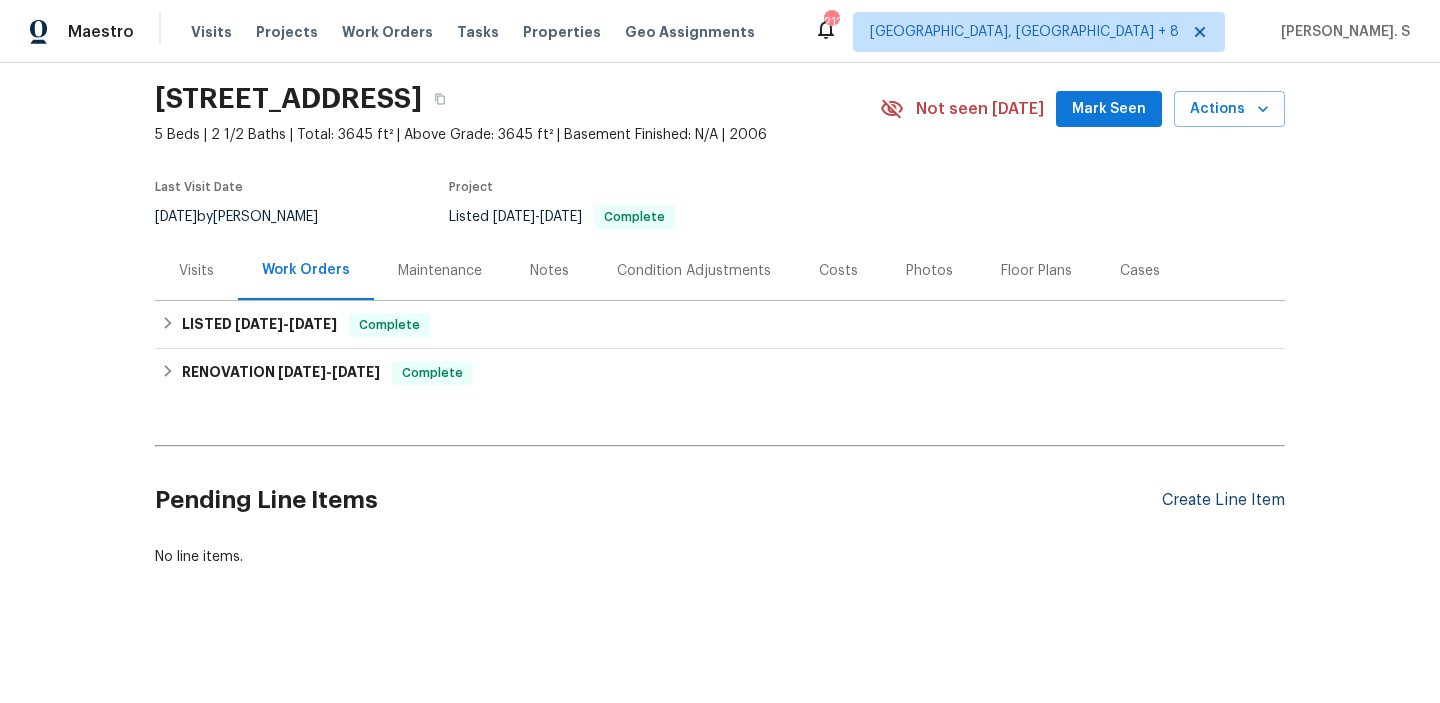 click on "Create Line Item" at bounding box center (1223, 500) 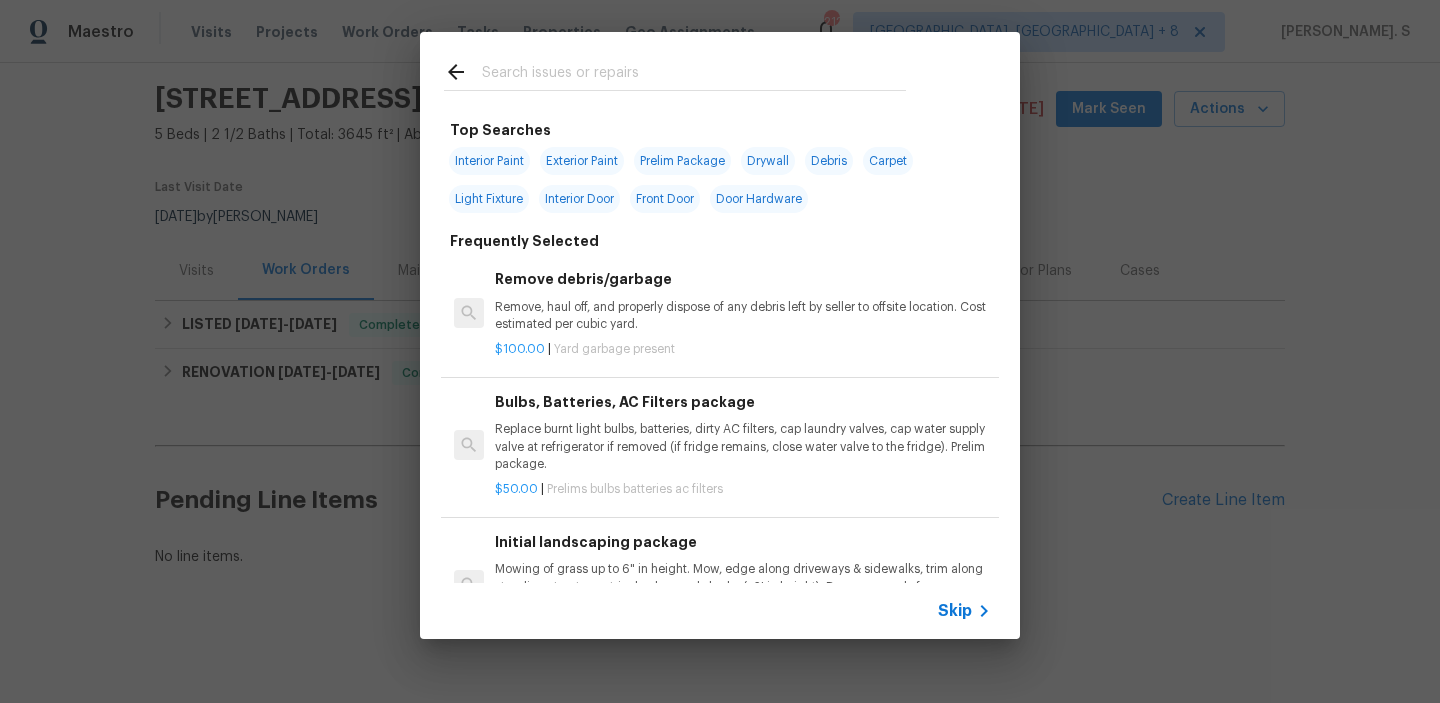 click on "Replace burnt light bulbs, batteries, dirty AC filters, cap laundry valves, cap water supply valve at refrigerator if removed (if fridge remains, close water valve to the fridge). Prelim package." at bounding box center [743, 446] 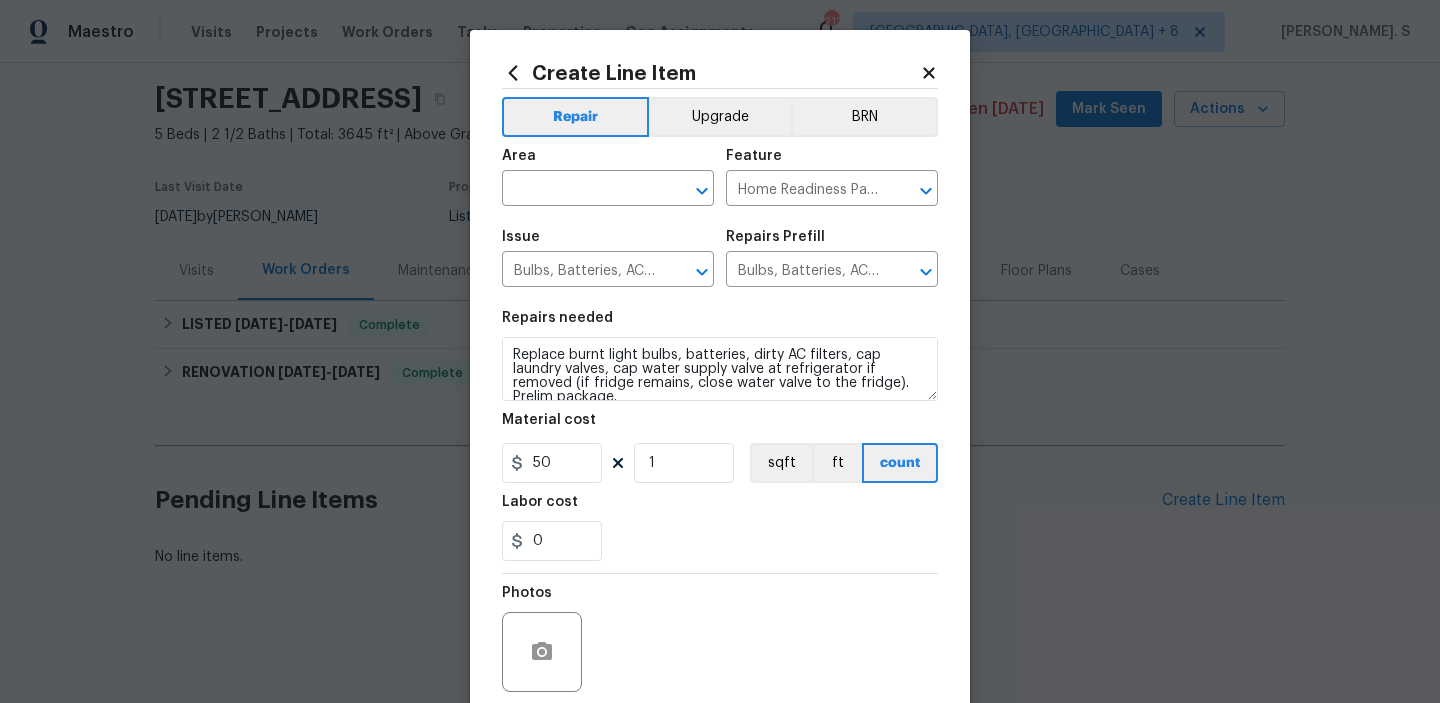 click on "Repairs needed Replace burnt light bulbs, batteries, dirty AC filters, cap laundry valves, cap water supply valve at refrigerator if removed (if fridge remains, close water valve to the fridge). Prelim package. Material cost 50 1 sqft ft count Labor cost 0" at bounding box center (720, 436) 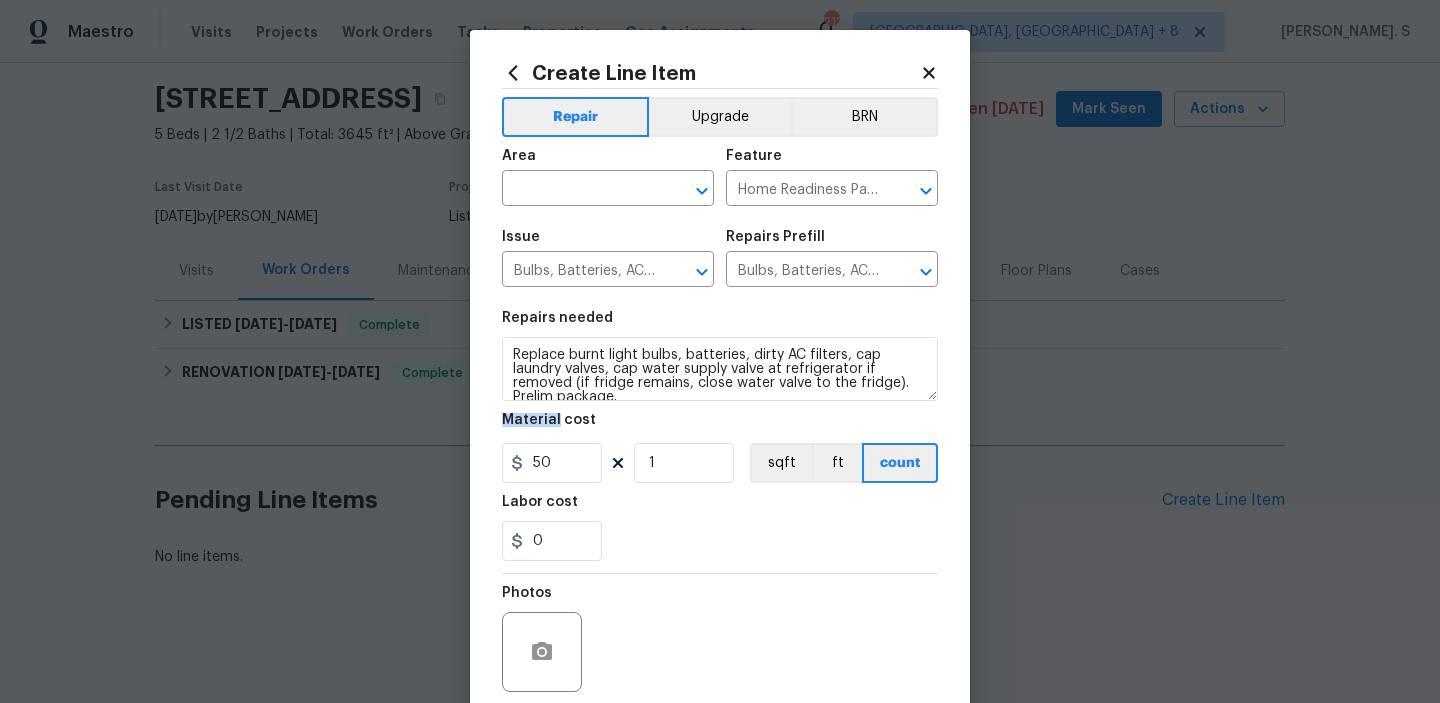 click on "Repairs needed Replace burnt light bulbs, batteries, dirty AC filters, cap laundry valves, cap water supply valve at refrigerator if removed (if fridge remains, close water valve to the fridge). Prelim package. Material cost 50 1 sqft ft count Labor cost 0" at bounding box center [720, 436] 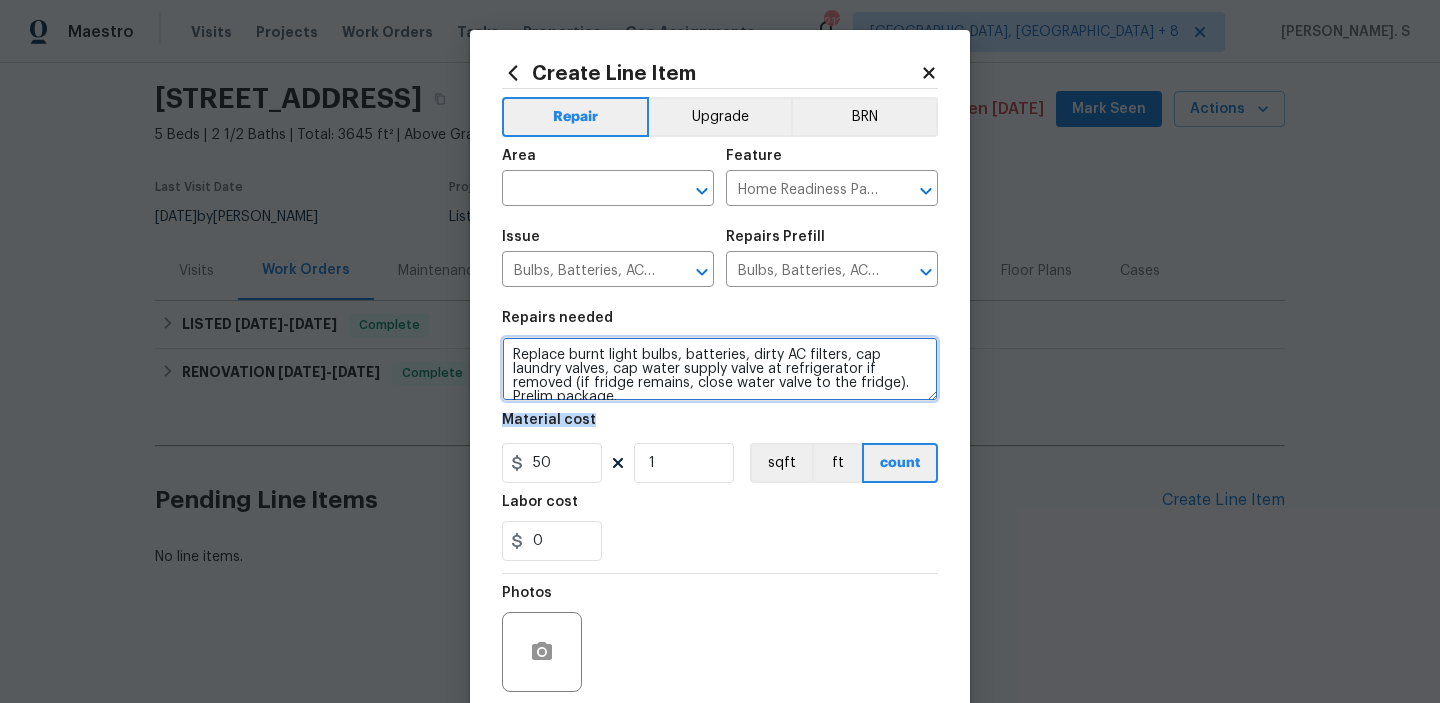 click on "Replace burnt light bulbs, batteries, dirty AC filters, cap laundry valves, cap water supply valve at refrigerator if removed (if fridge remains, close water valve to the fridge). Prelim package." at bounding box center [720, 369] 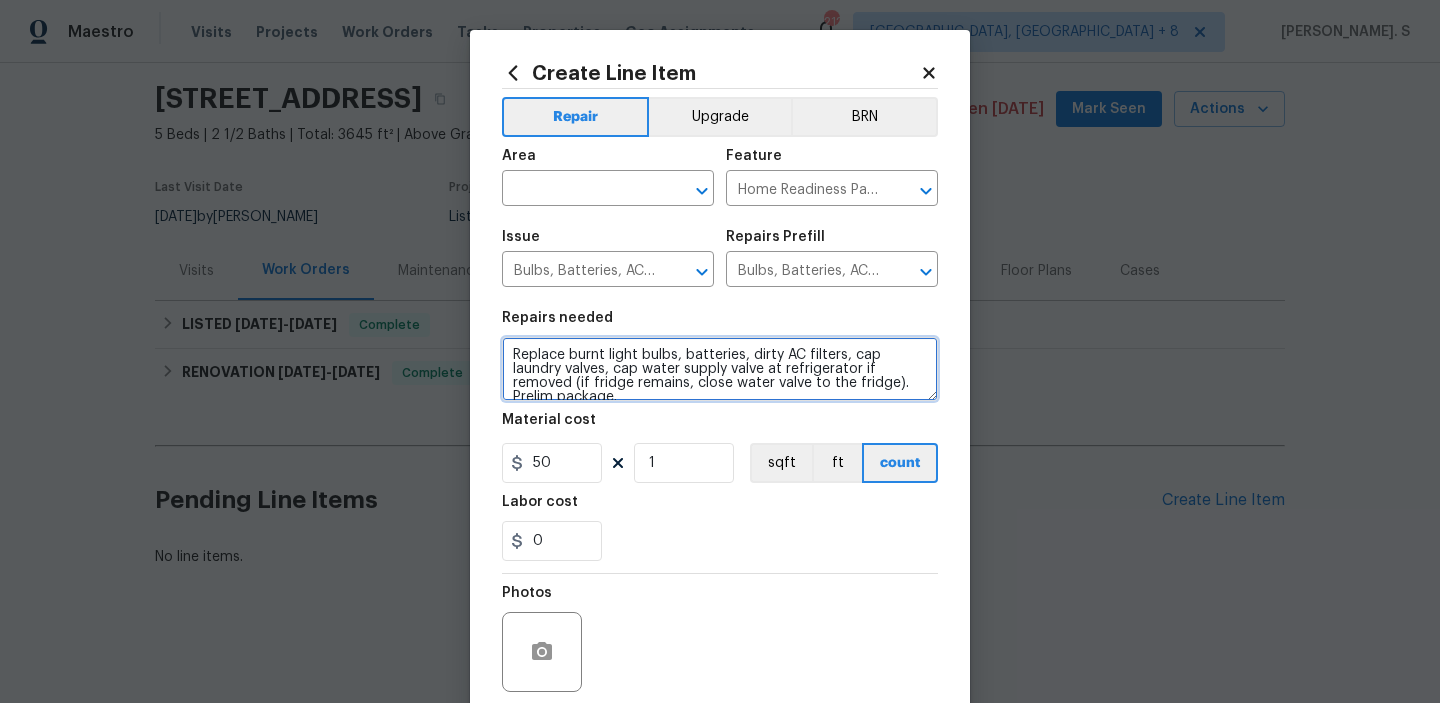 click on "Replace burnt light bulbs, batteries, dirty AC filters, cap laundry valves, cap water supply valve at refrigerator if removed (if fridge remains, close water valve to the fridge). Prelim package." at bounding box center [720, 369] 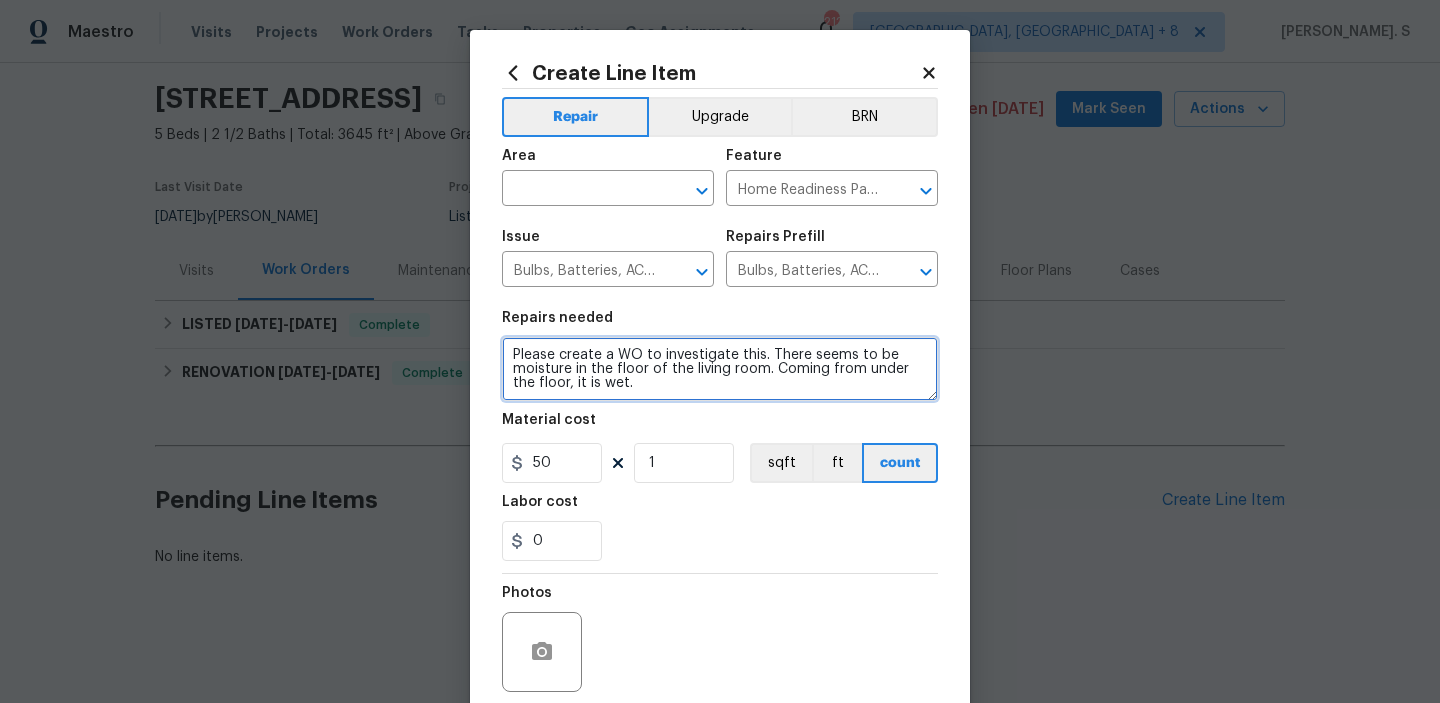 drag, startPoint x: 763, startPoint y: 356, endPoint x: 504, endPoint y: 347, distance: 259.1563 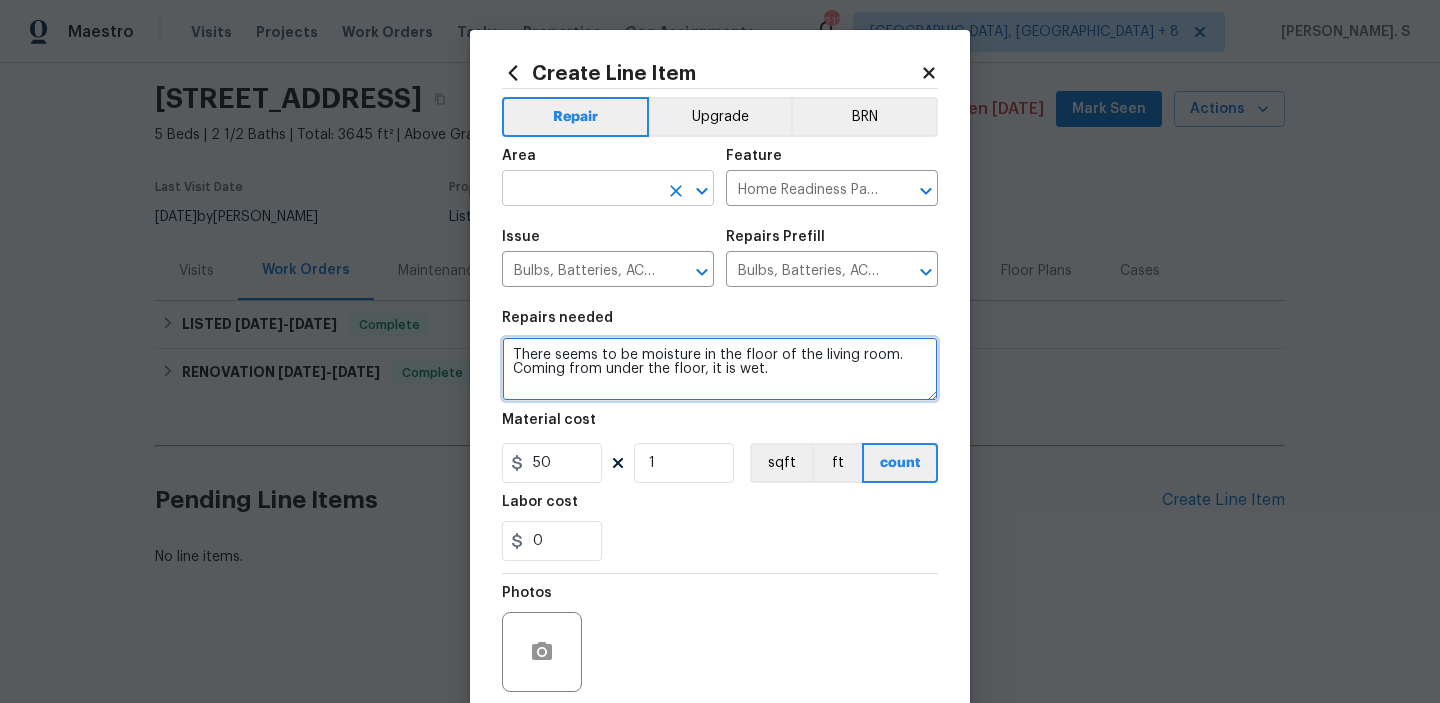 click 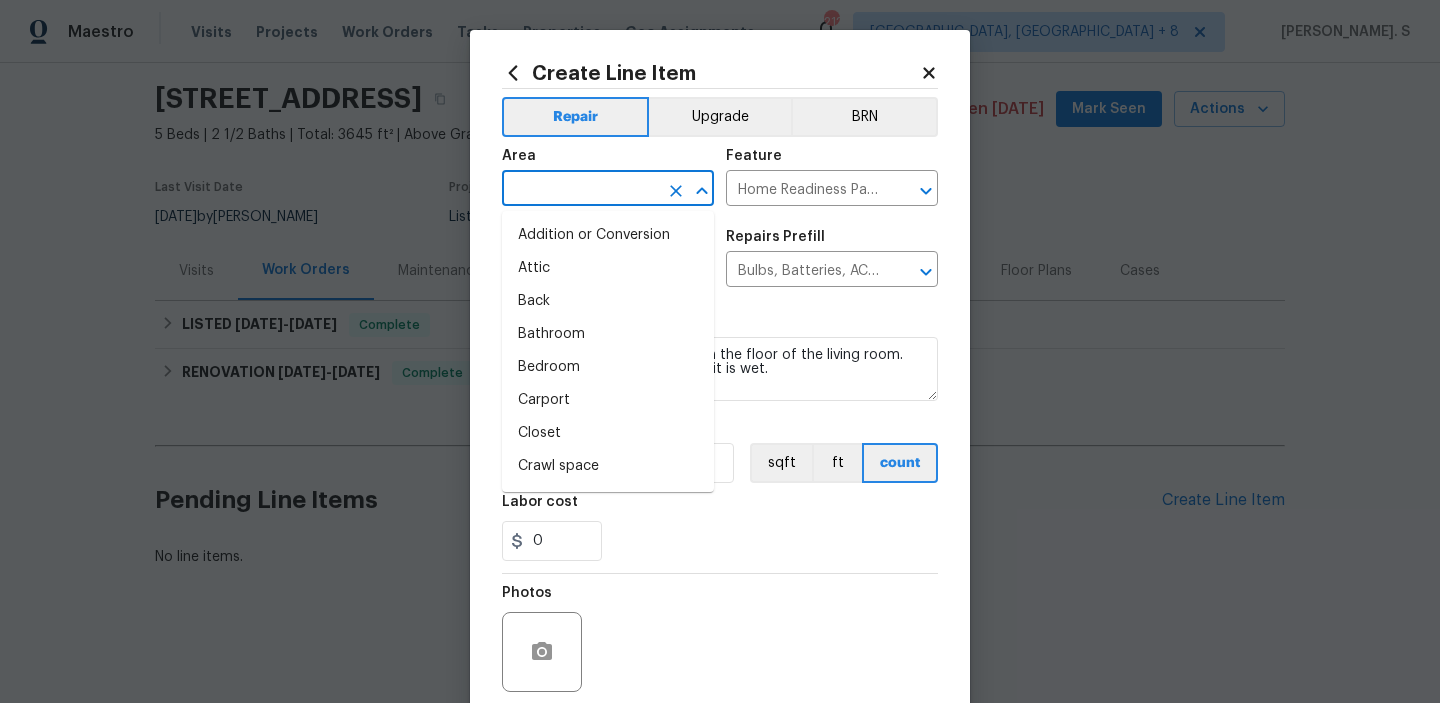 type on "o" 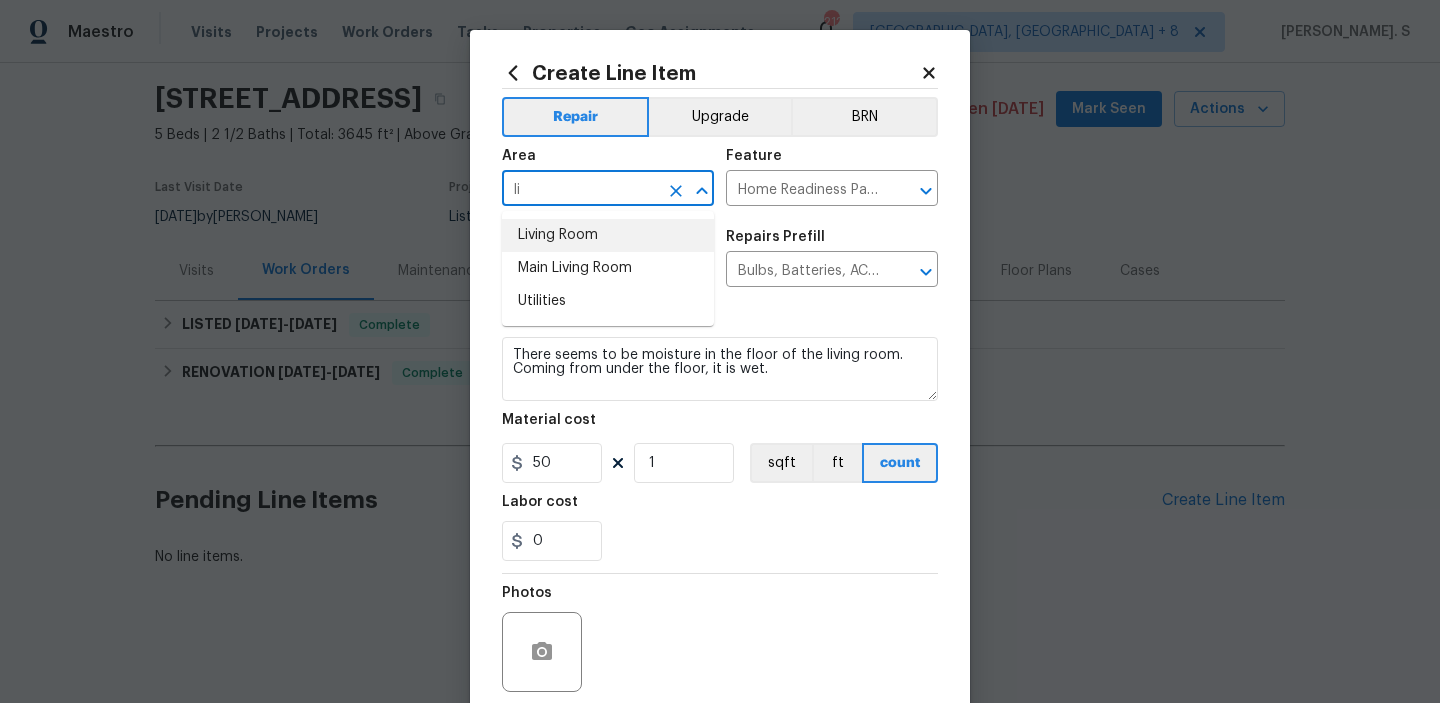 click on "Living Room" at bounding box center (608, 235) 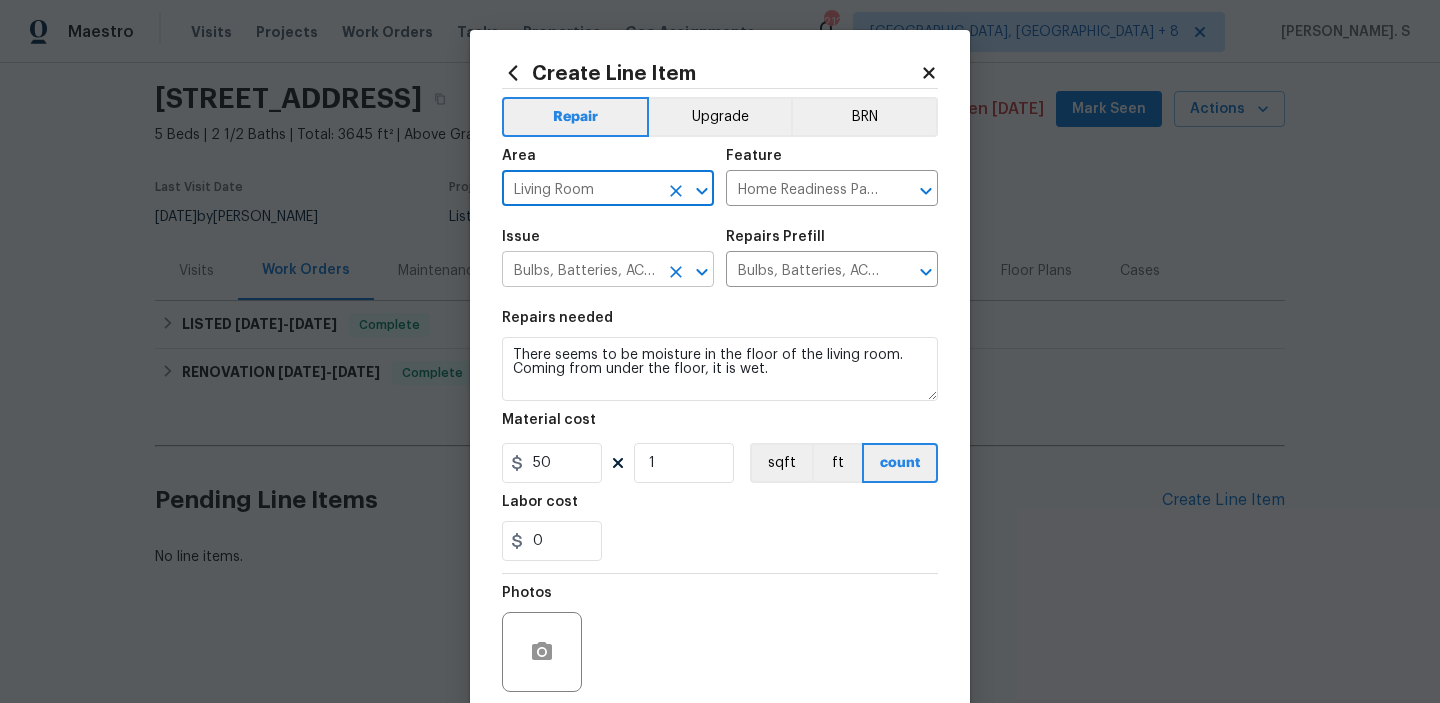 click 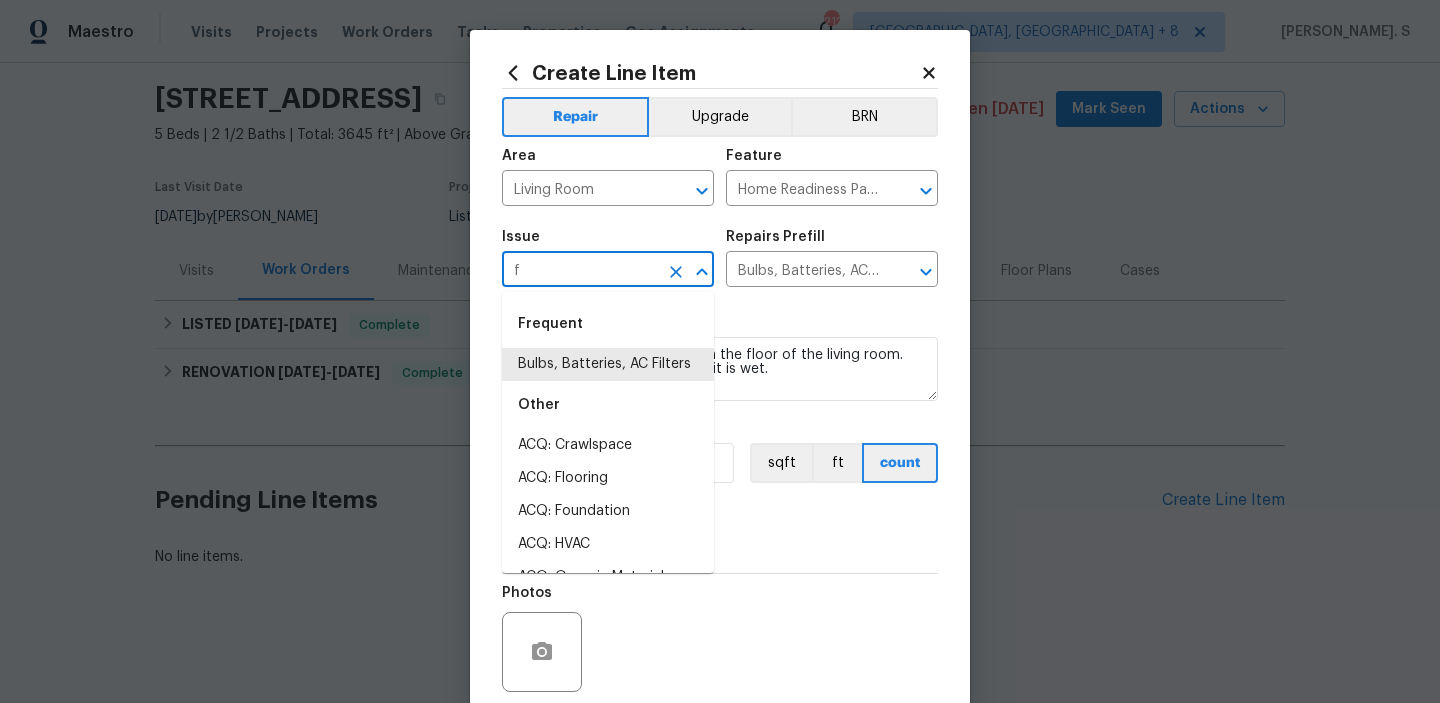 scroll, scrollTop: 0, scrollLeft: 0, axis: both 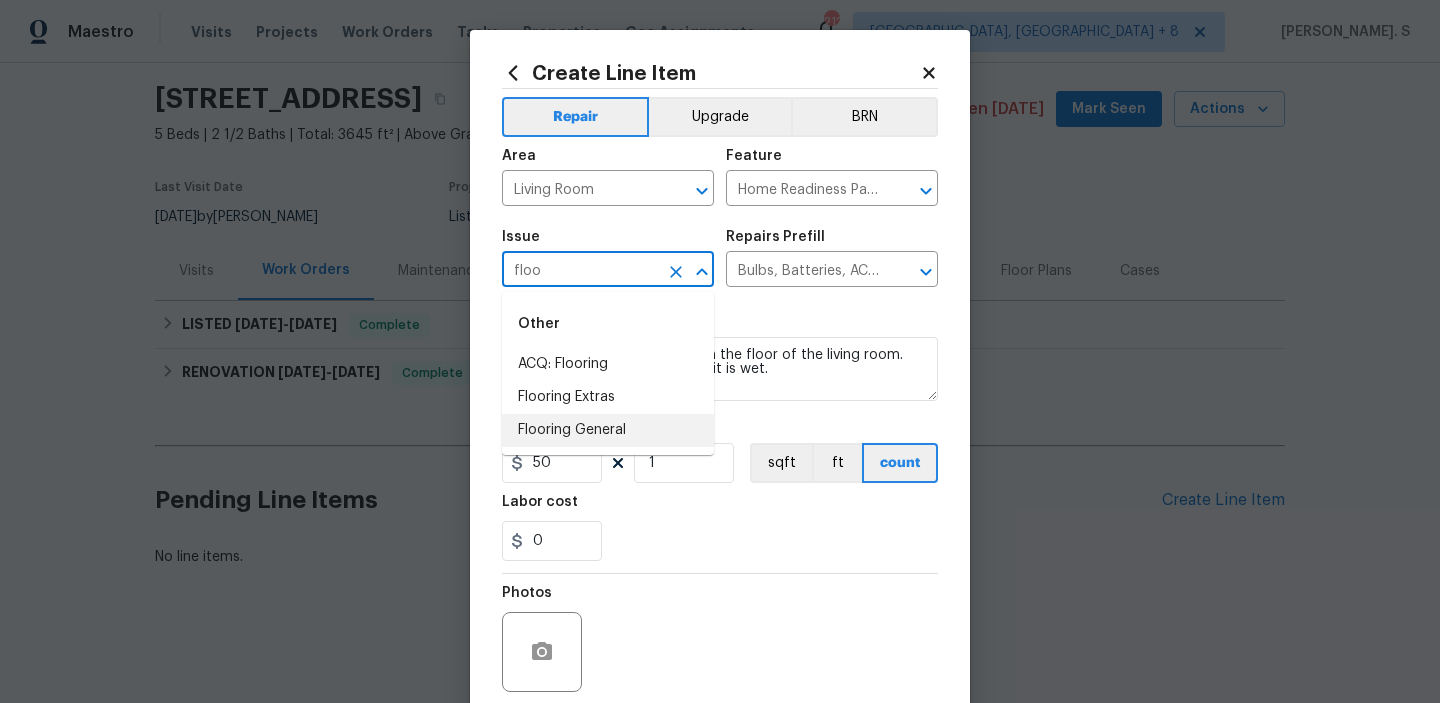 click on "Flooring General" at bounding box center [608, 430] 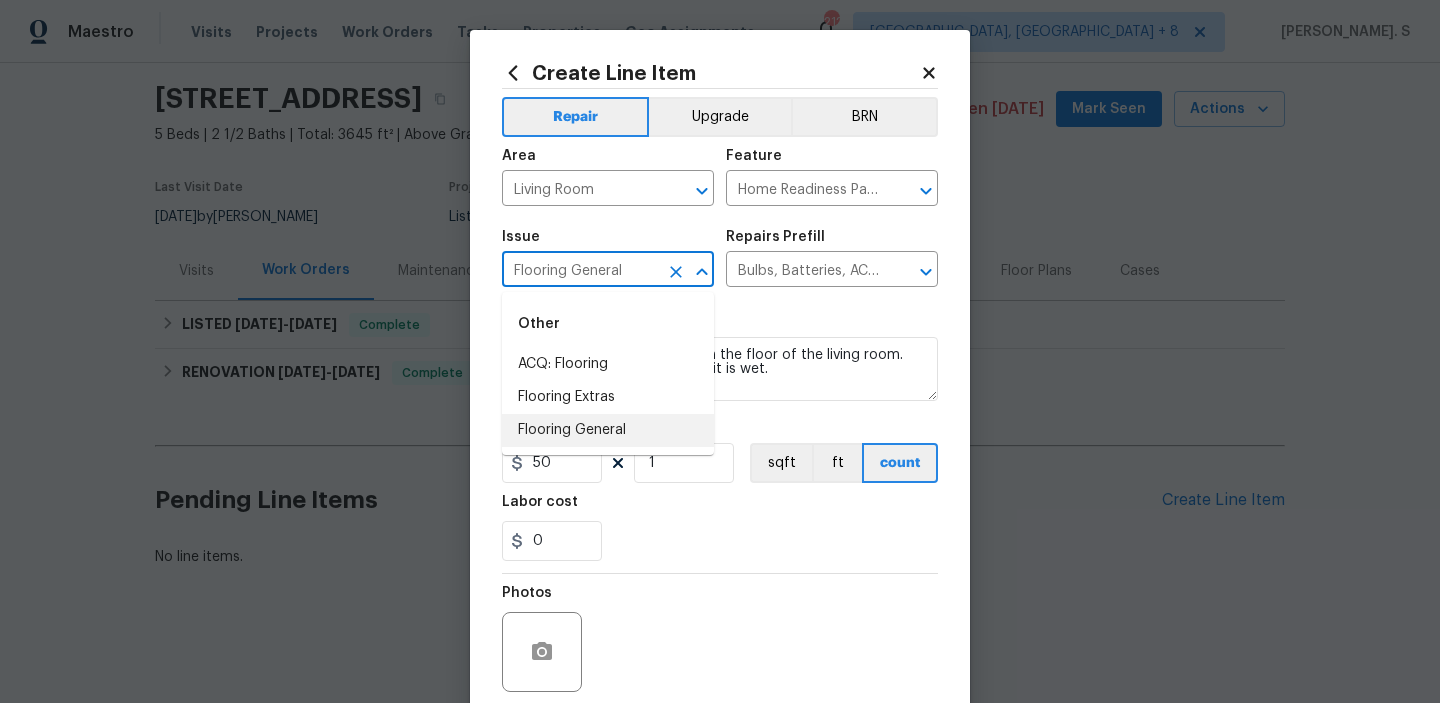 type 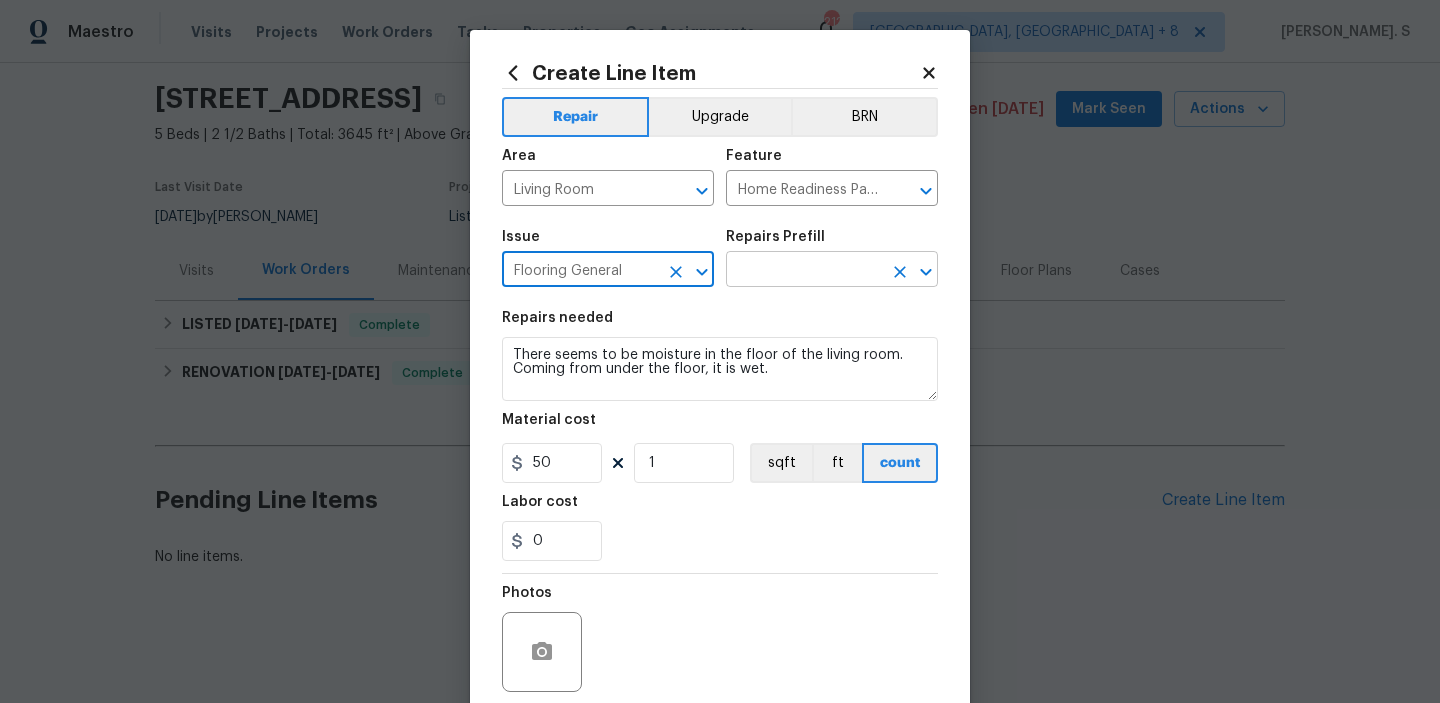 click 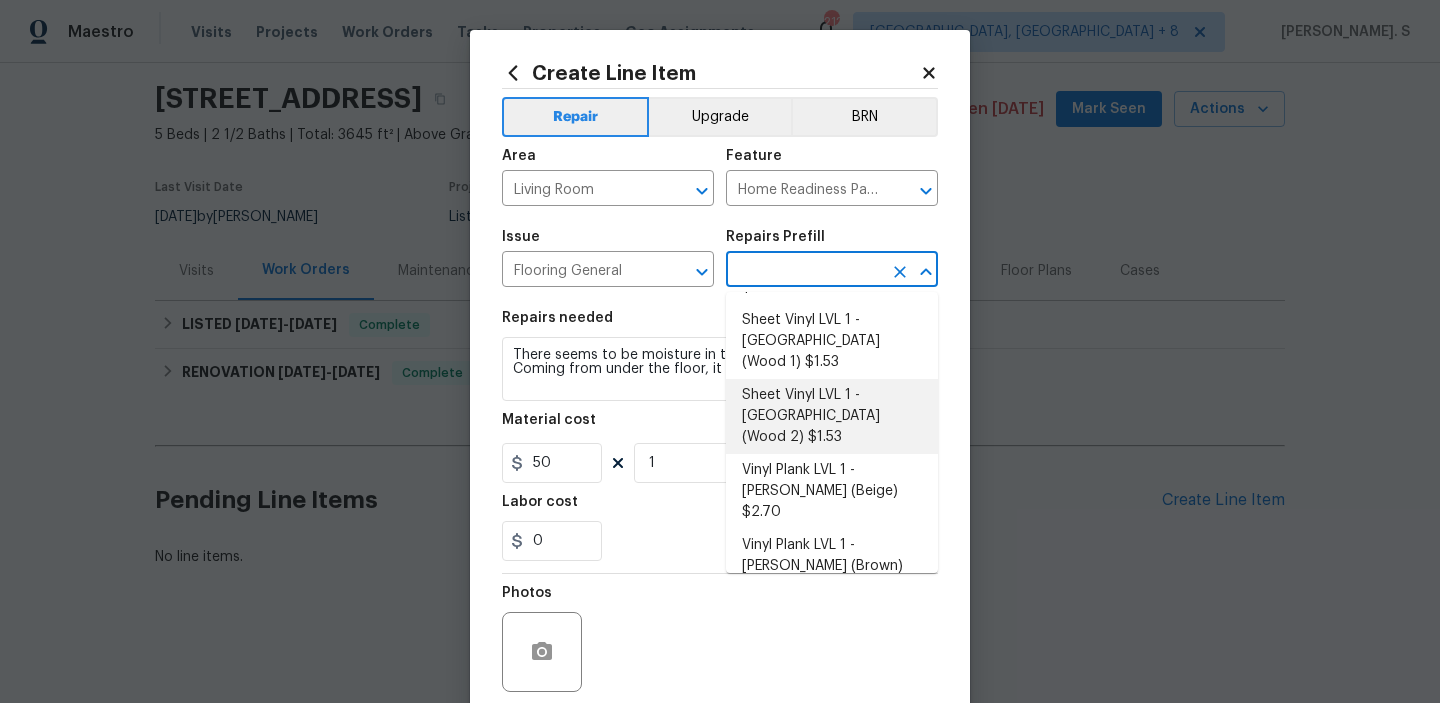 scroll, scrollTop: 0, scrollLeft: 0, axis: both 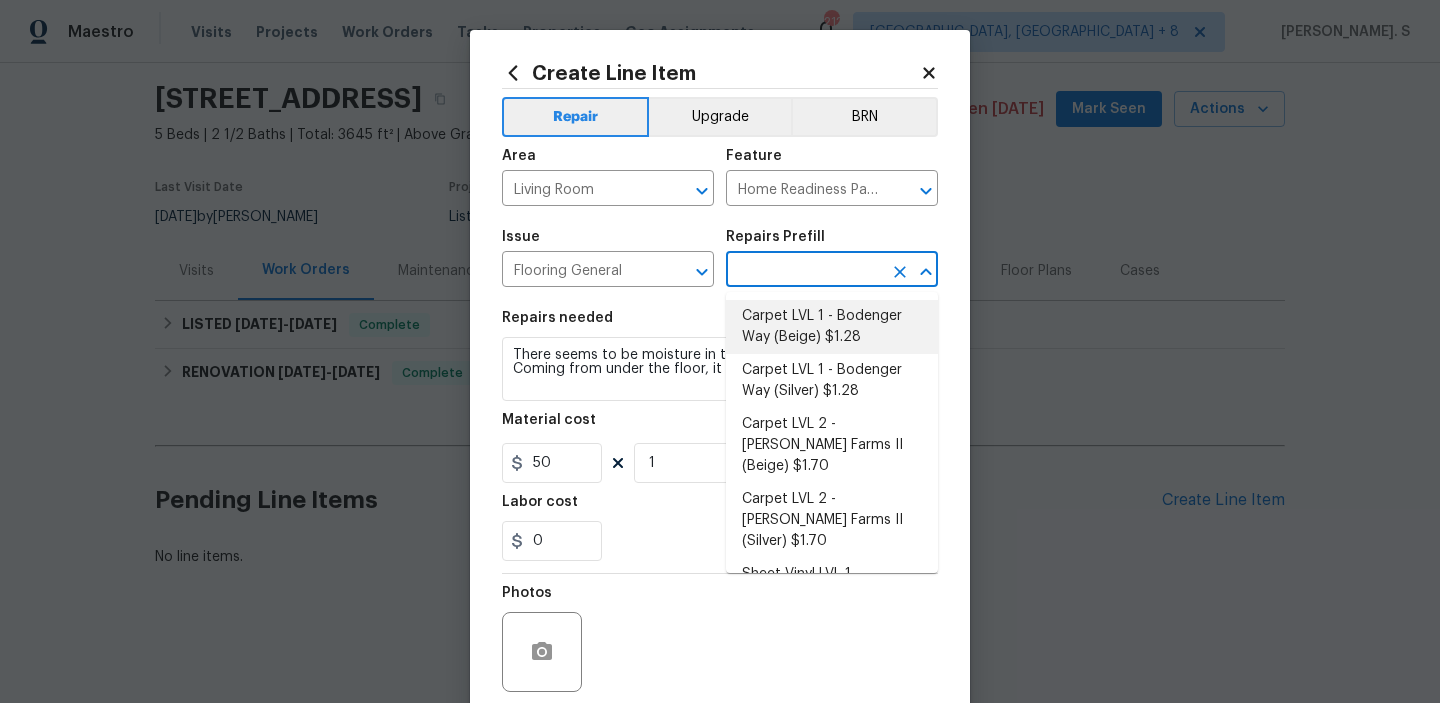 click on "Carpet LVL 1 - Bodenger Way (Beige) $1.28" at bounding box center [832, 327] 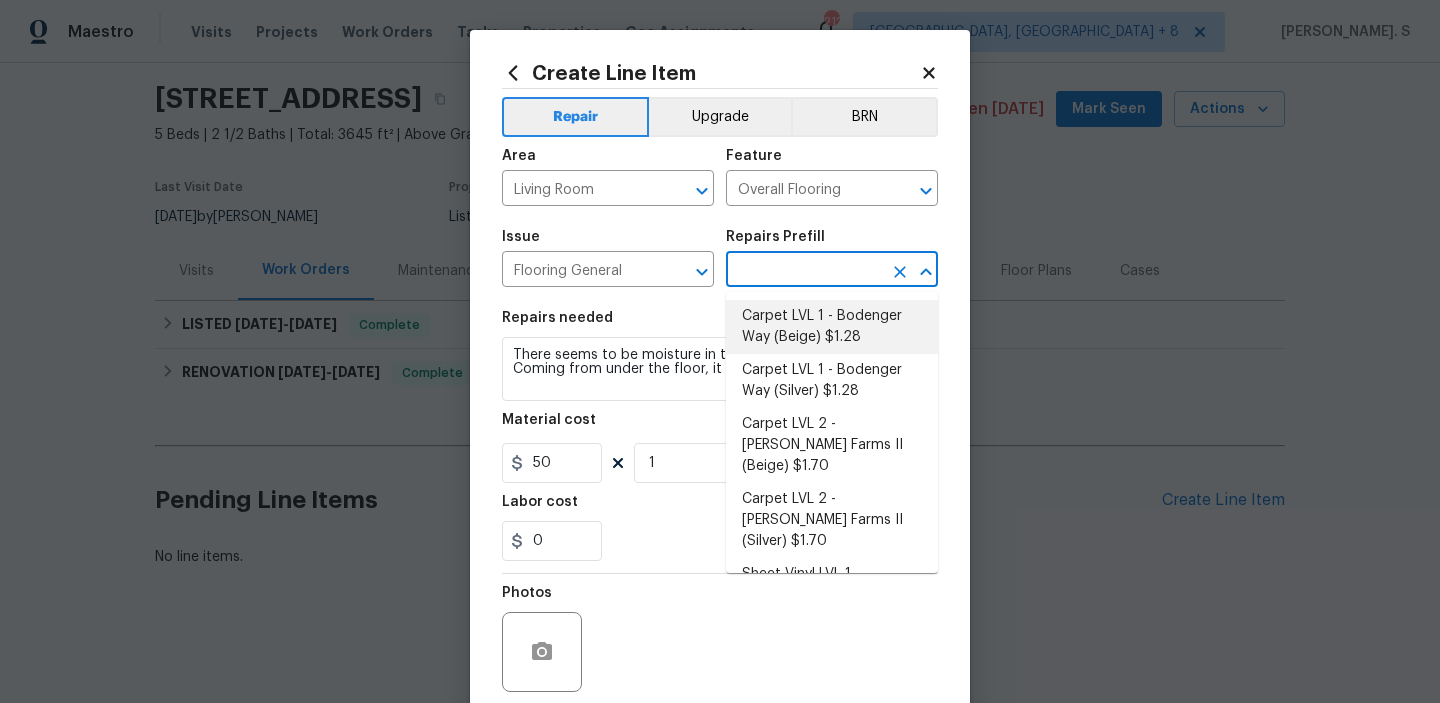 type on "Carpet LVL 1 - Bodenger Way (Beige) $1.28" 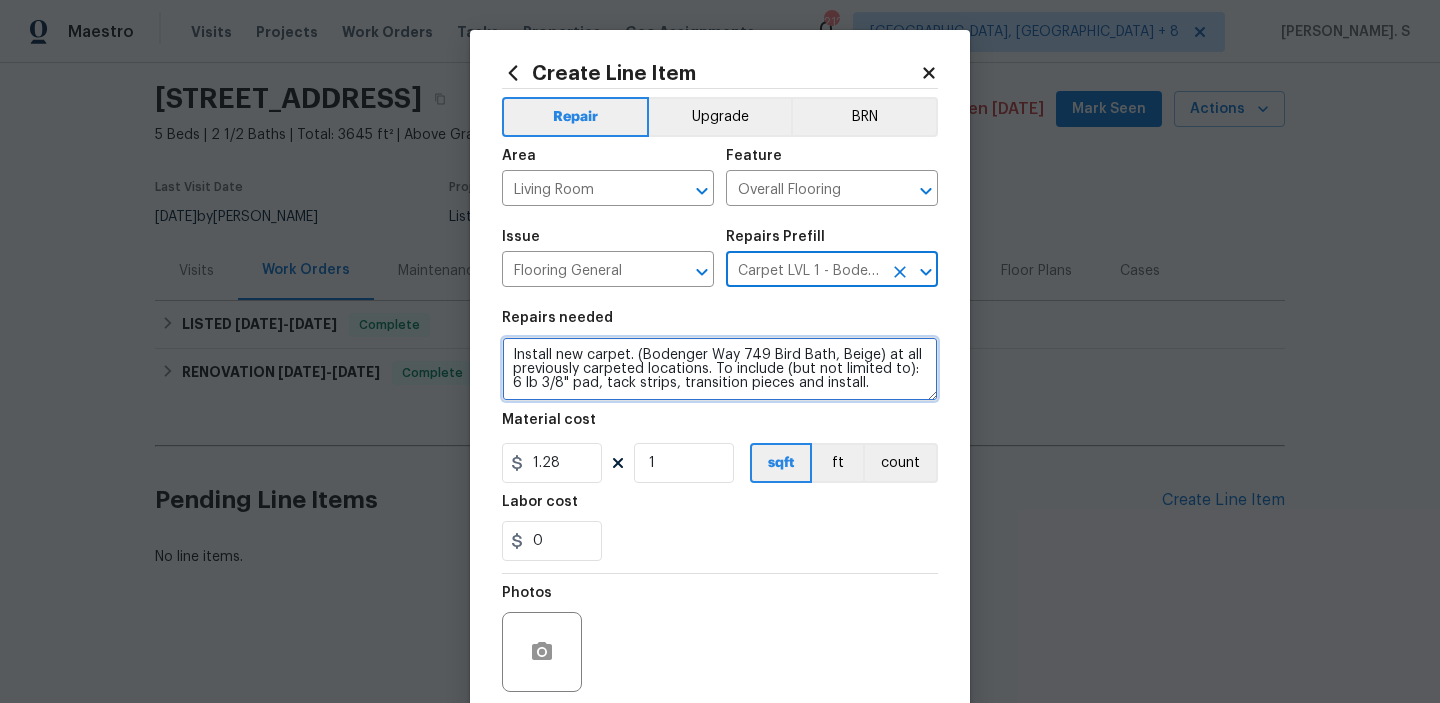 click on "Install new carpet. (Bodenger Way 749 Bird Bath, Beige) at all previously carpeted locations. To include (but not limited to): 6 lb 3/8" pad, tack strips, transition pieces and install." at bounding box center [720, 369] 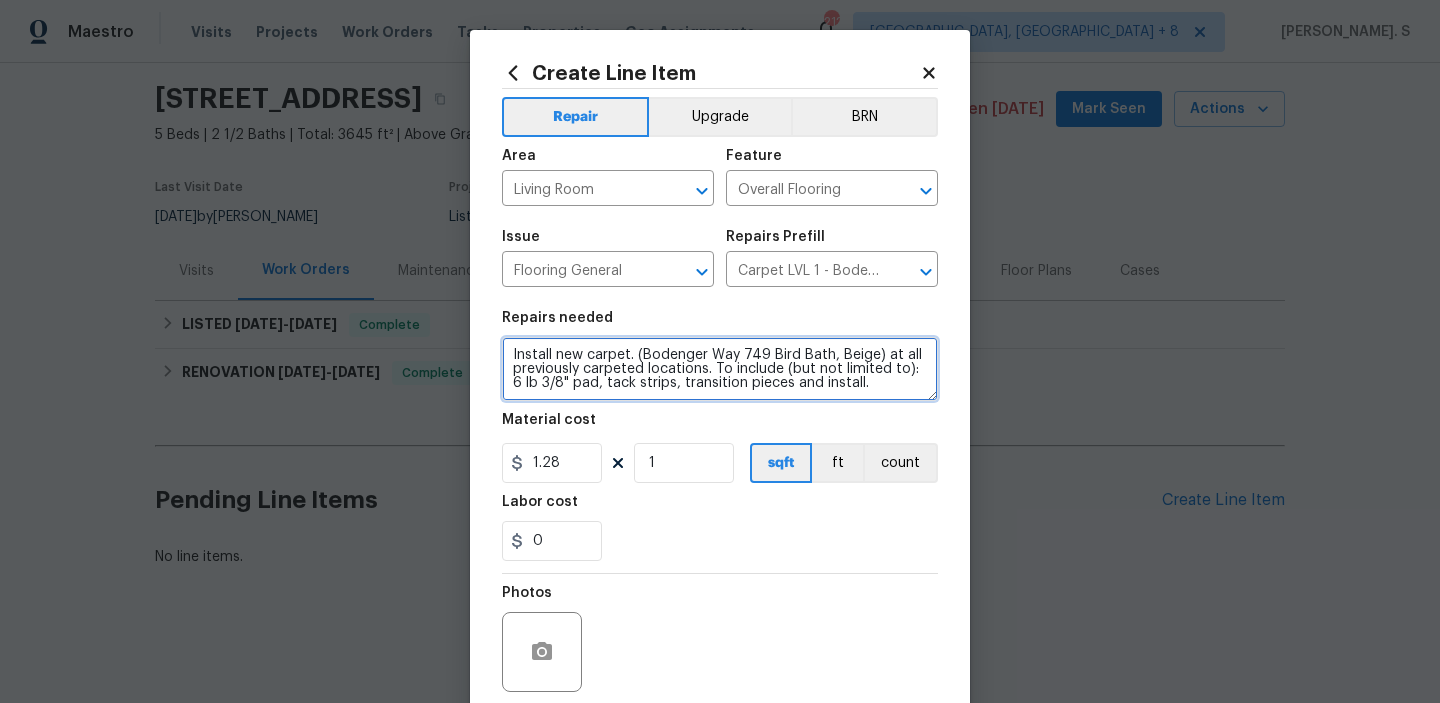 click on "Install new carpet. (Bodenger Way 749 Bird Bath, Beige) at all previously carpeted locations. To include (but not limited to): 6 lb 3/8" pad, tack strips, transition pieces and install." at bounding box center (720, 369) 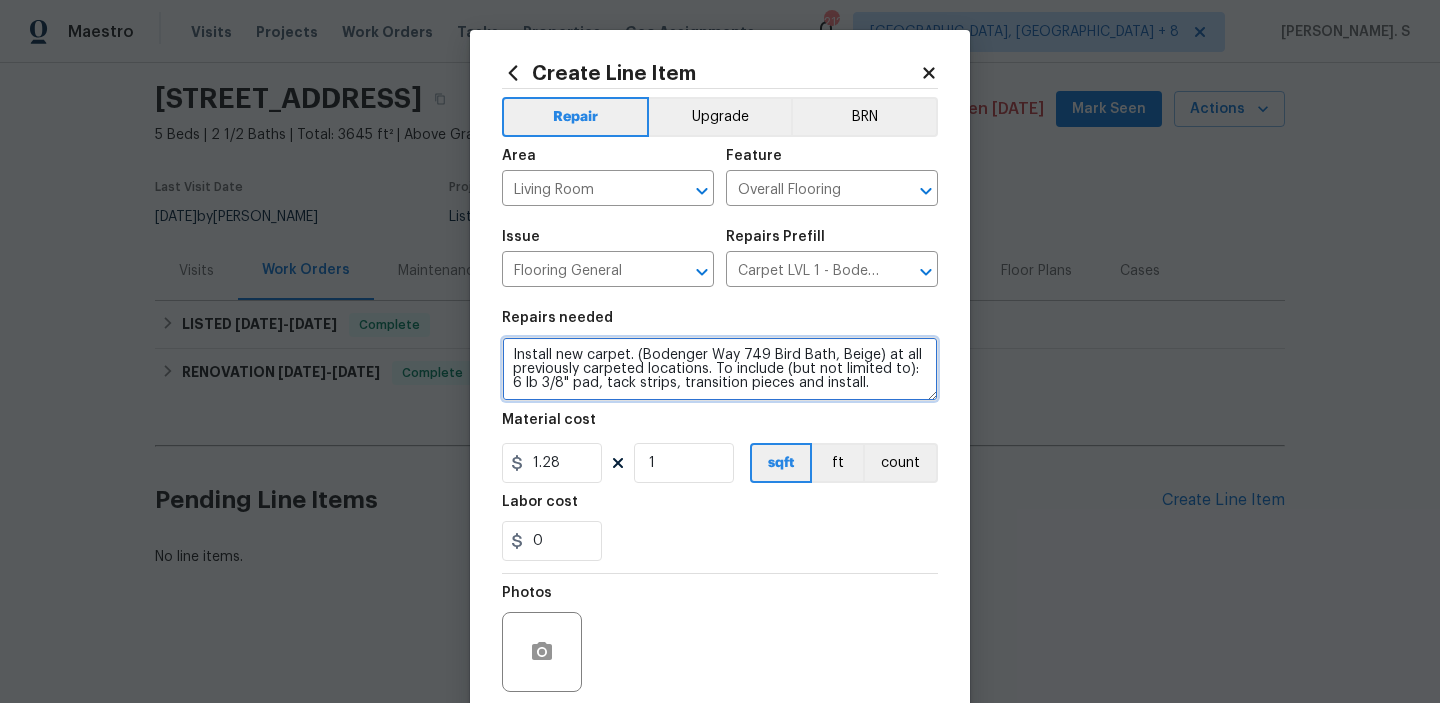 click on "Install new carpet. (Bodenger Way 749 Bird Bath, Beige) at all previously carpeted locations. To include (but not limited to): 6 lb 3/8" pad, tack strips, transition pieces and install." at bounding box center [720, 369] 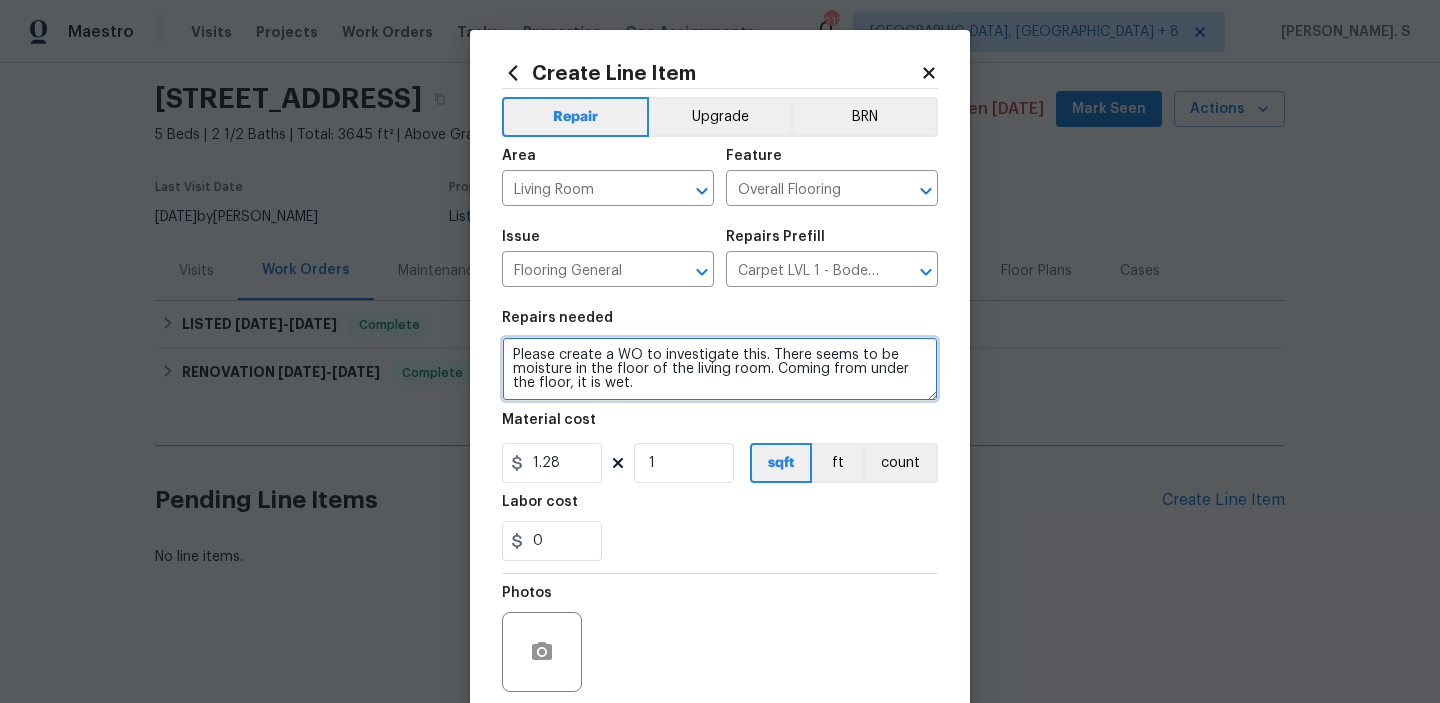 drag, startPoint x: 764, startPoint y: 352, endPoint x: 405, endPoint y: 329, distance: 359.73602 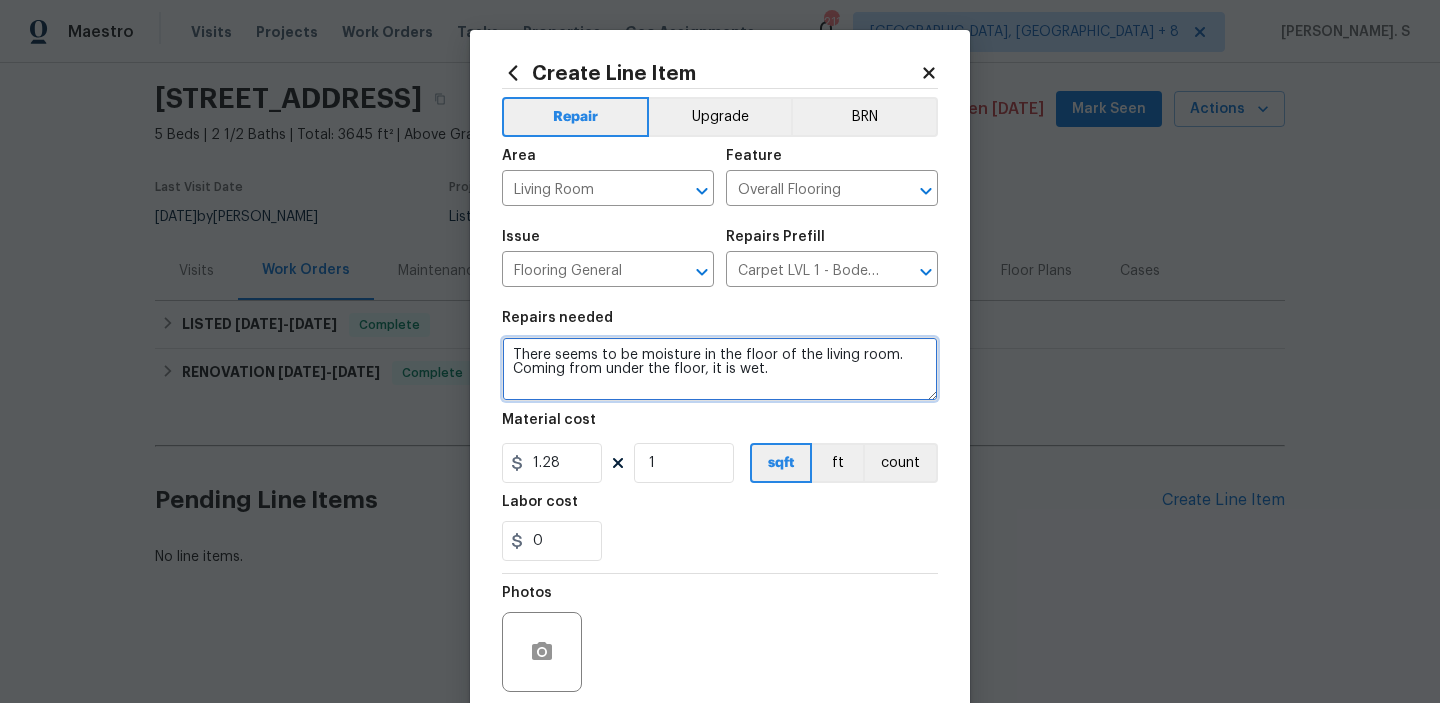 type on "There seems to be moisture in the floor of the living room. Coming from under the floor, it is wet." 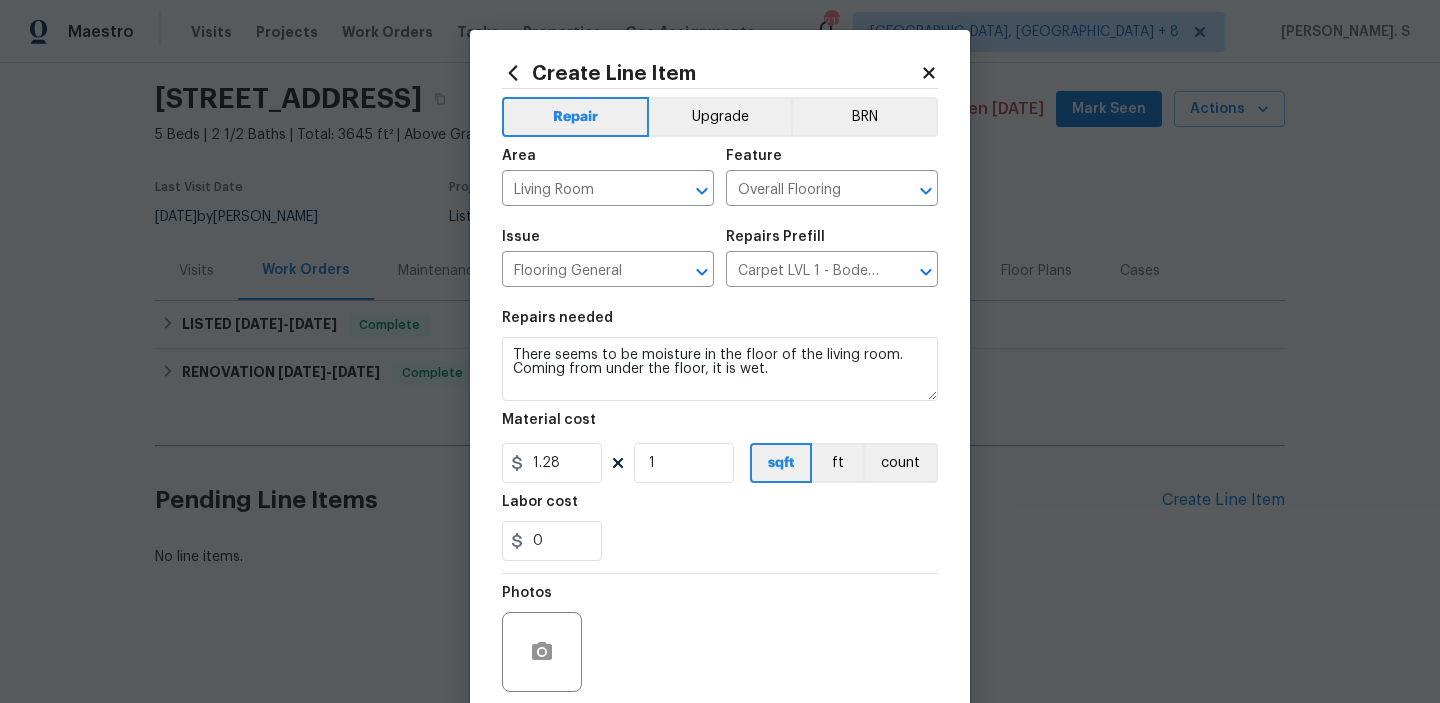 click on "Material cost" at bounding box center (720, 426) 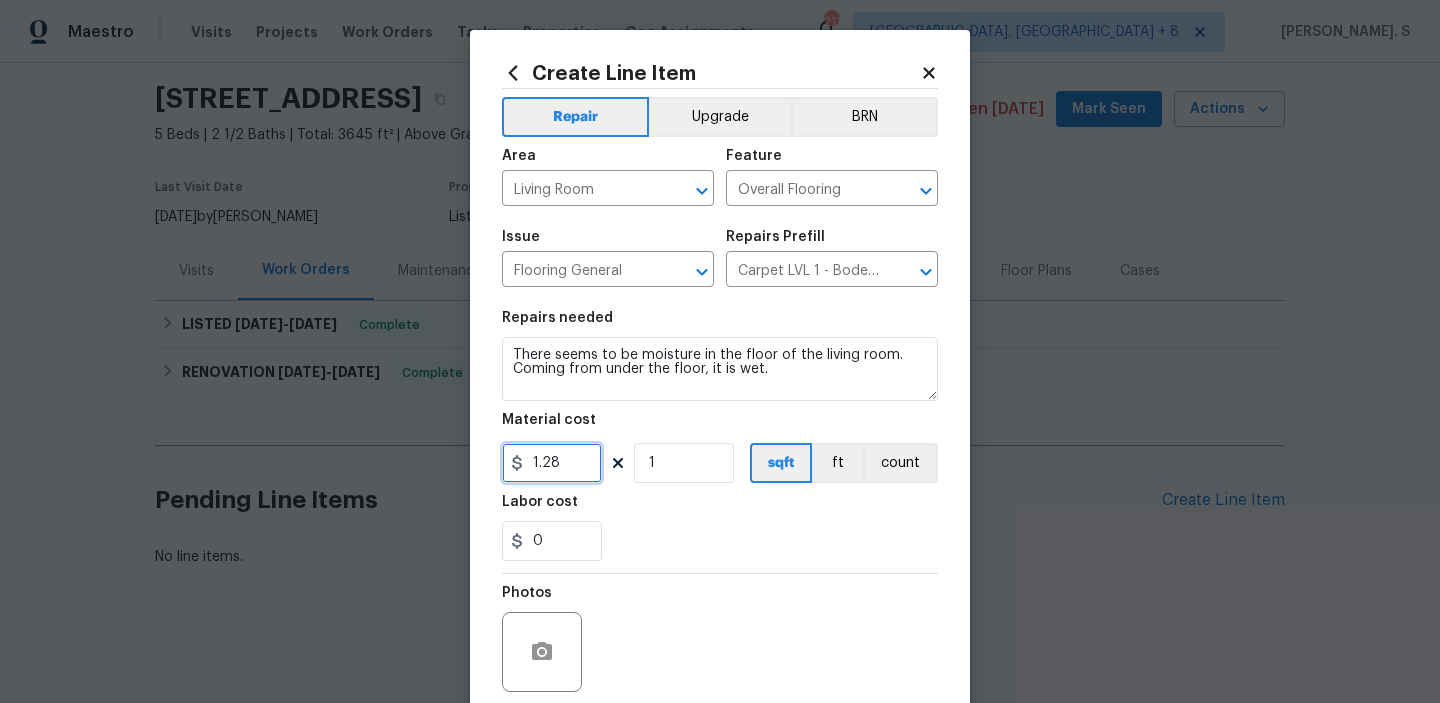 click on "1.28" at bounding box center [552, 463] 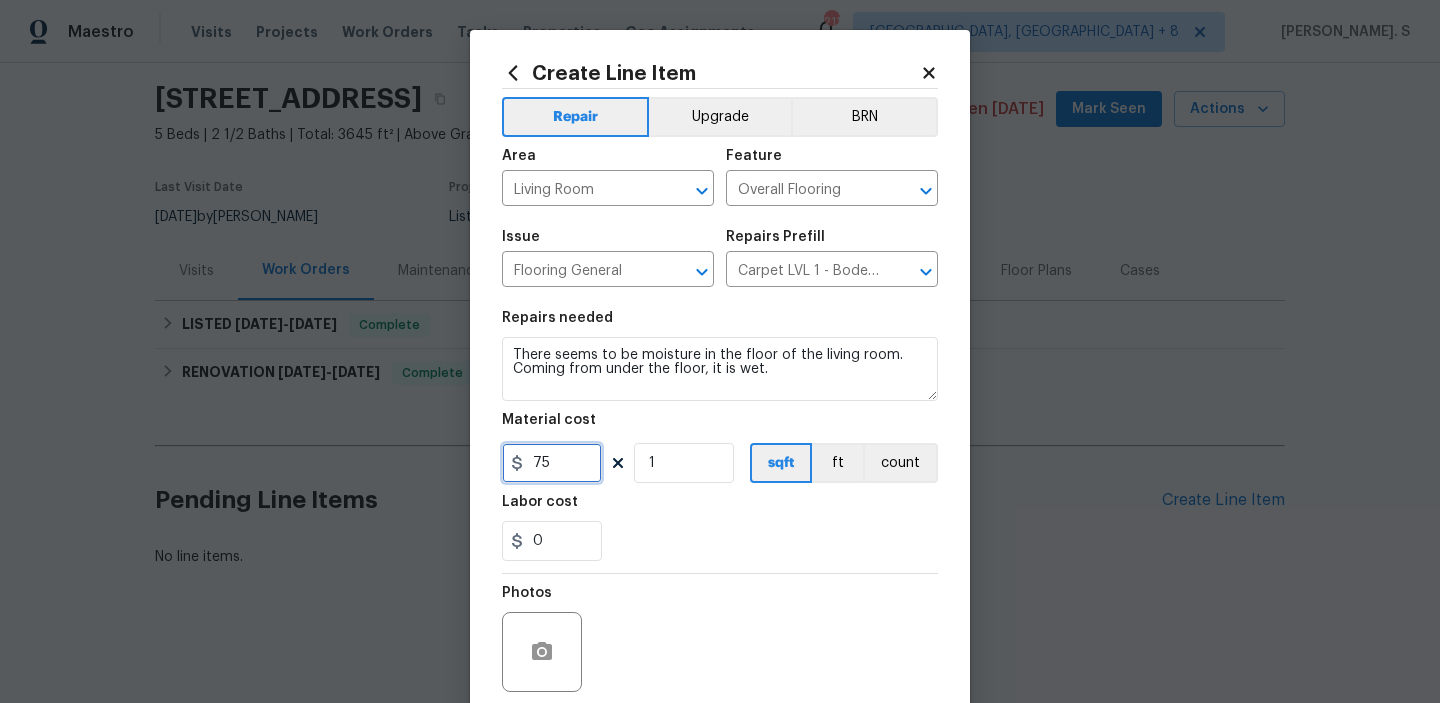 scroll, scrollTop: 159, scrollLeft: 0, axis: vertical 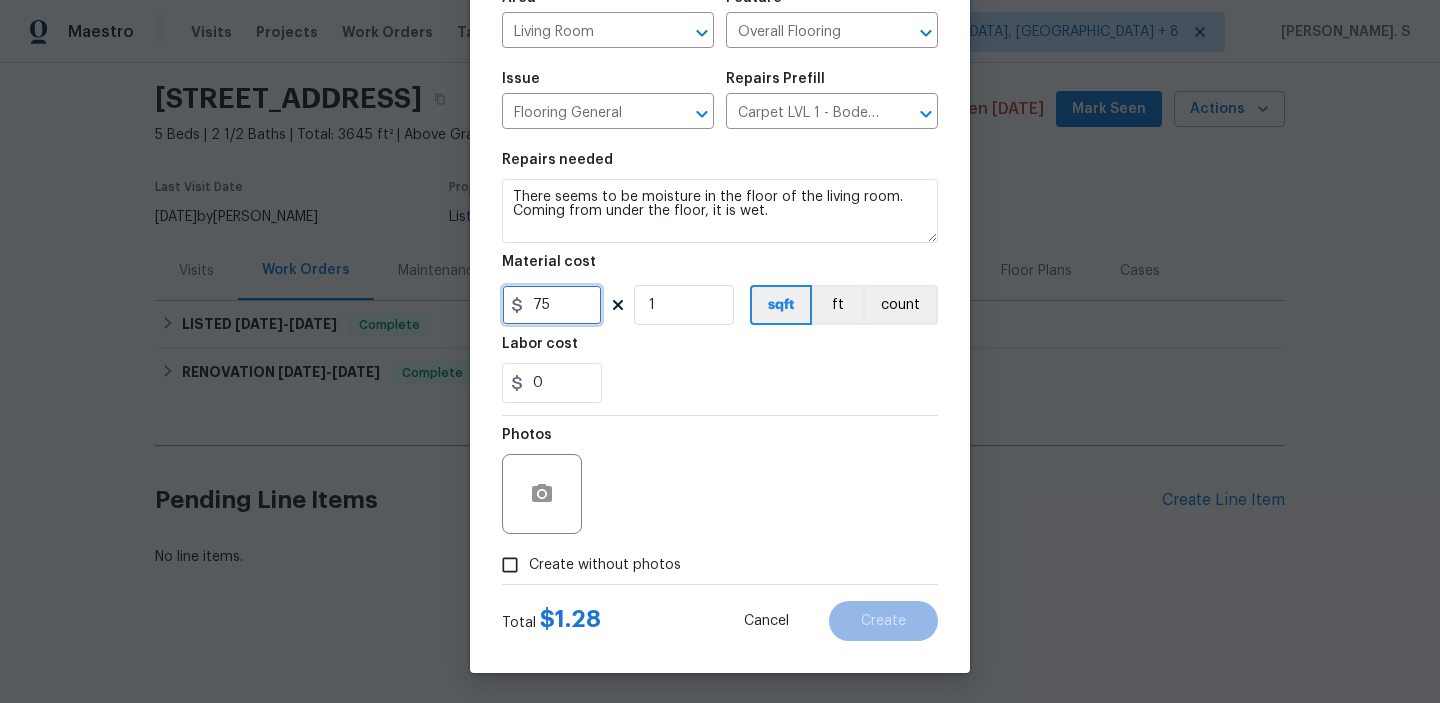 type on "75" 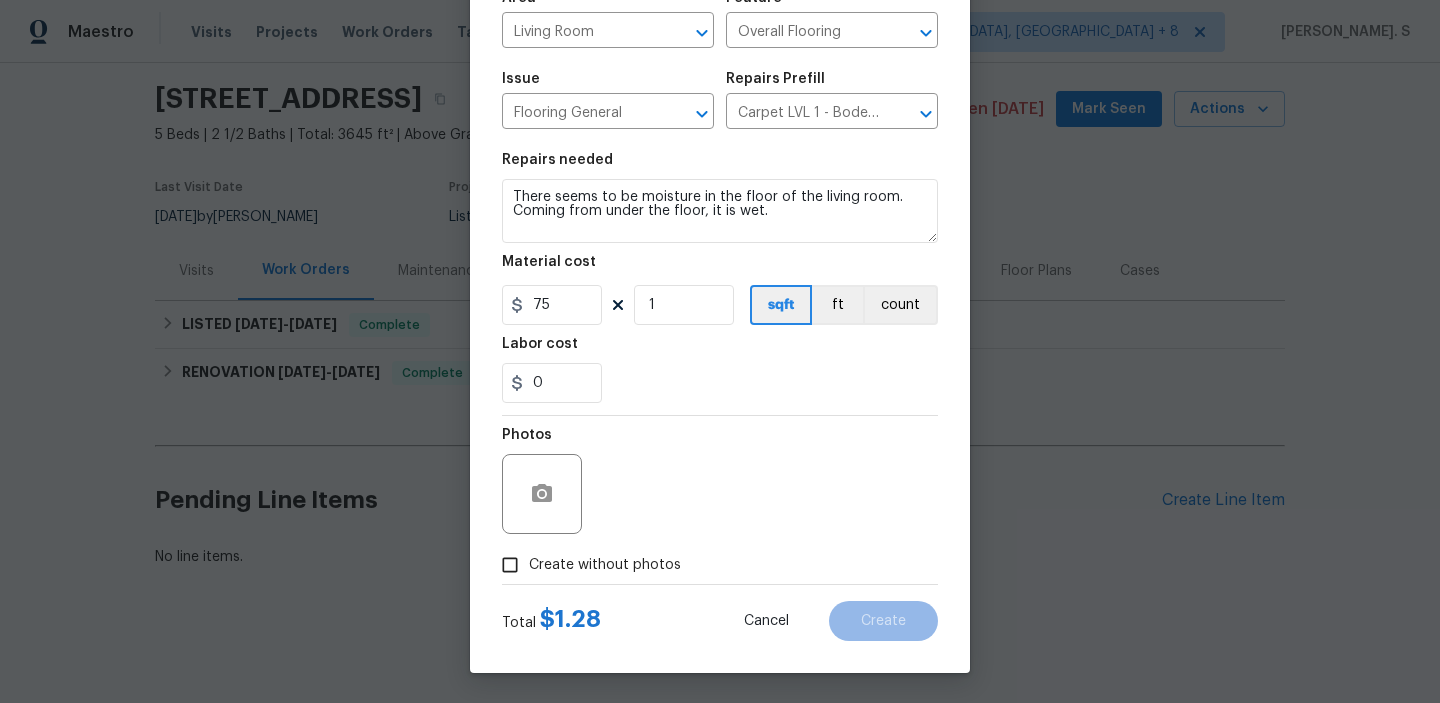 click on "Create without photos" at bounding box center (605, 565) 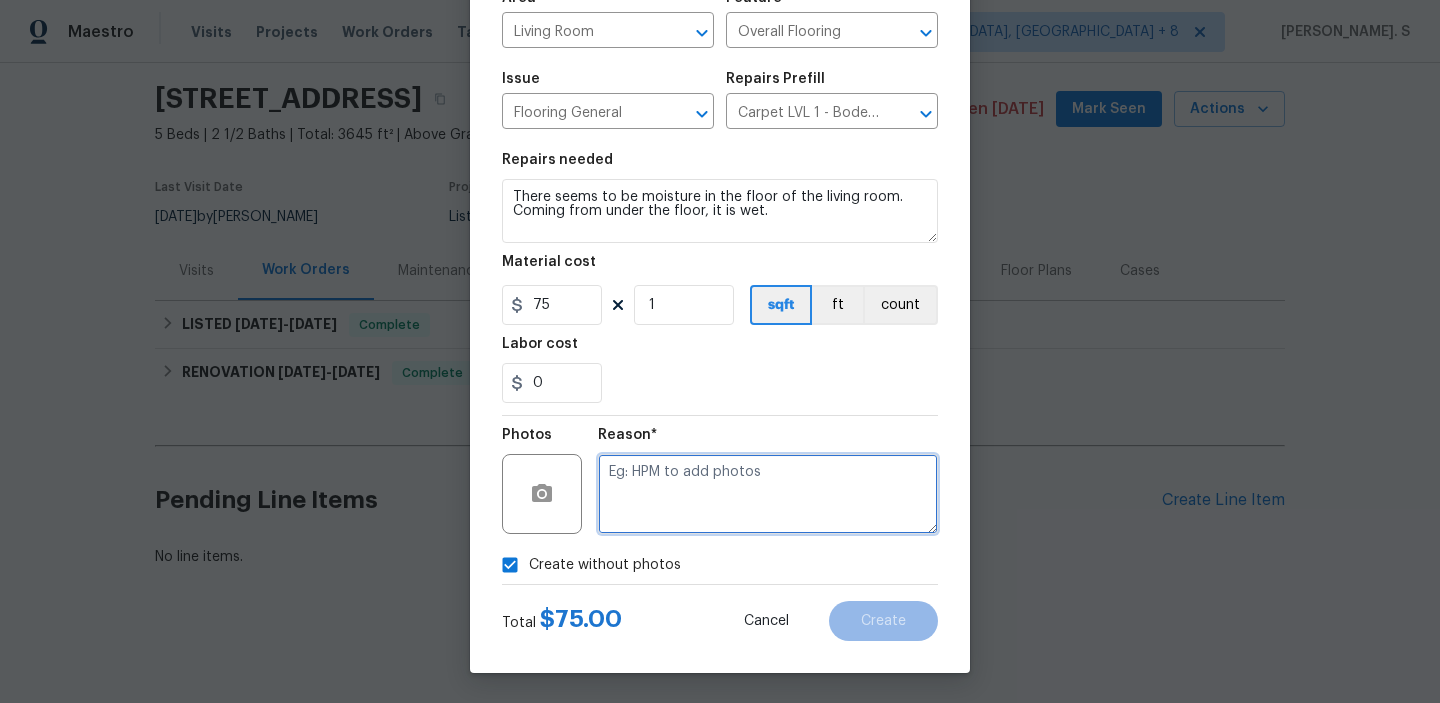 click at bounding box center (768, 494) 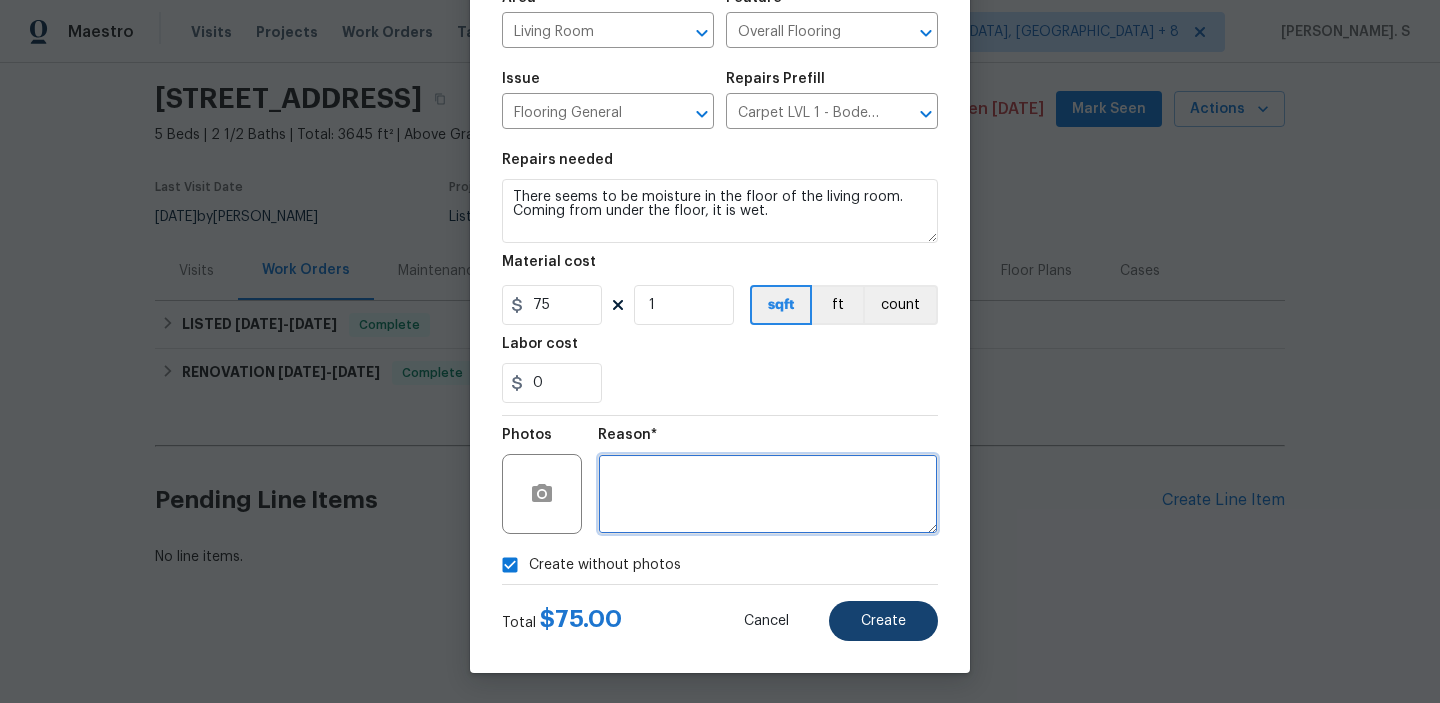 type 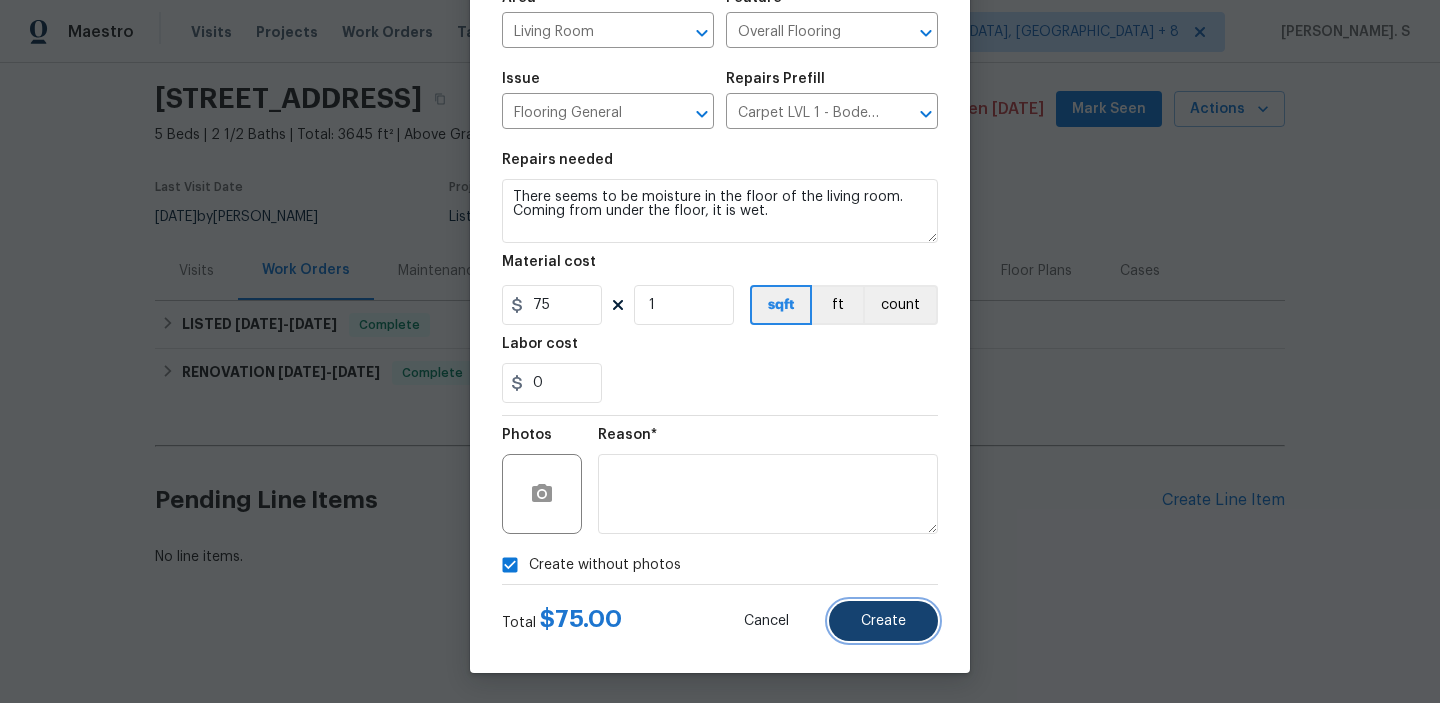 click on "Create" at bounding box center [883, 621] 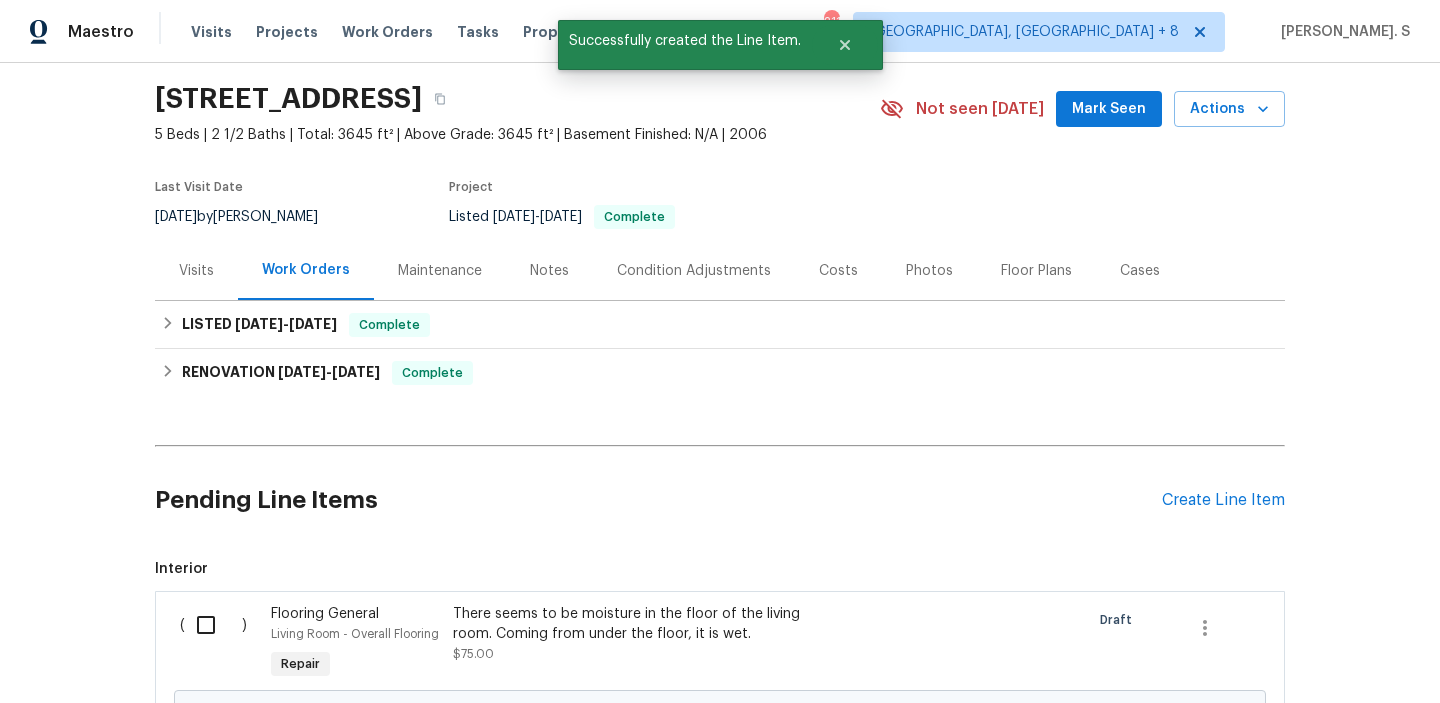 scroll, scrollTop: 252, scrollLeft: 0, axis: vertical 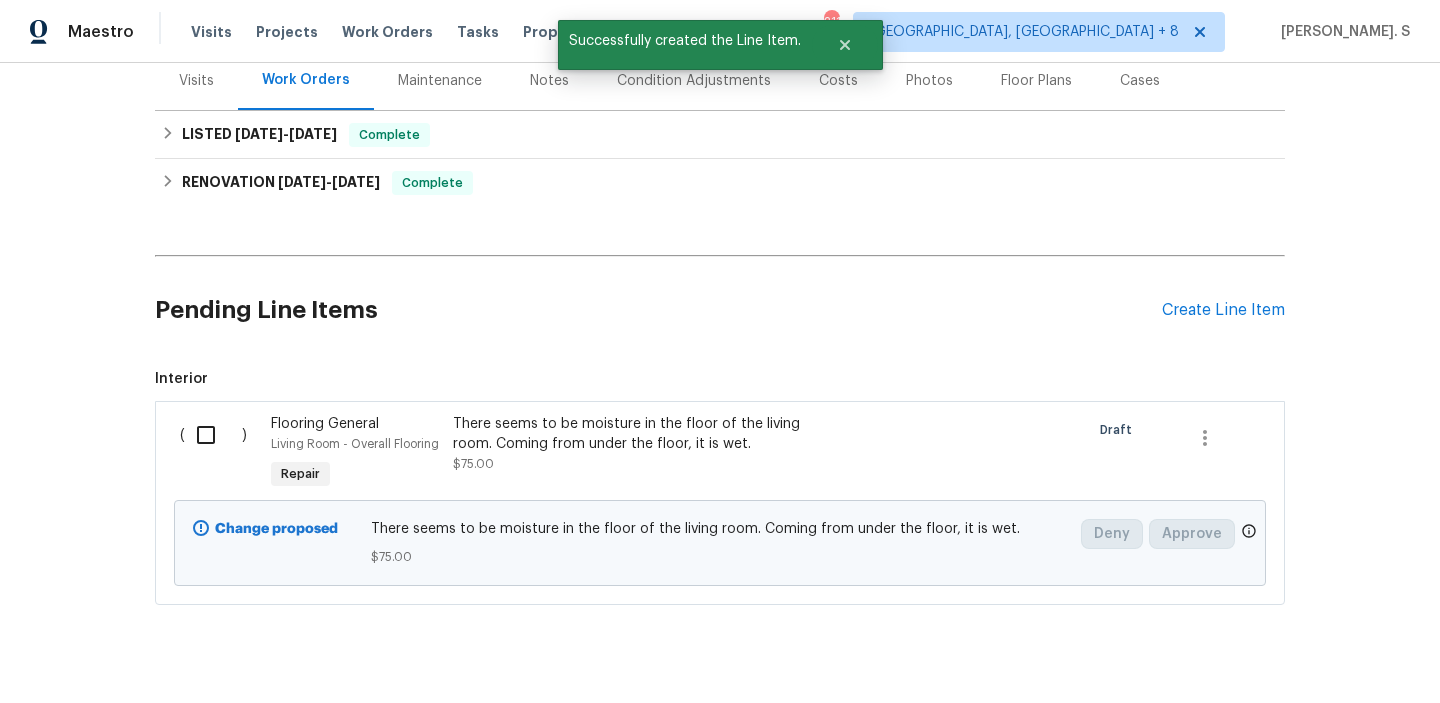 click at bounding box center [213, 435] 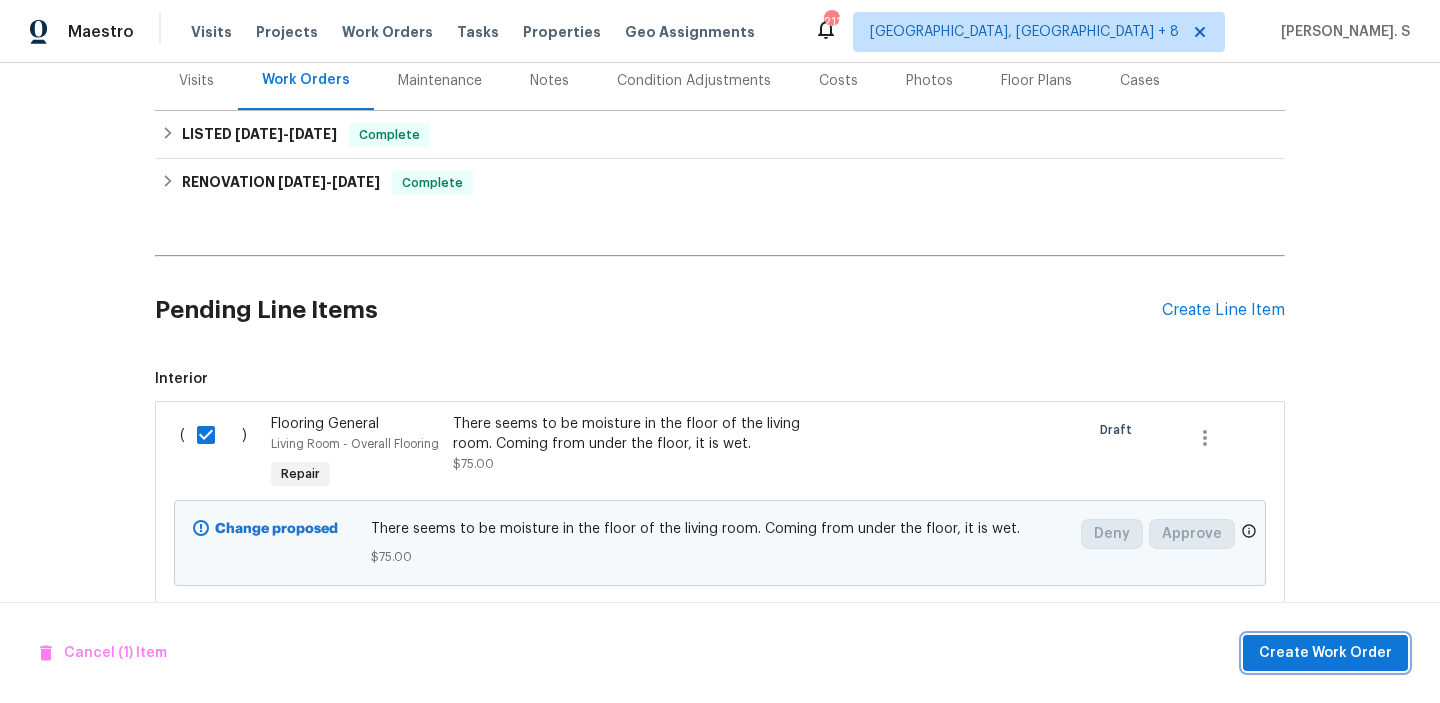click on "Create Work Order" at bounding box center (1325, 653) 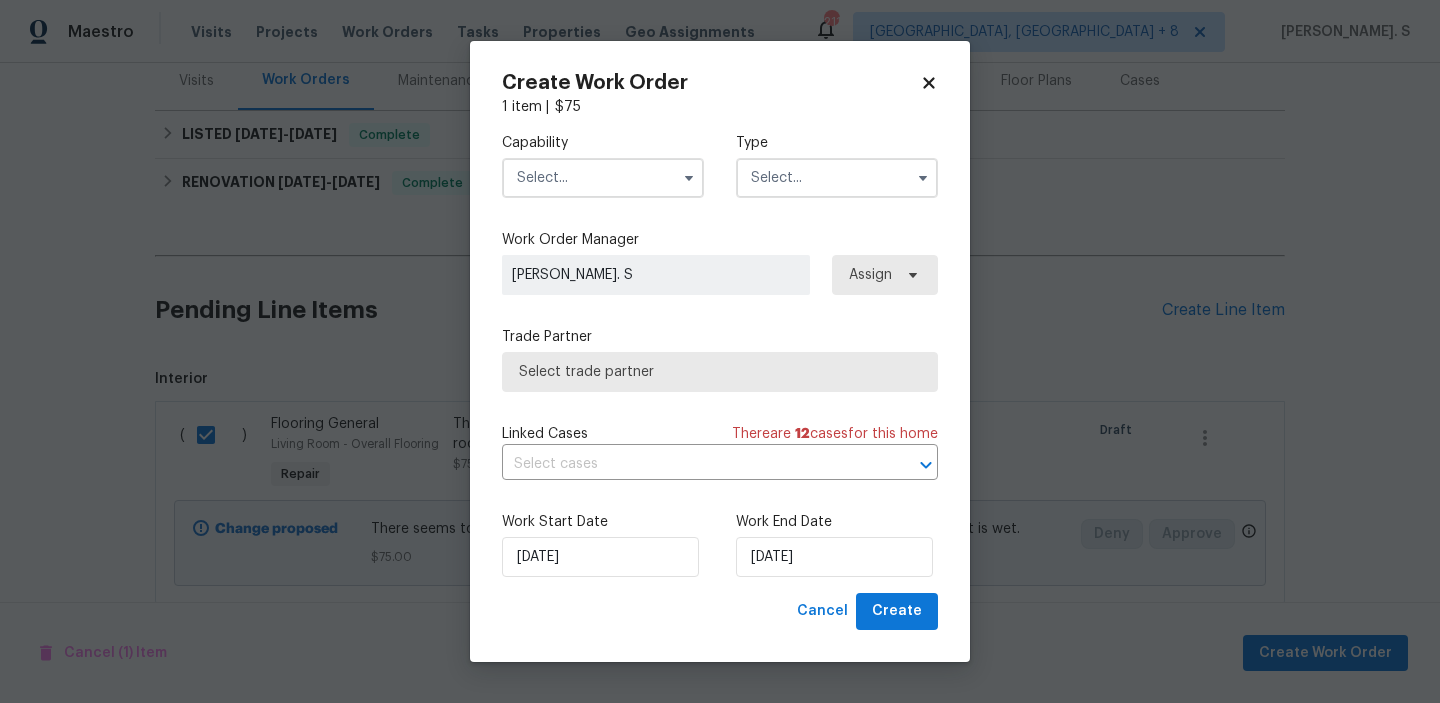 click at bounding box center [603, 178] 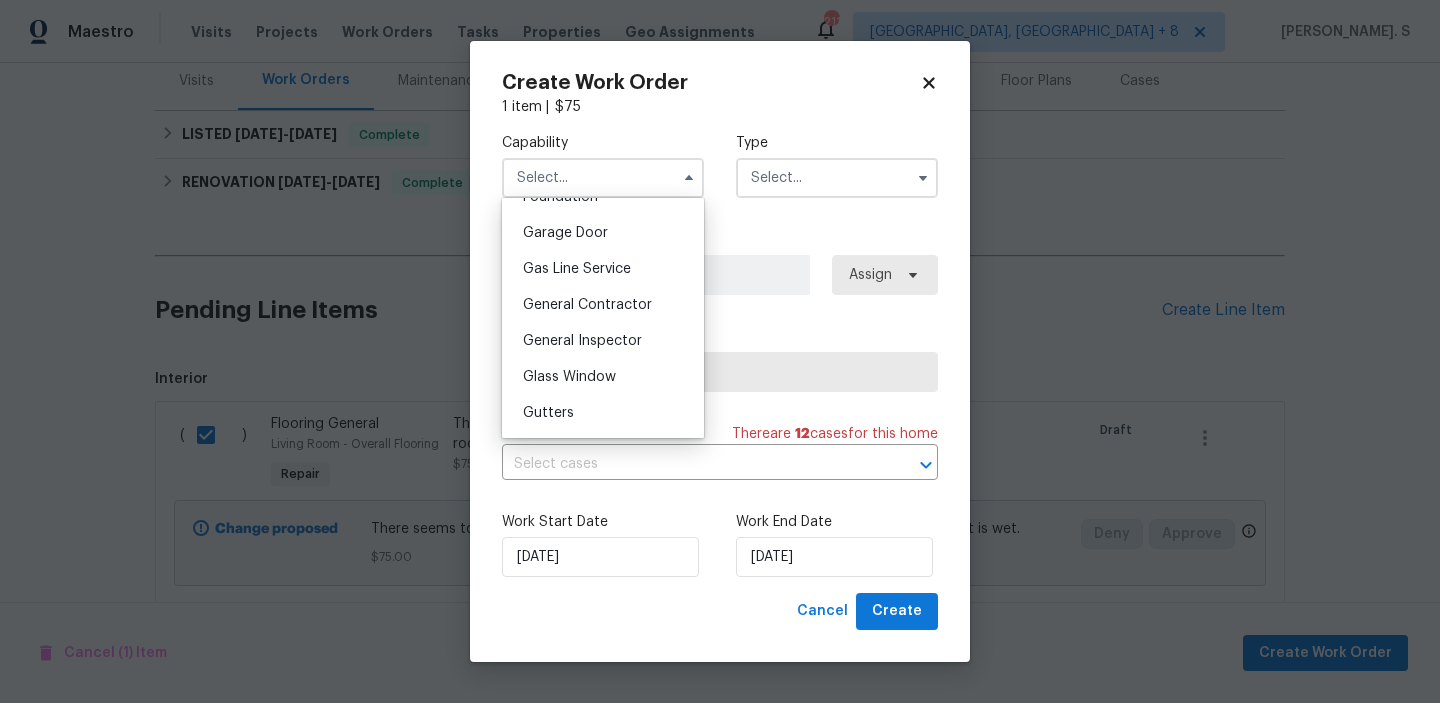 scroll, scrollTop: 877, scrollLeft: 0, axis: vertical 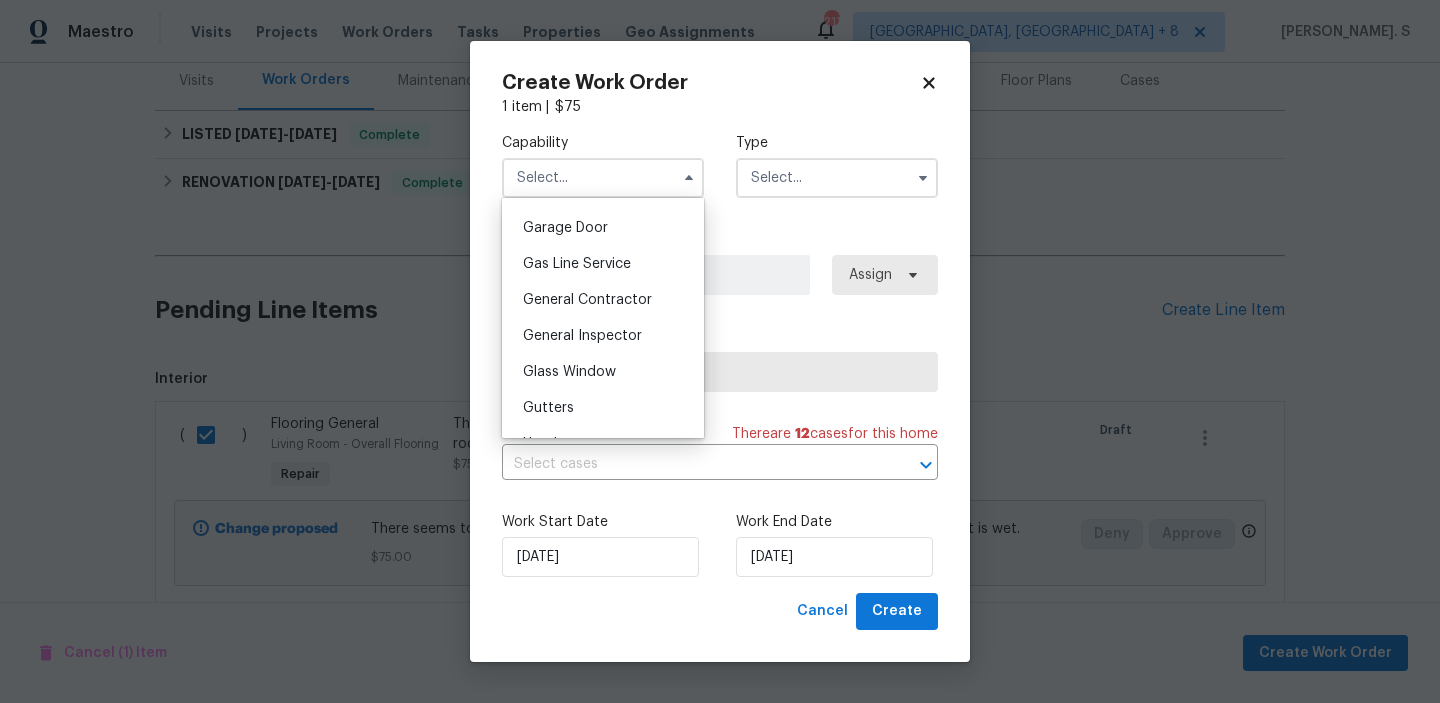 click on "General Contractor" at bounding box center (603, 300) 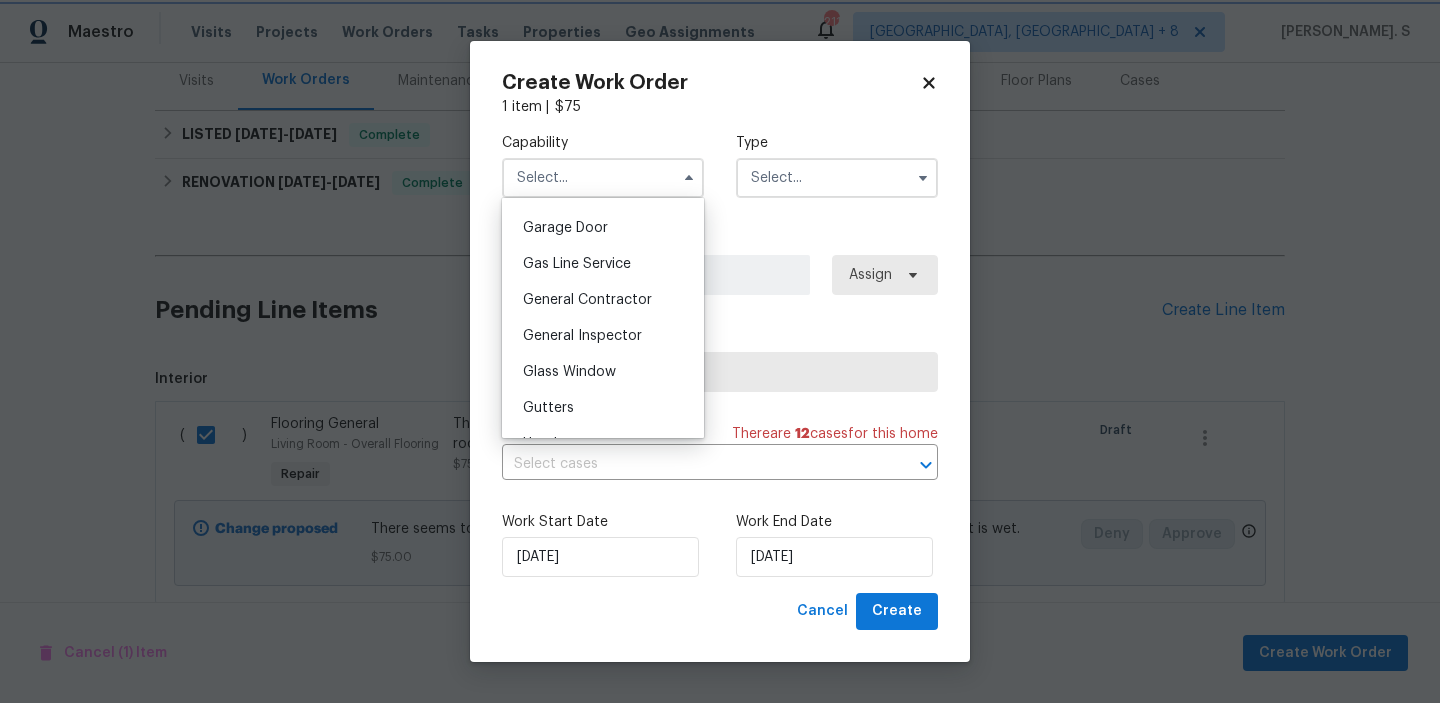 type on "General Contractor" 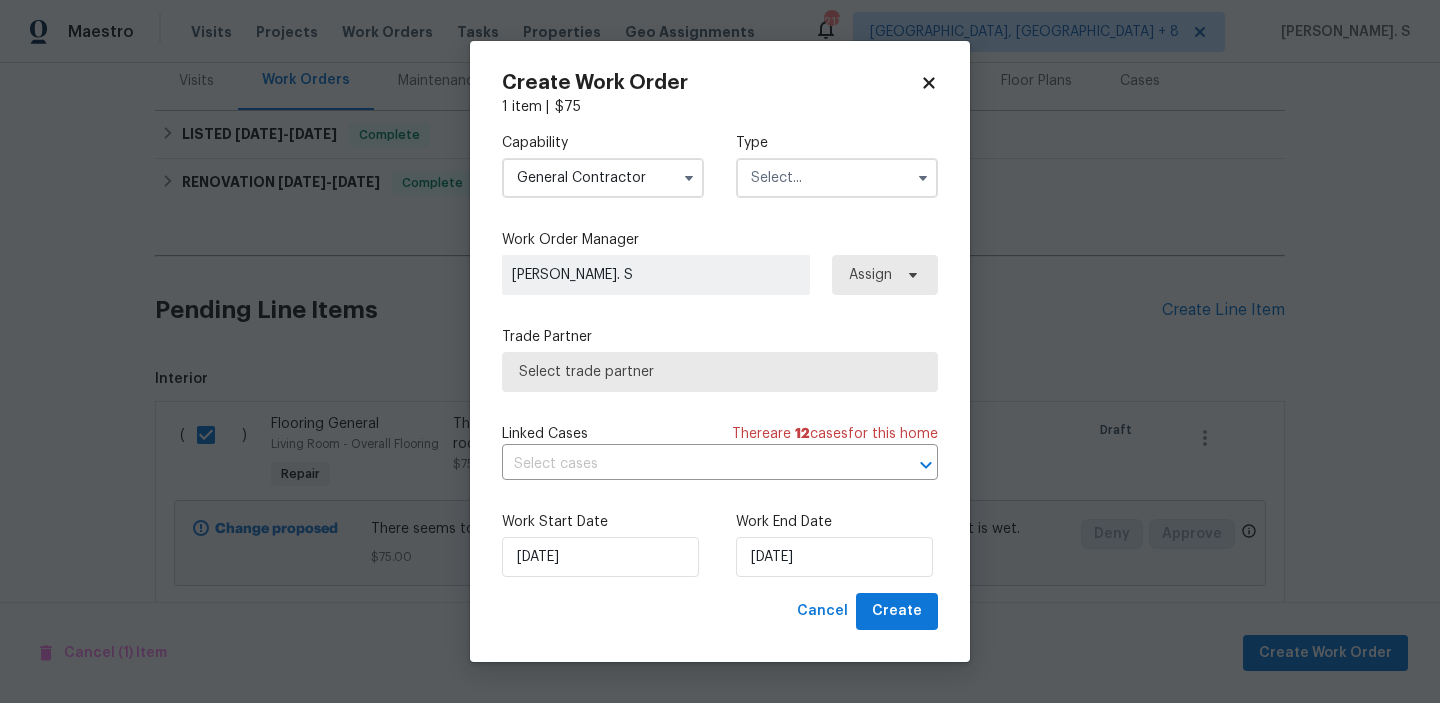 click at bounding box center [837, 178] 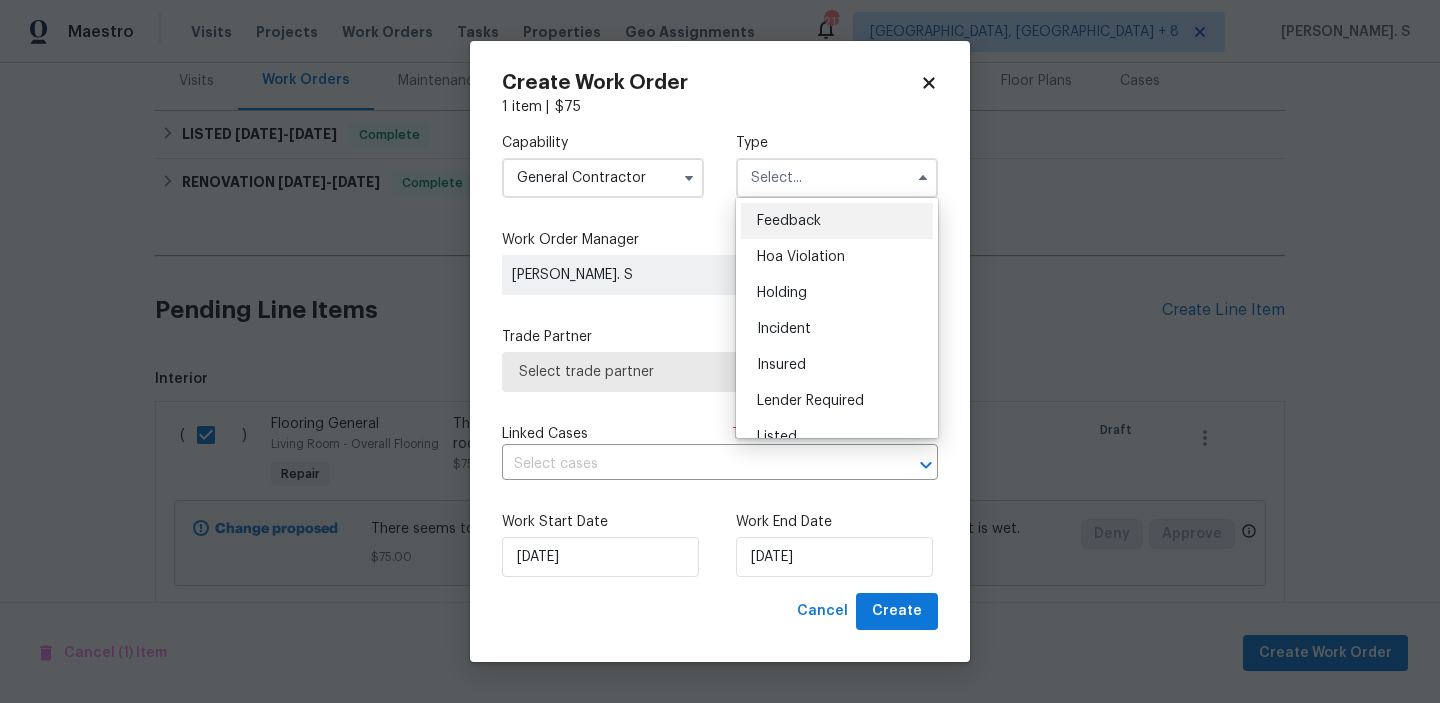 click on "Feedback" at bounding box center (789, 221) 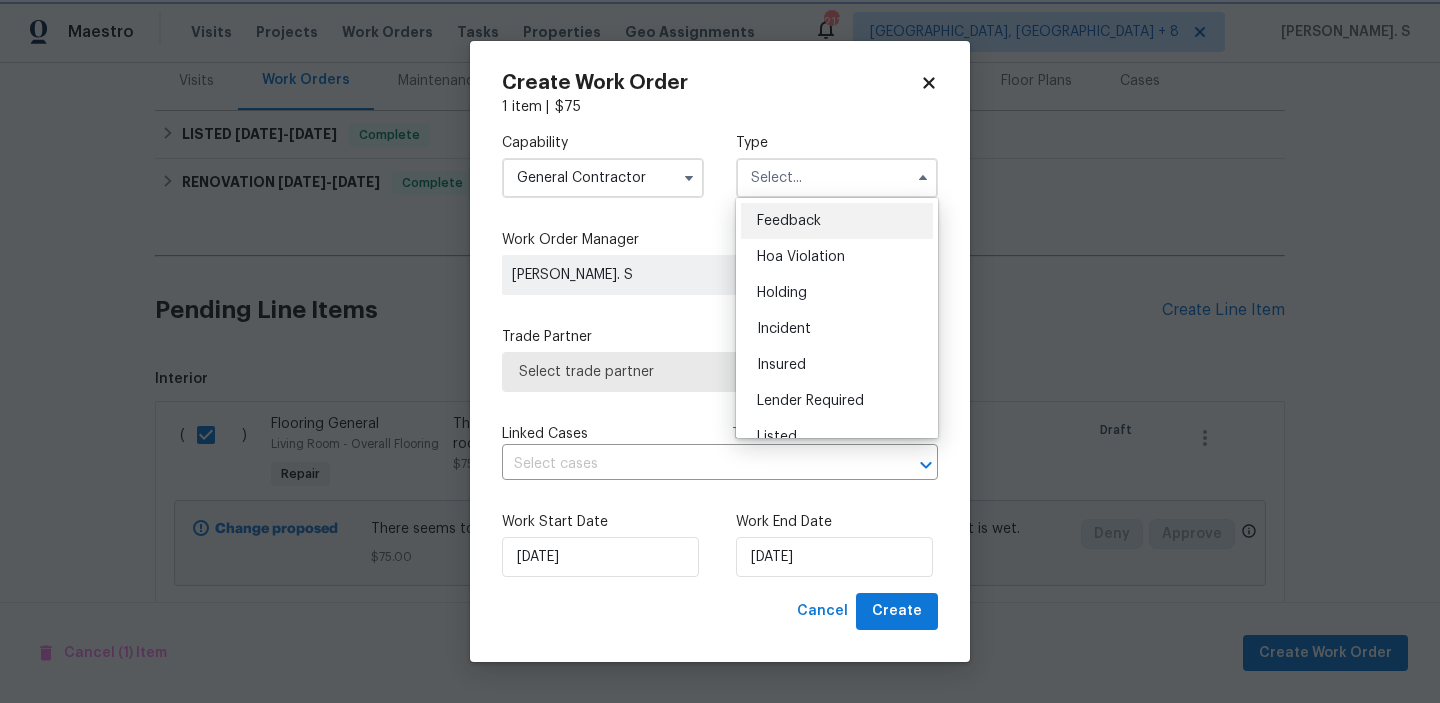 type on "Feedback" 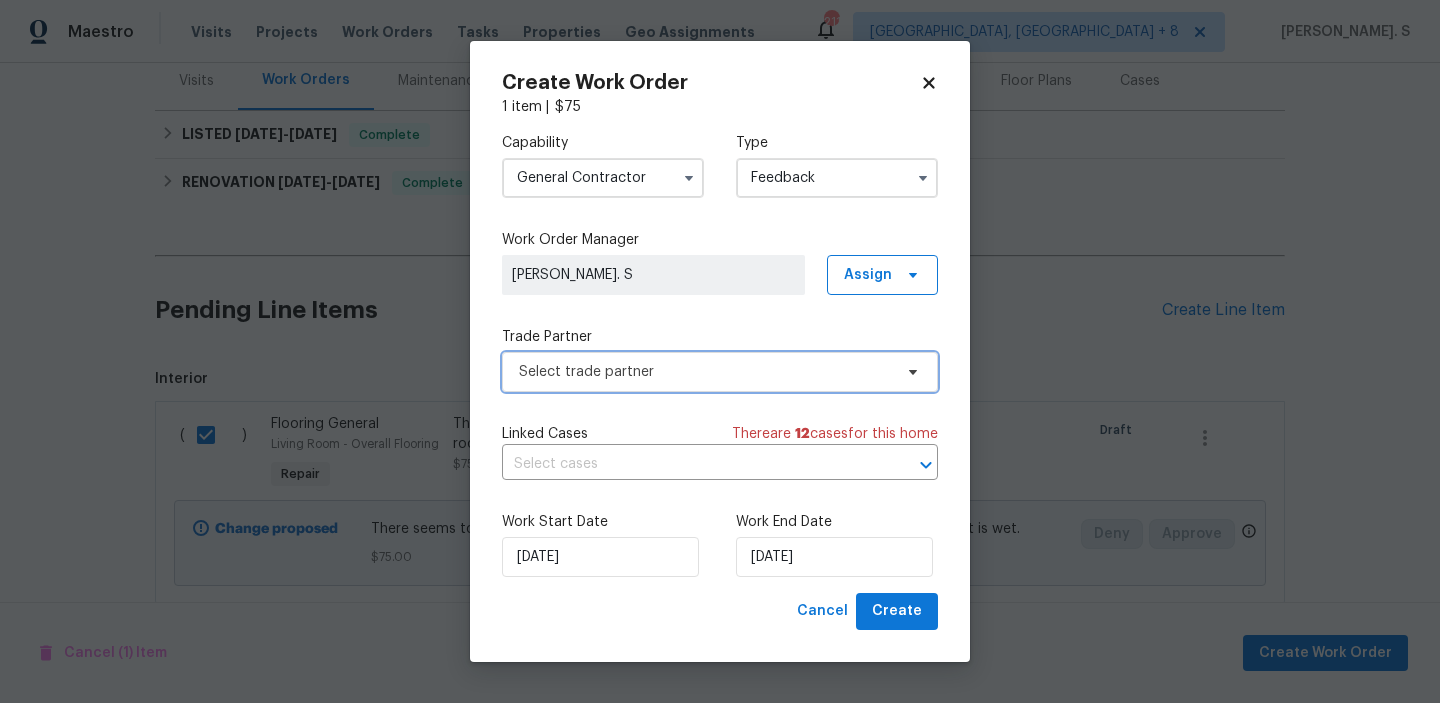 click on "Select trade partner" at bounding box center [705, 372] 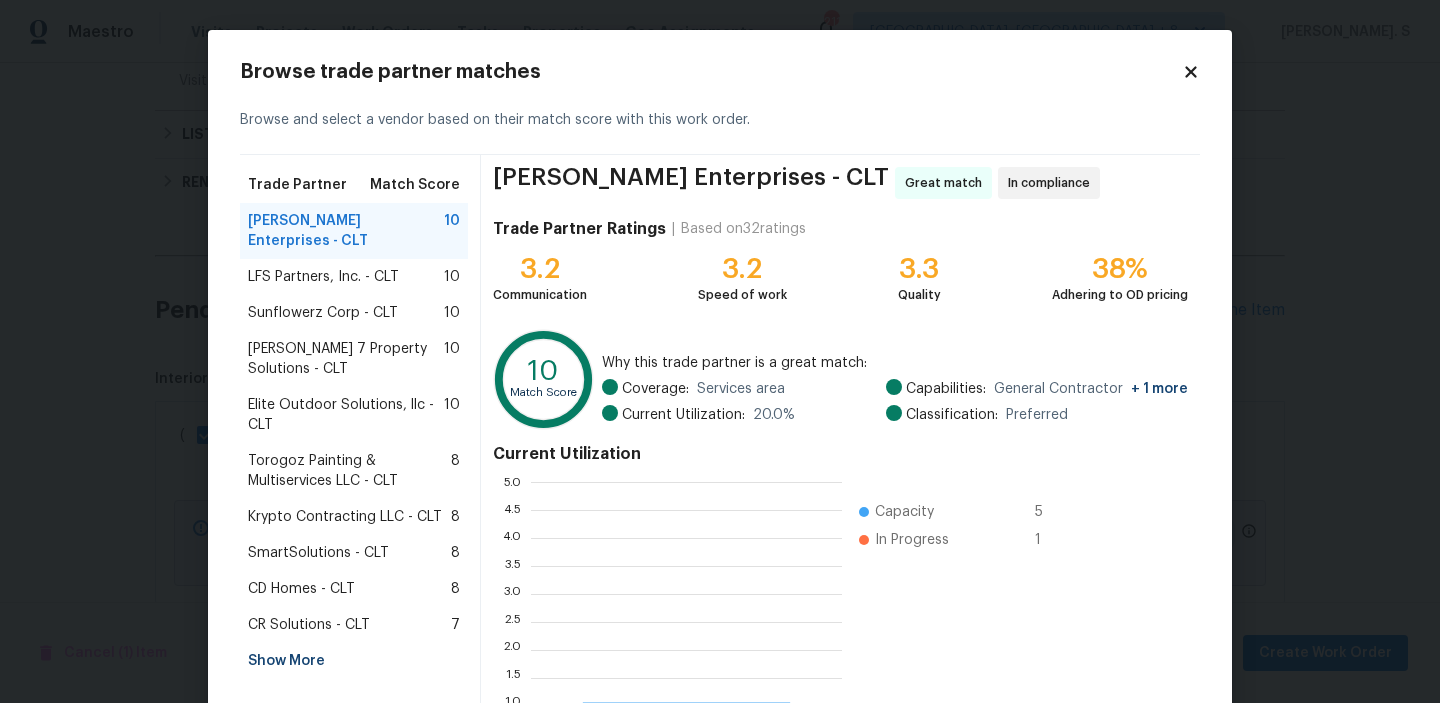 scroll, scrollTop: 2, scrollLeft: 1, axis: both 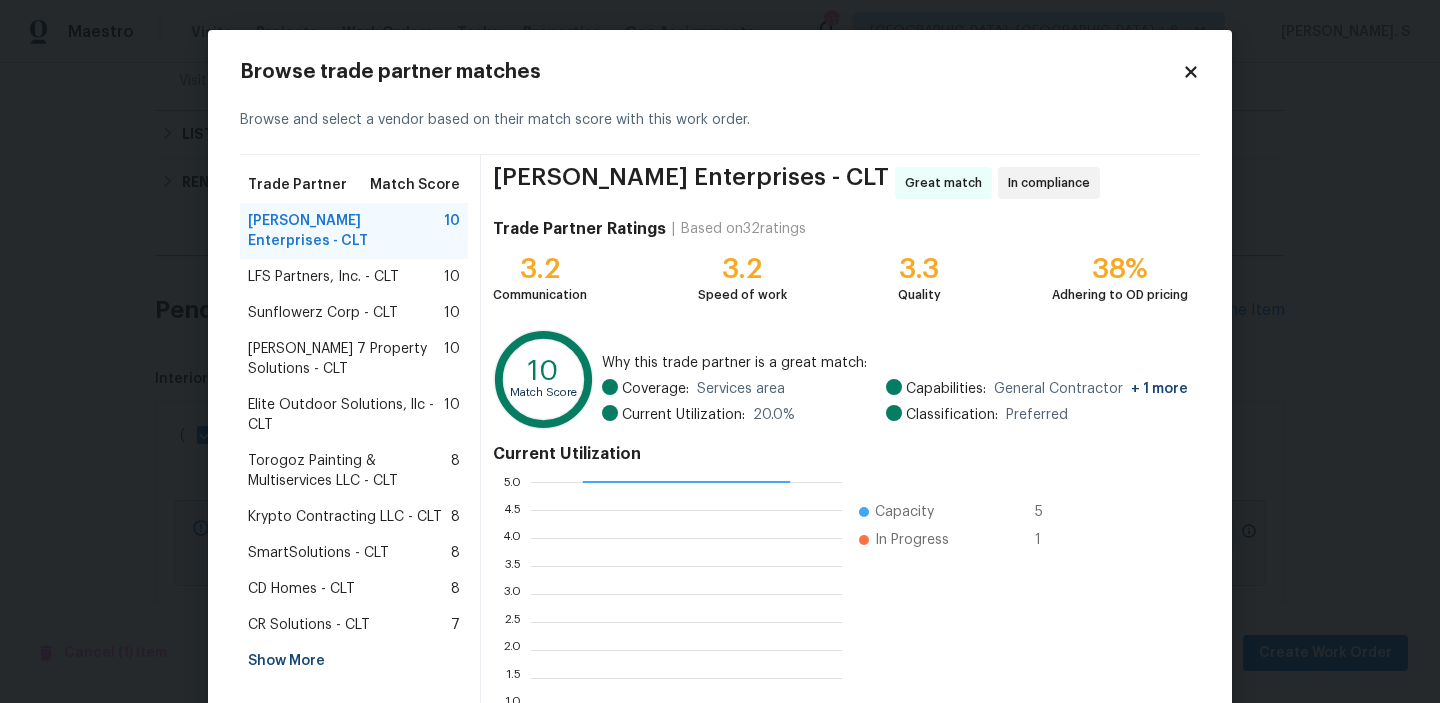 click on "Sunflowerz Corp - CLT" at bounding box center (323, 313) 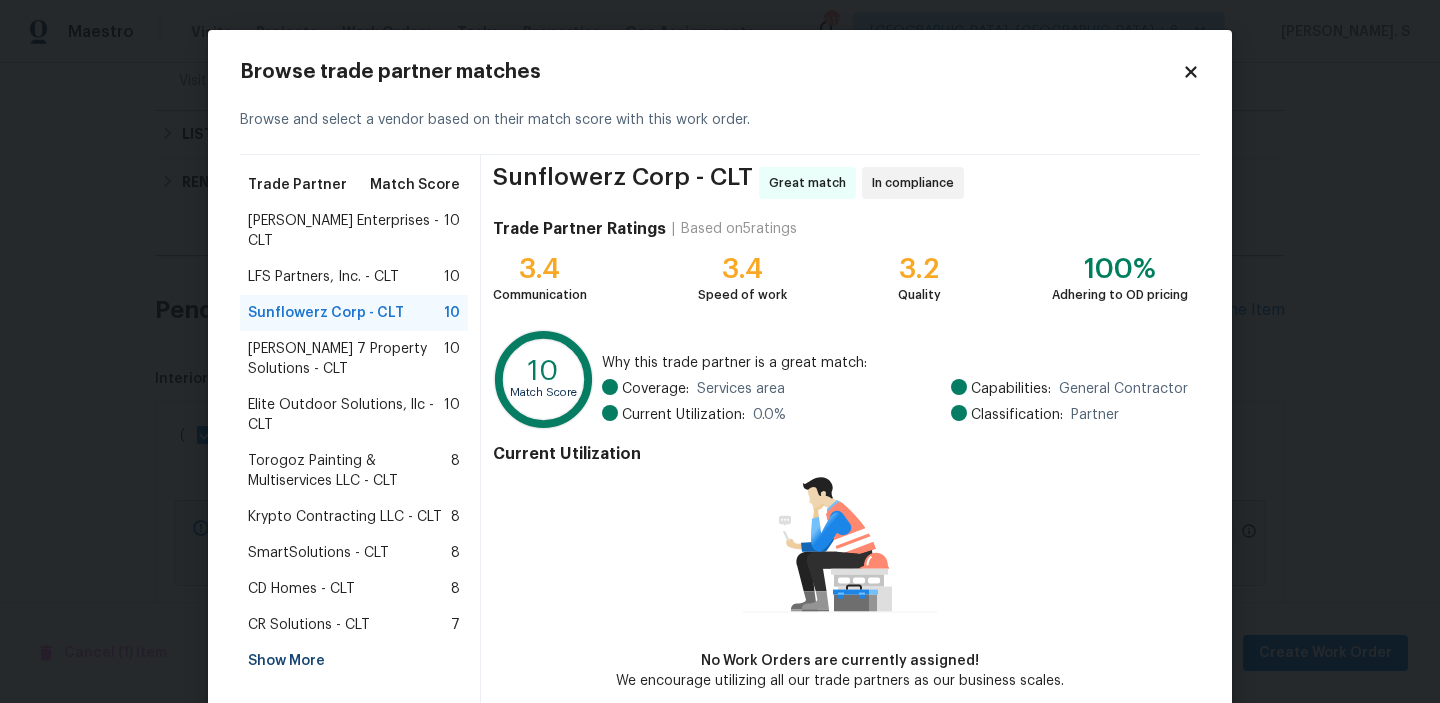 scroll, scrollTop: 97, scrollLeft: 0, axis: vertical 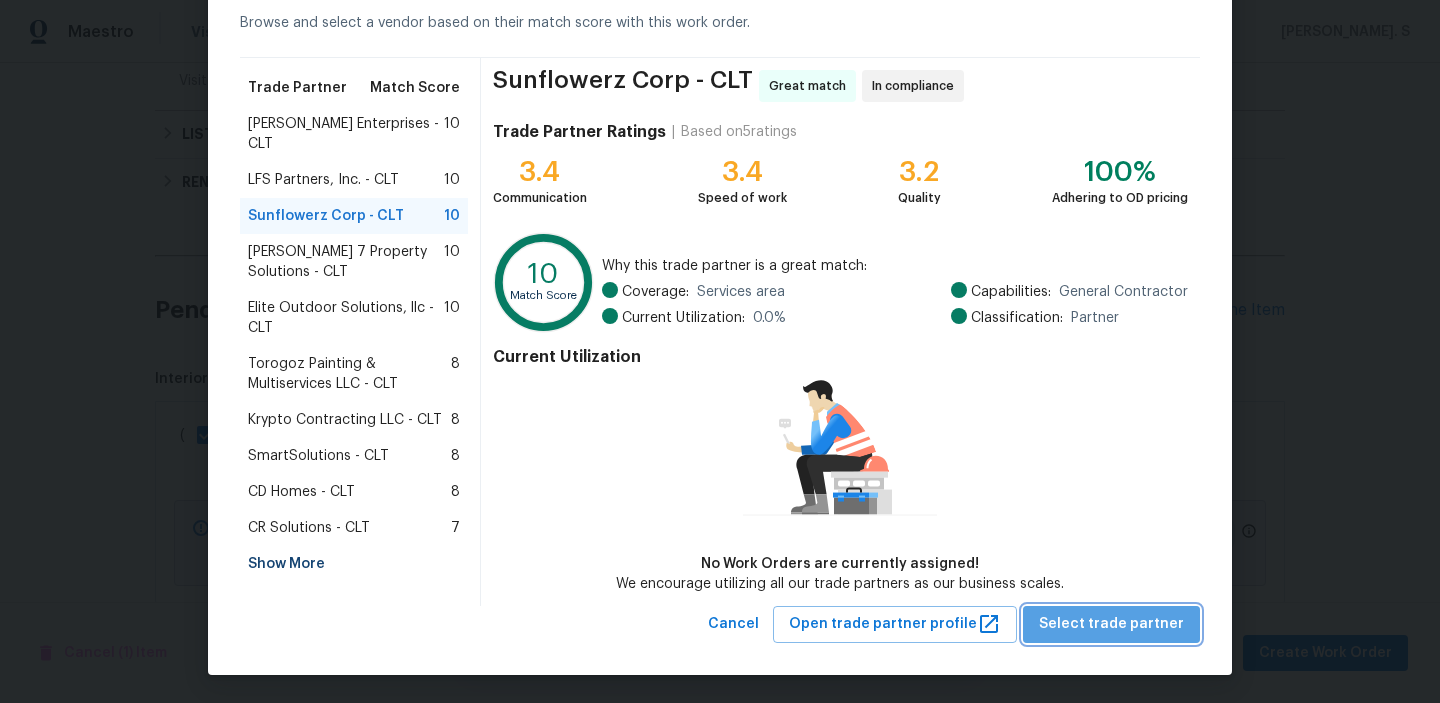 click on "Select trade partner" at bounding box center [1111, 624] 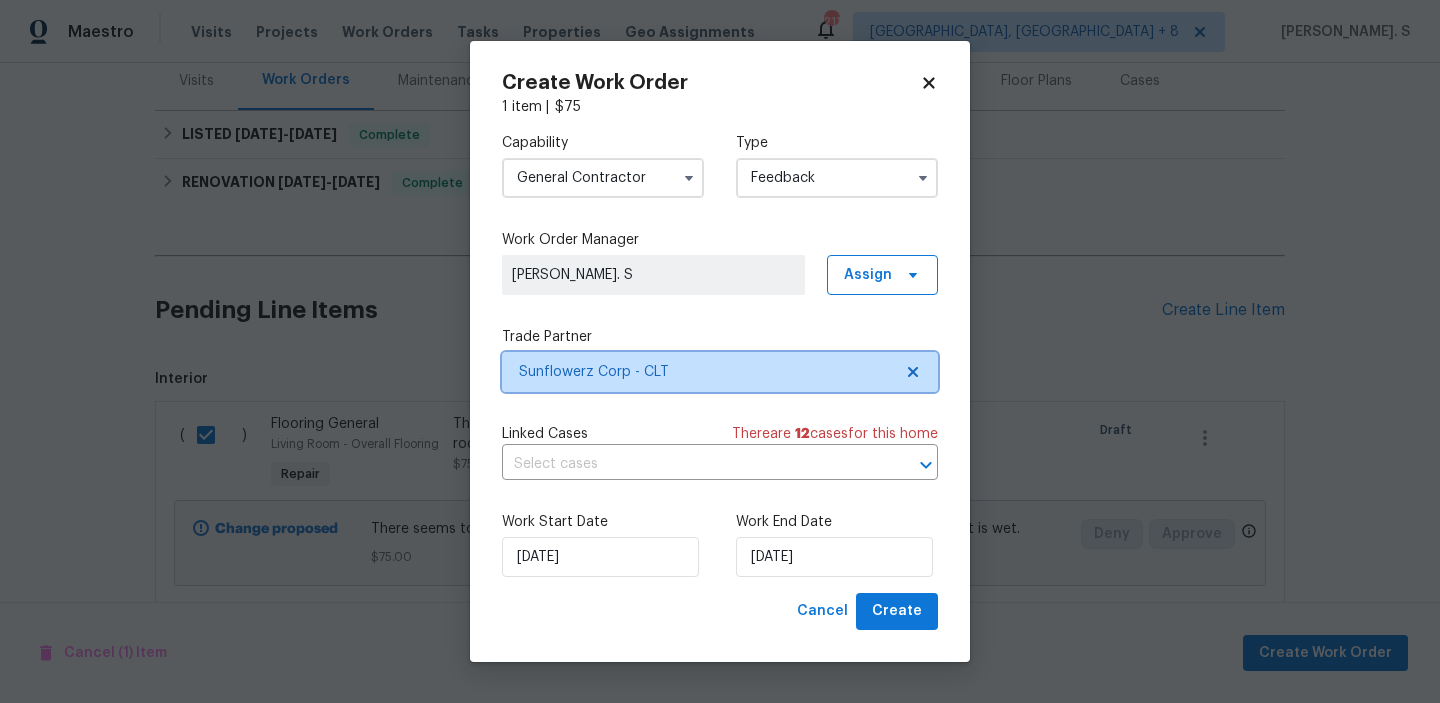 scroll, scrollTop: 0, scrollLeft: 0, axis: both 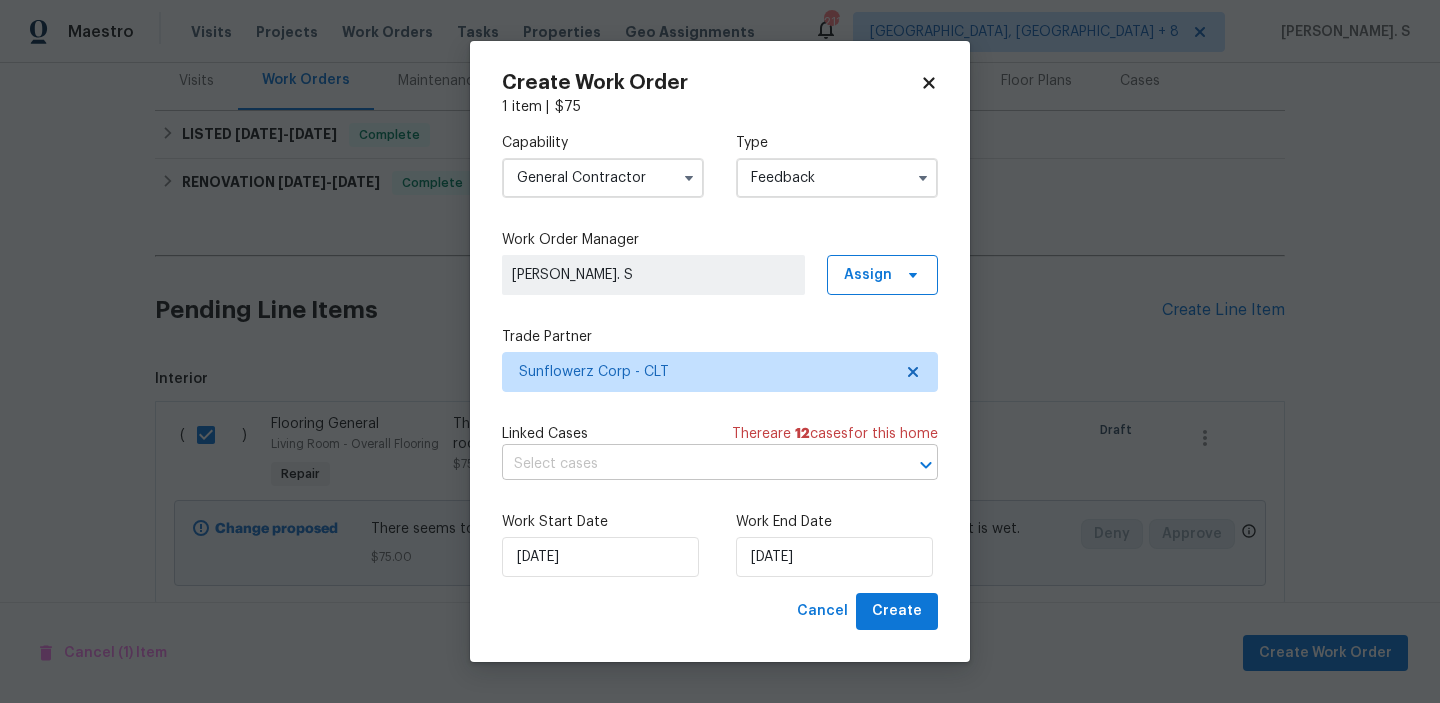 click at bounding box center (692, 464) 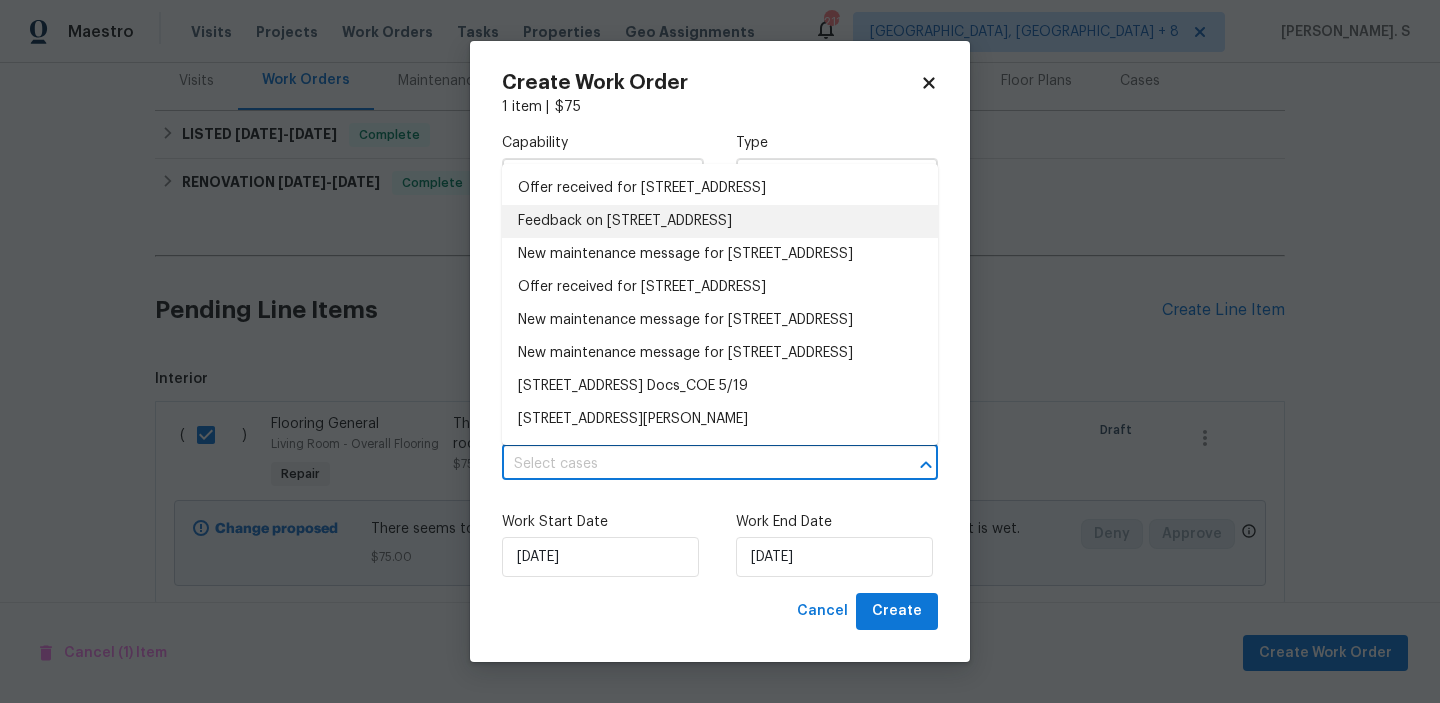 click on "Feedback on [STREET_ADDRESS]" at bounding box center (720, 221) 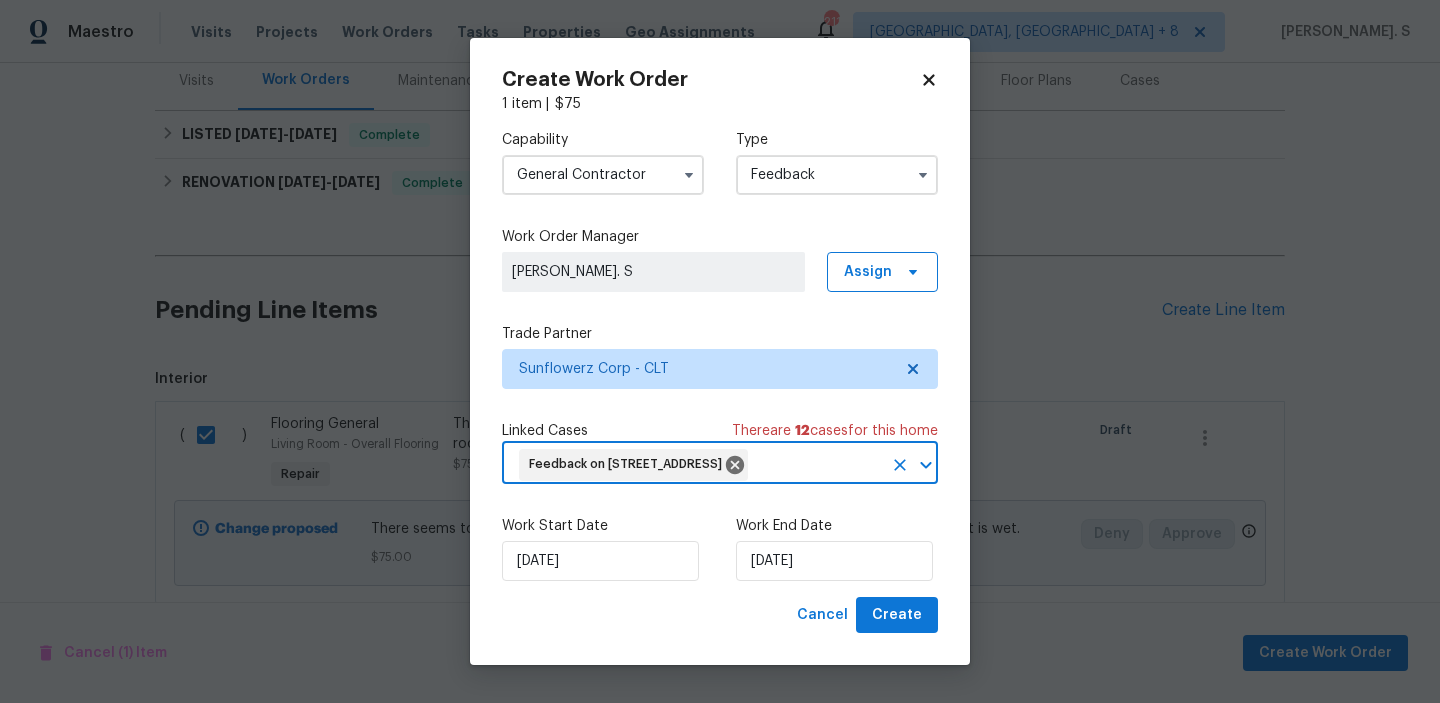 click on "Work Start Date   [DATE] Work End Date   [DATE]" at bounding box center [720, 548] 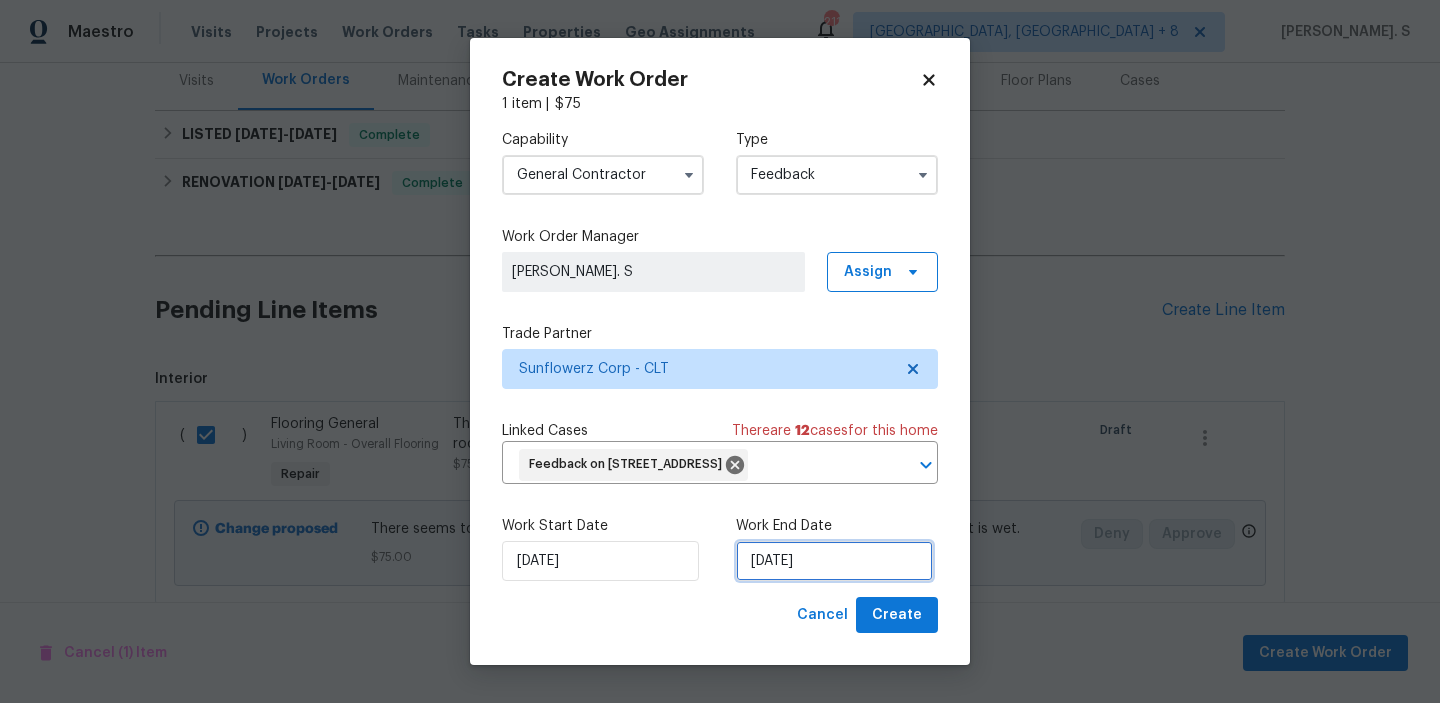 click on "[DATE]" at bounding box center (834, 561) 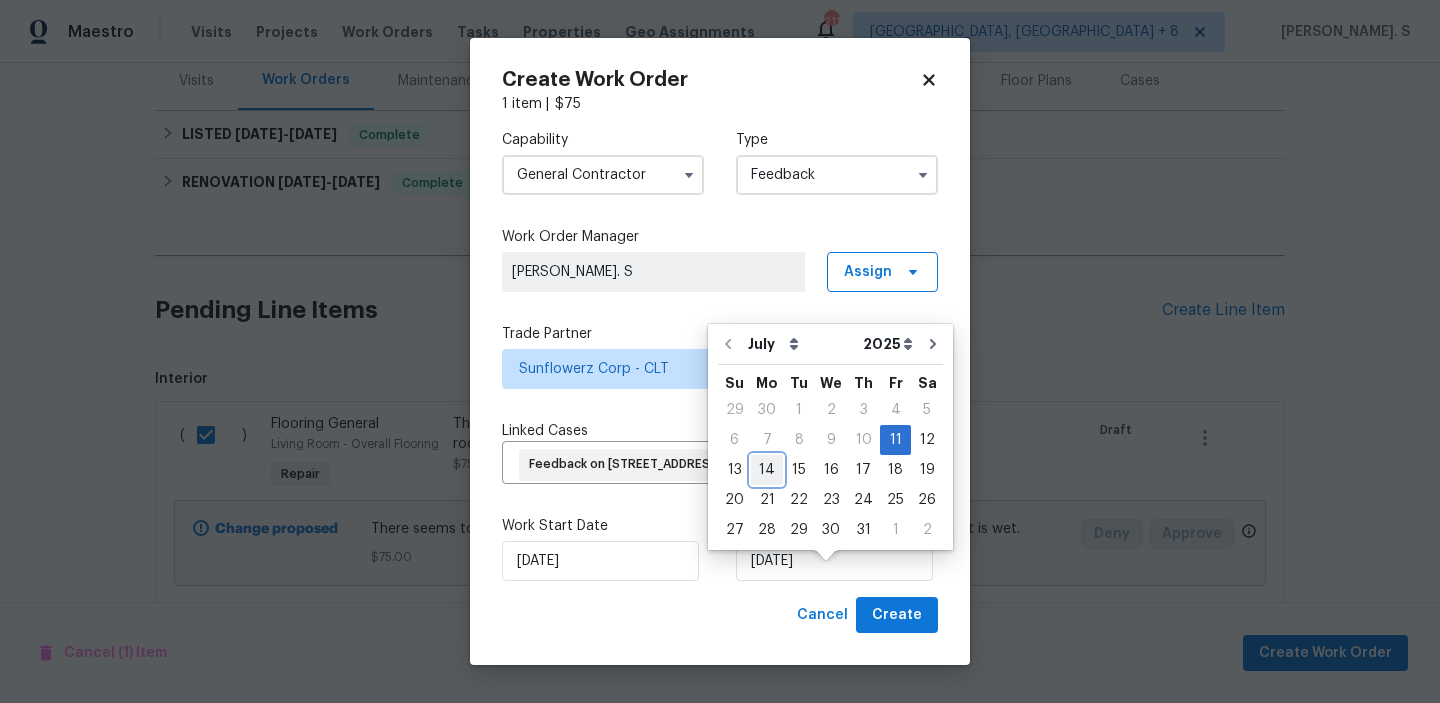 click on "14" at bounding box center [767, 470] 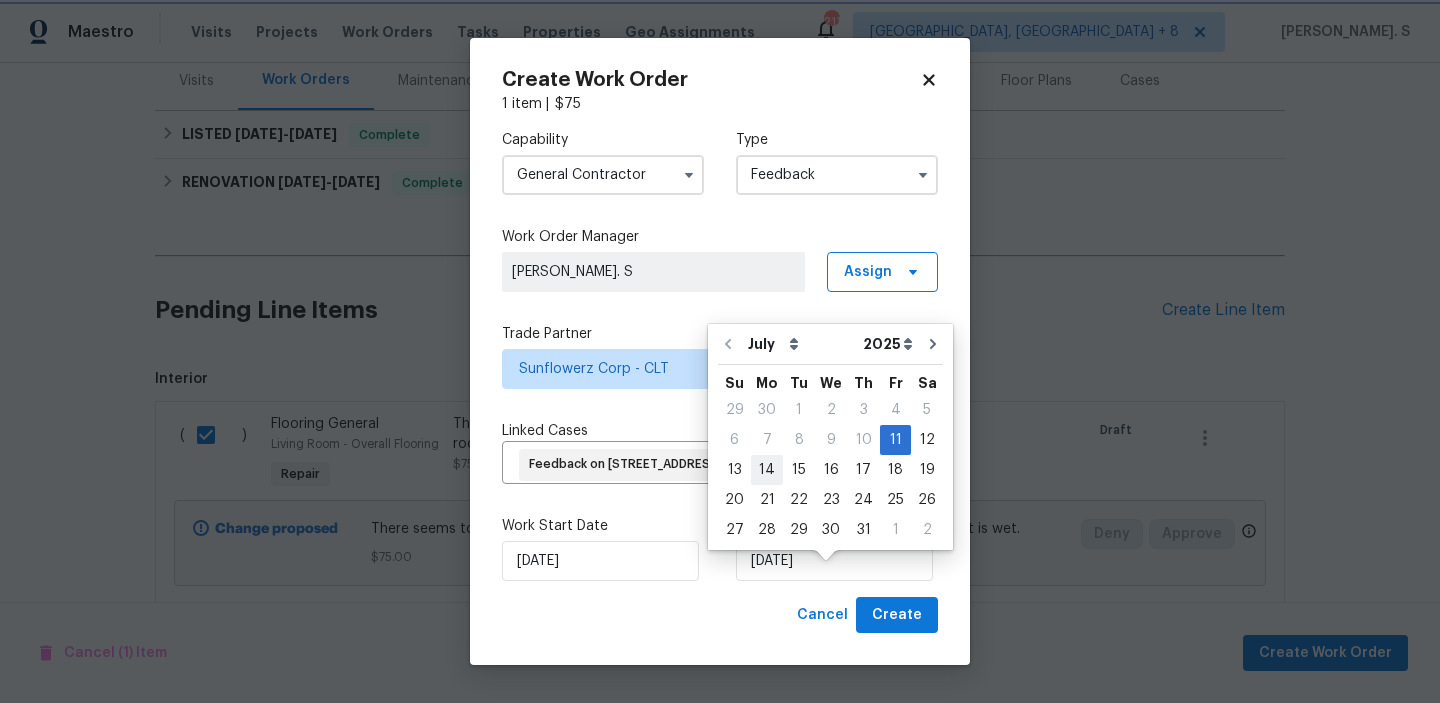 type on "[DATE]" 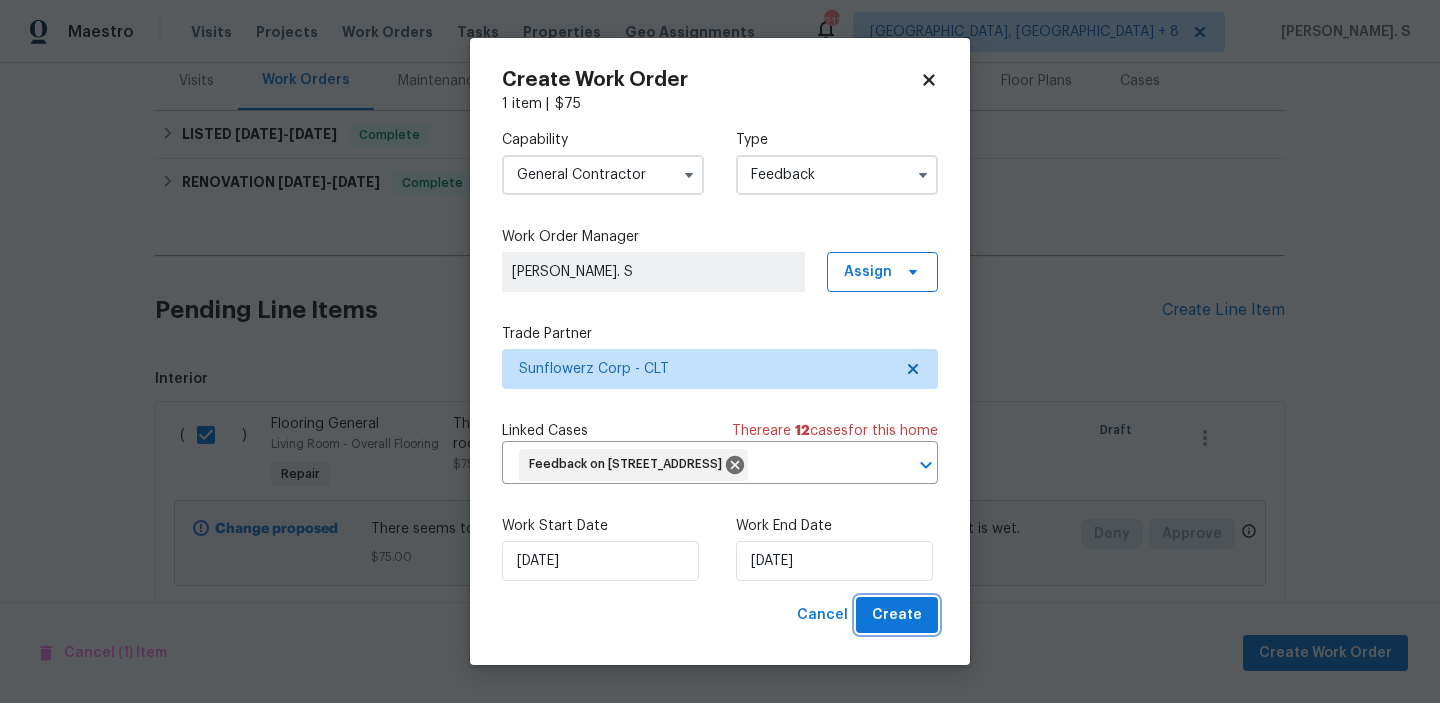 click on "Create" at bounding box center (897, 615) 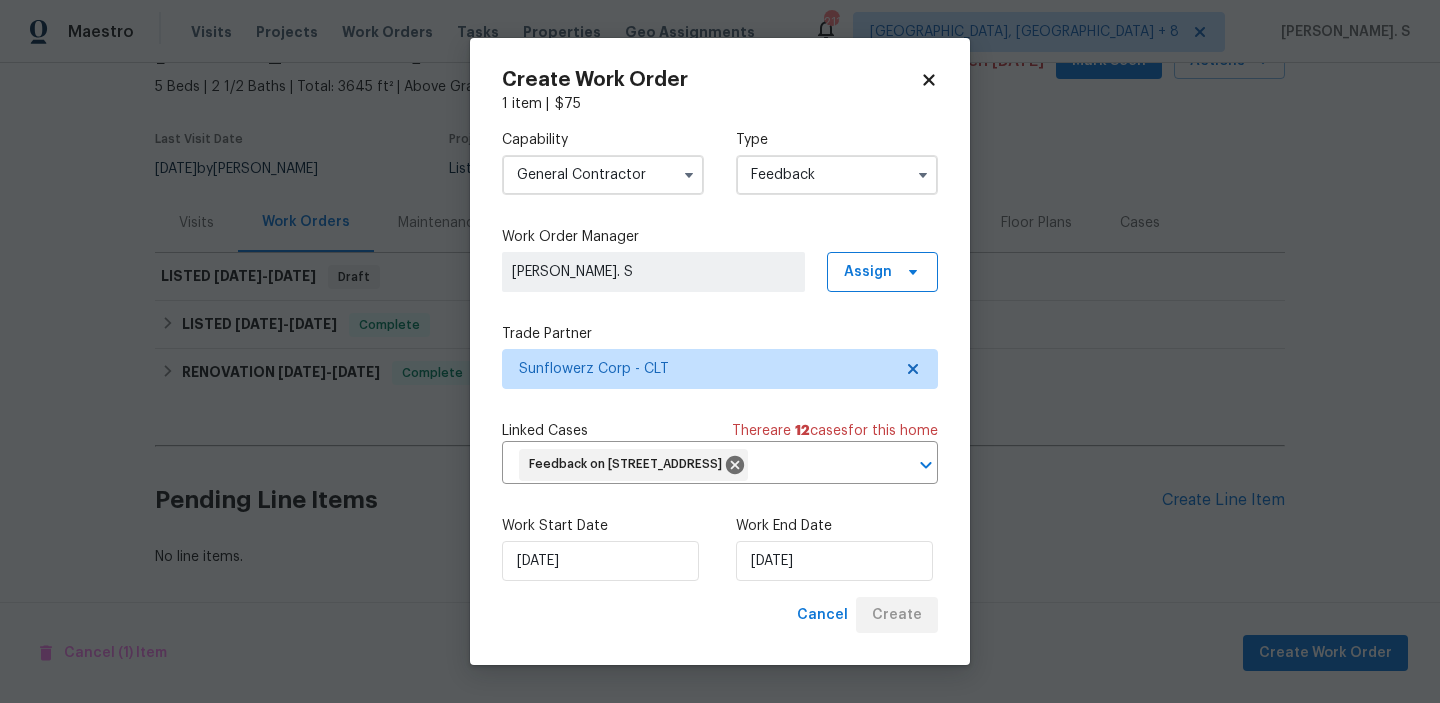 scroll, scrollTop: 110, scrollLeft: 0, axis: vertical 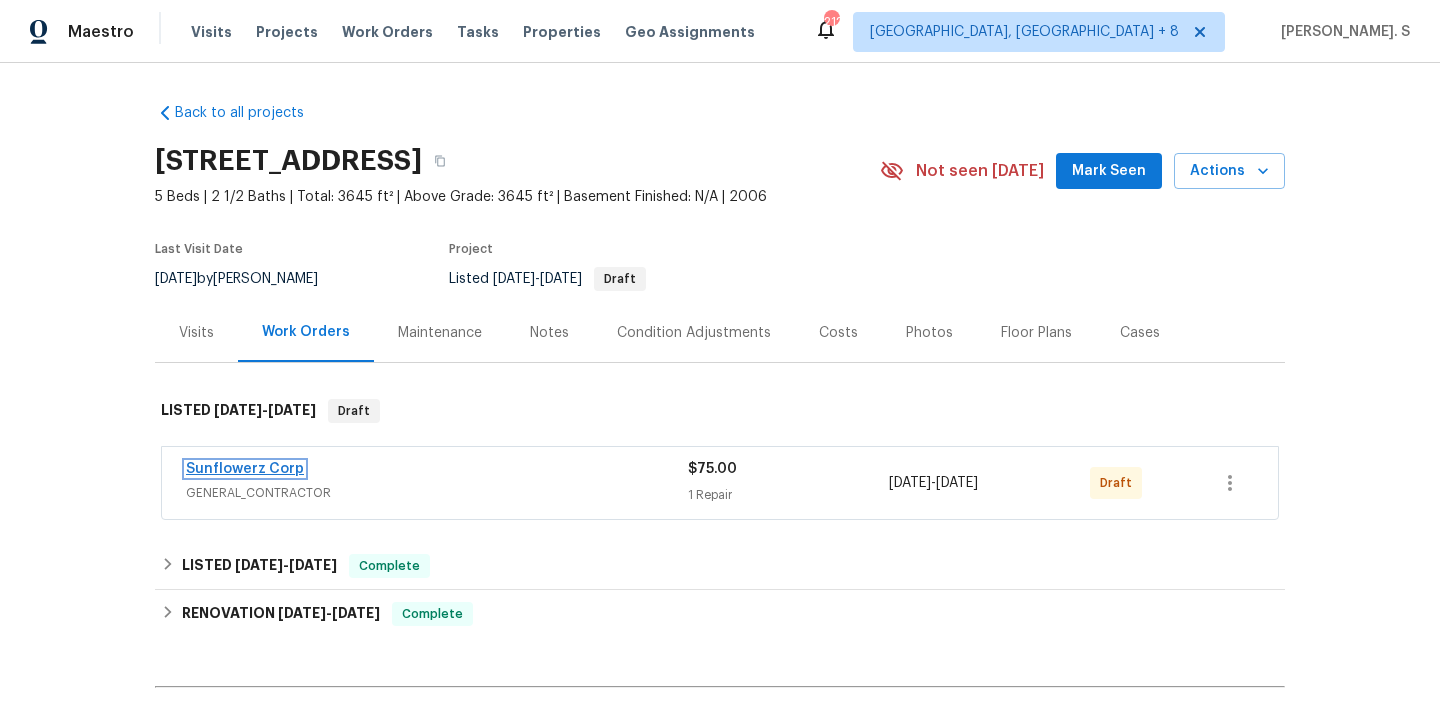 click on "Sunflowerz Corp" at bounding box center [245, 469] 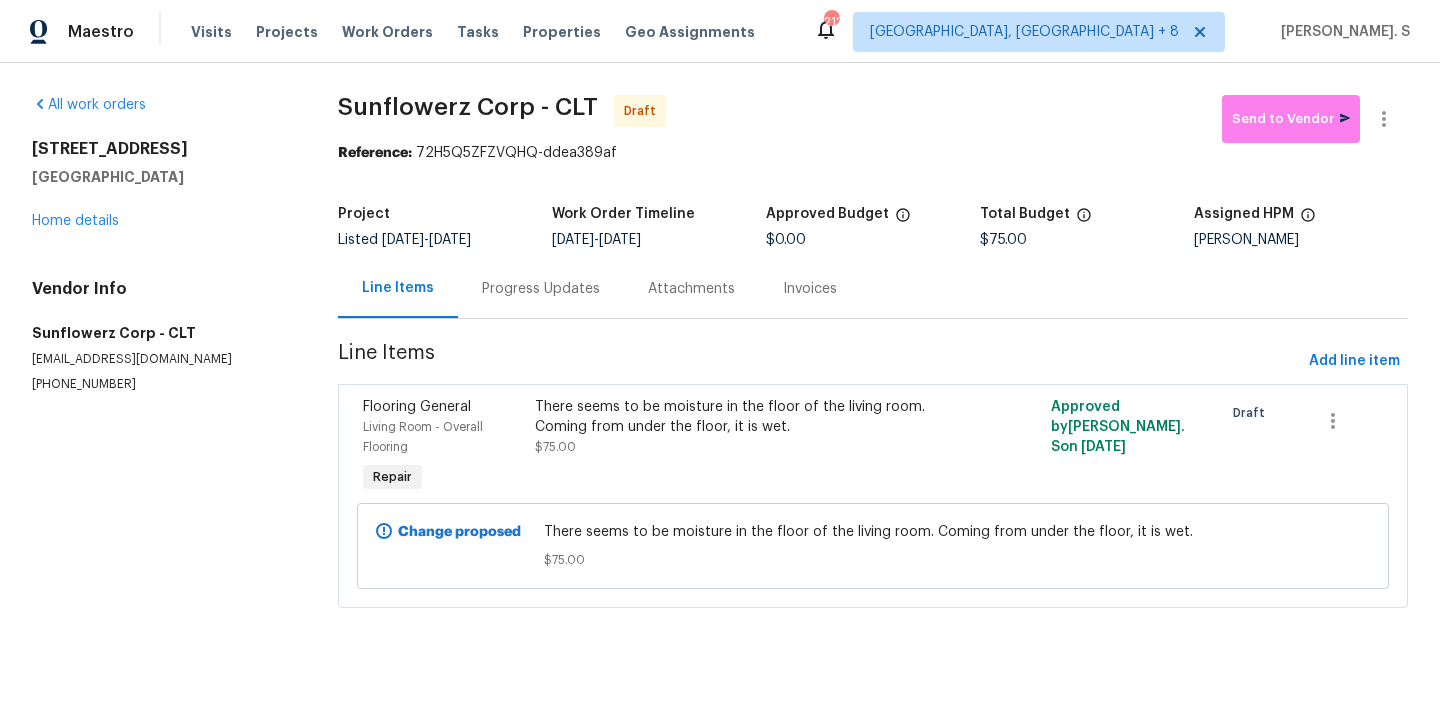 click on "Progress Updates" at bounding box center (541, 289) 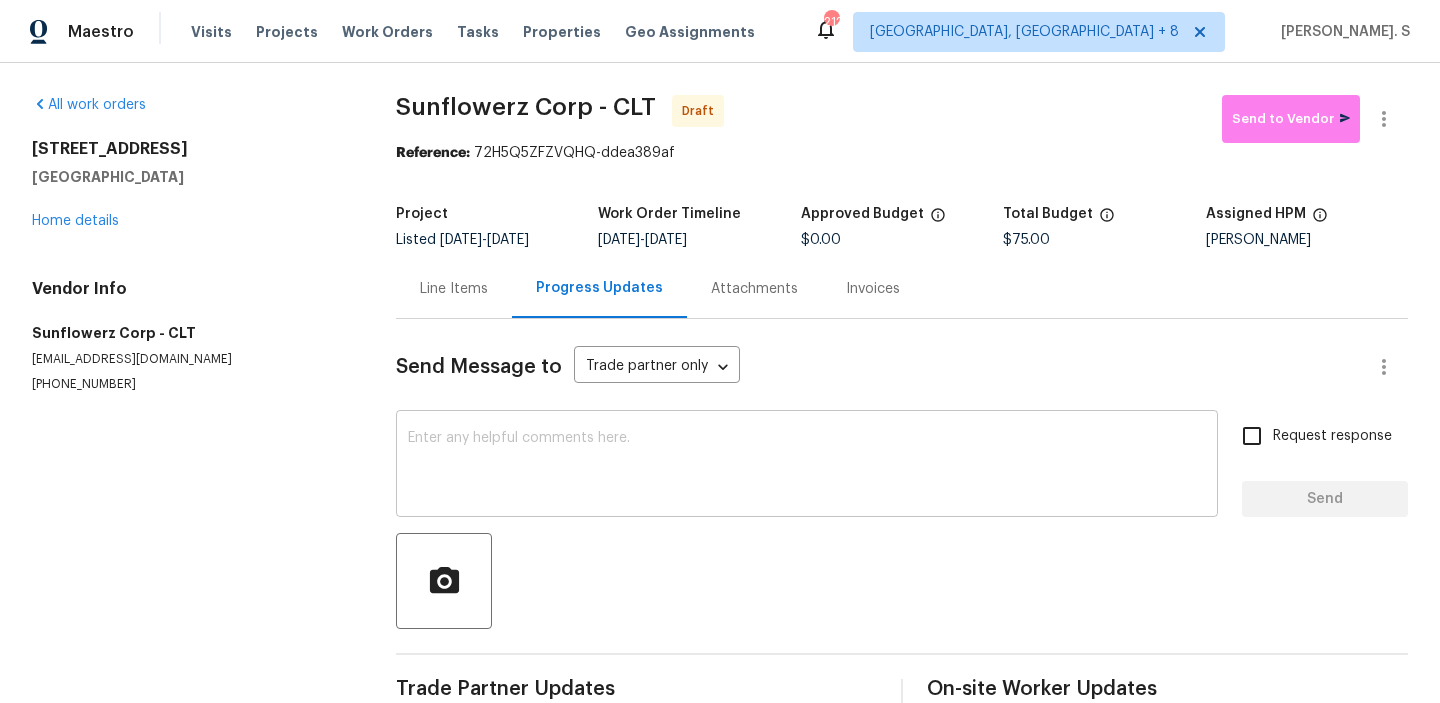 click at bounding box center (807, 466) 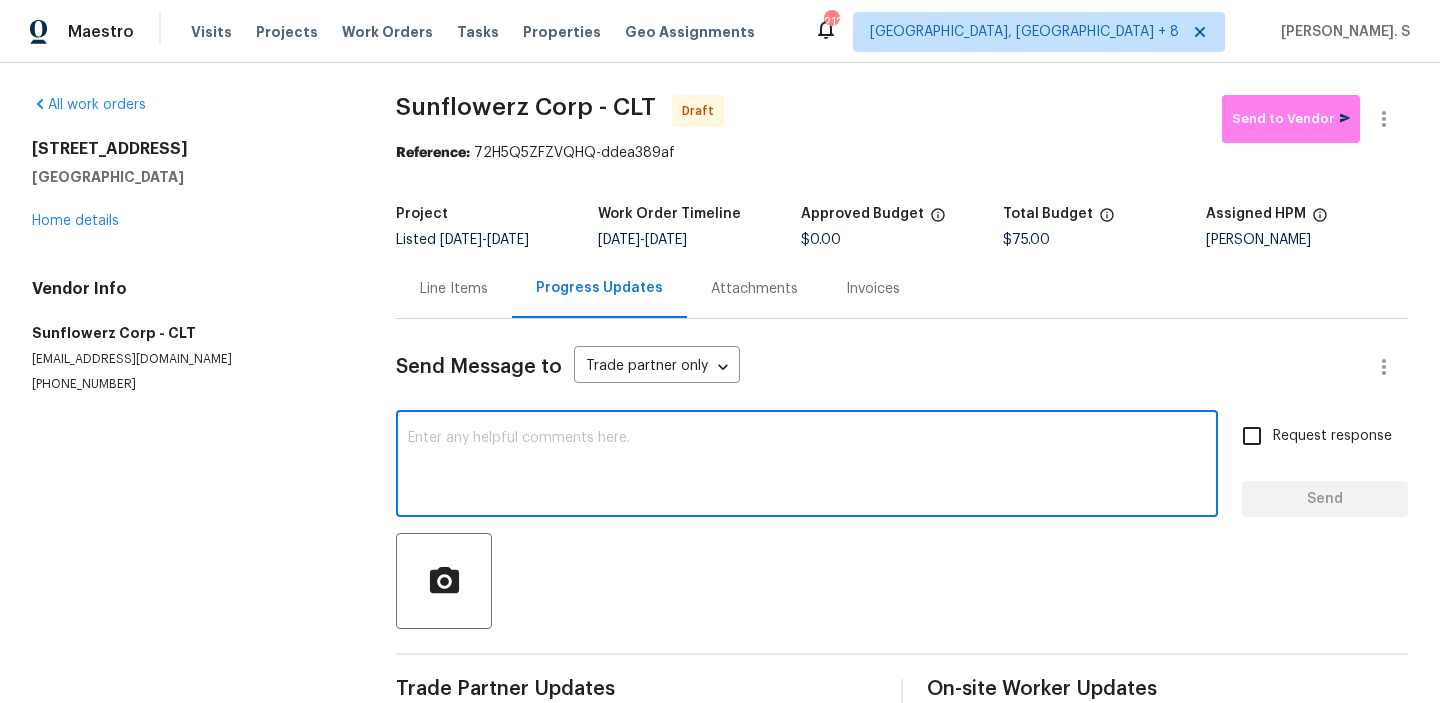 paste on "Hi, this is Glory with Opendoor. I’m confirming you received the WO for the property at (Address). Please review and accept the WO within 24 hours and provide a schedule date. Please disregard the contact information for the HPM included in the WO. Our Centralised LWO Team is responsible for Listed WOs. The team can be reached through the portal or by phone at (480) 478-0155." 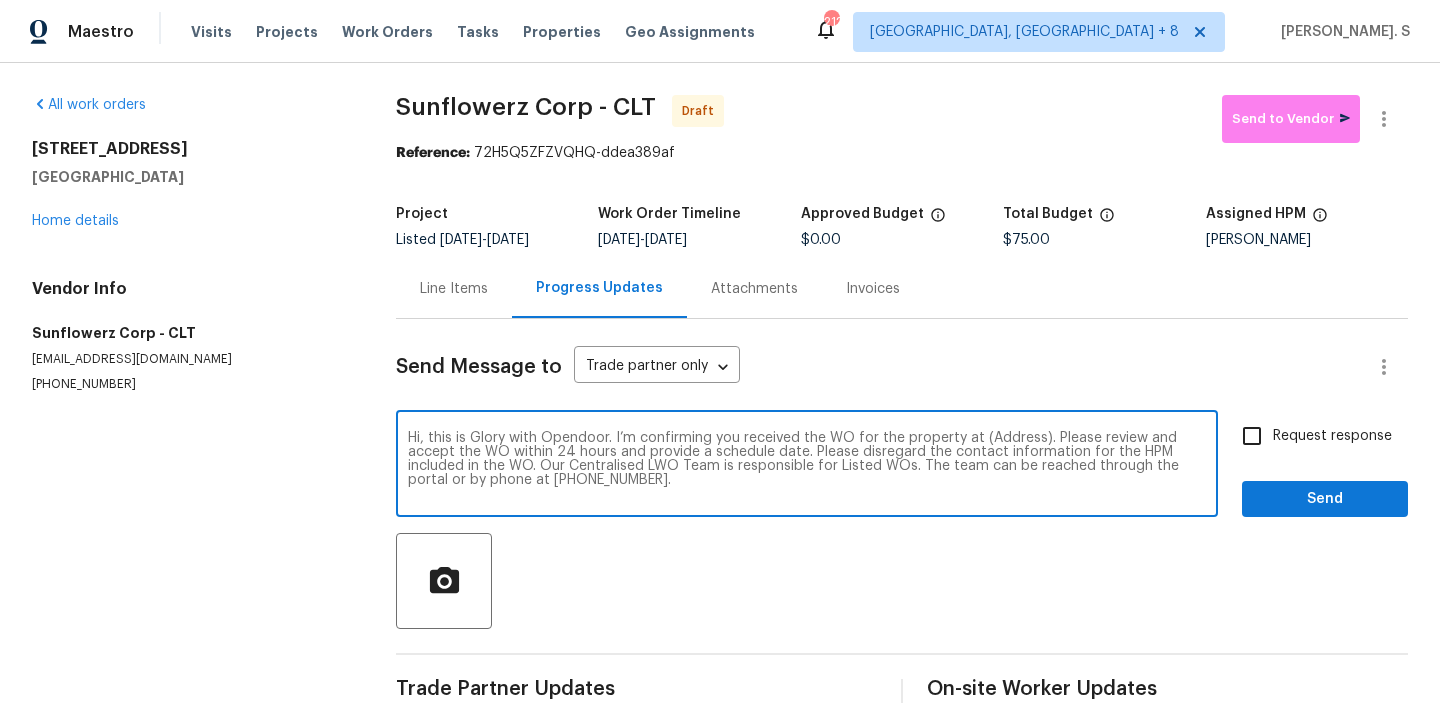 click on "Hi, this is Glory with Opendoor. I’m confirming you received the WO for the property at (Address). Please review and accept the WO within 24 hours and provide a schedule date. Please disregard the contact information for the HPM included in the WO. Our Centralised LWO Team is responsible for Listed WOs. The team can be reached through the portal or by phone at (480) 478-0155." at bounding box center [807, 466] 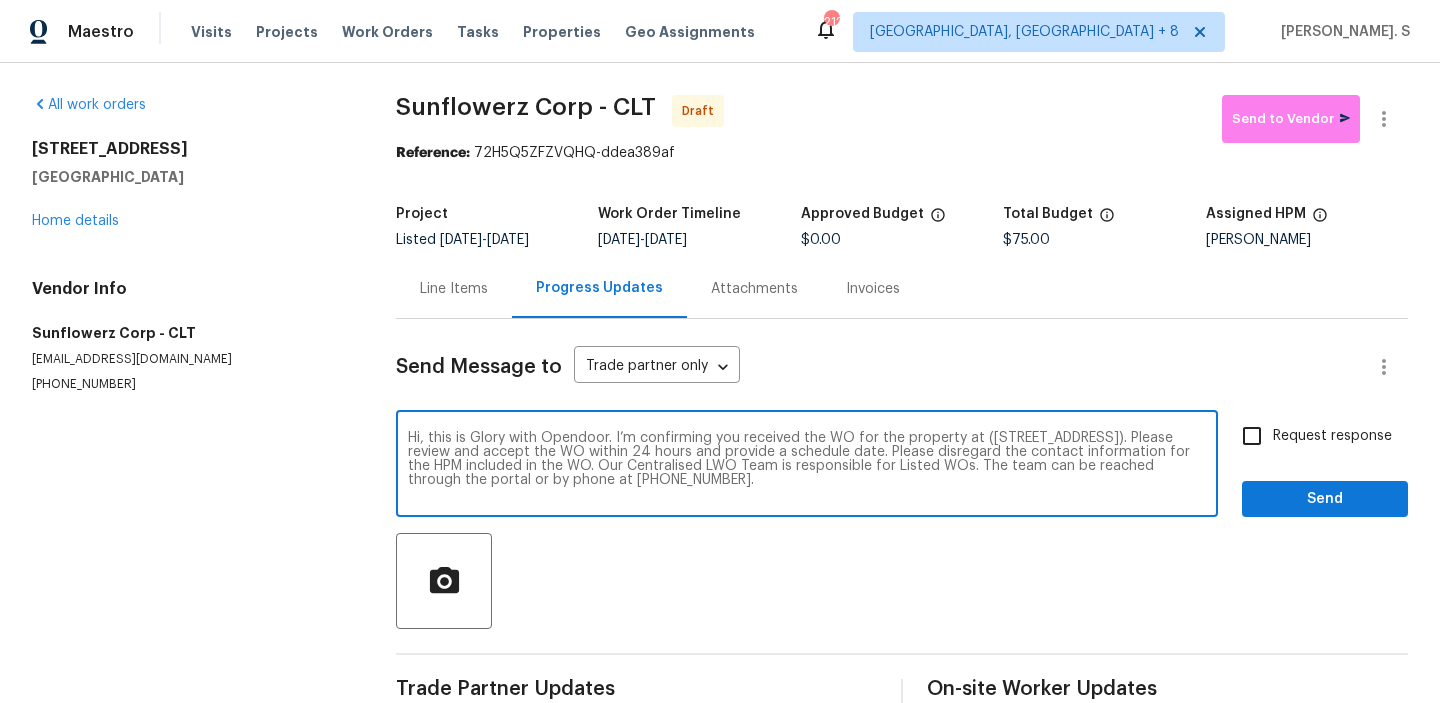 type on "Hi, this is Glory with Opendoor. I’m confirming you received the WO for the property at (2479 N Legacy Park Blvd, Fort Mill, SC 29707). Please review and accept the WO within 24 hours and provide a schedule date. Please disregard the contact information for the HPM included in the WO. Our Centralised LWO Team is responsible for Listed WOs. The team can be reached through the portal or by phone at (480) 478-0155." 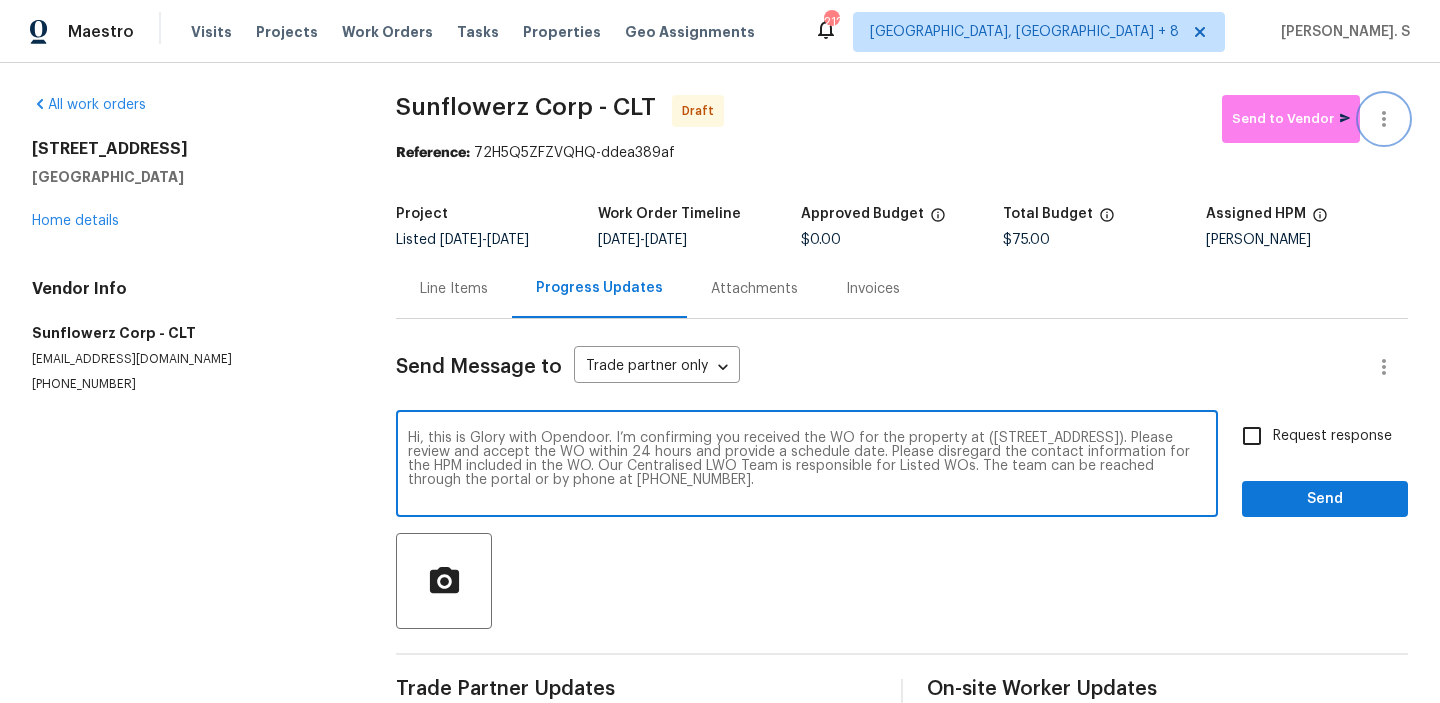 click 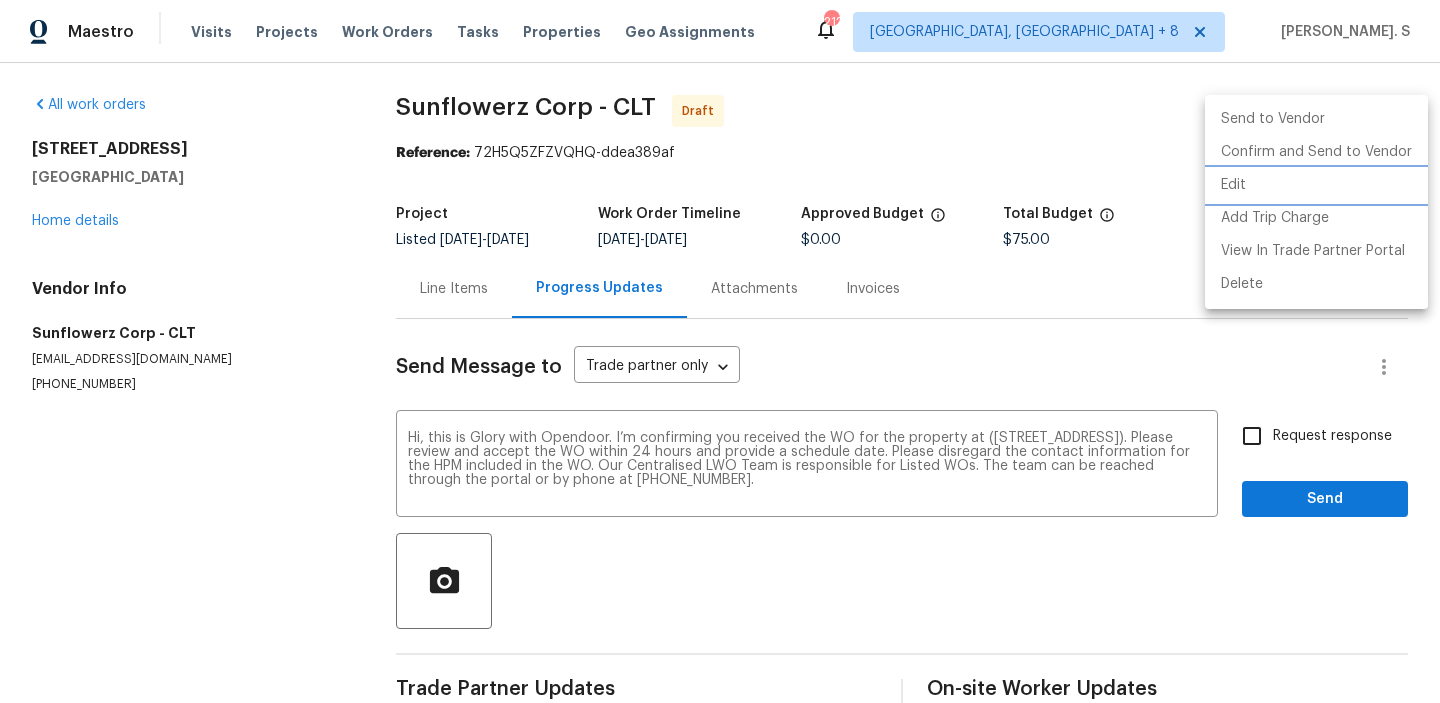click on "Edit" at bounding box center (1316, 185) 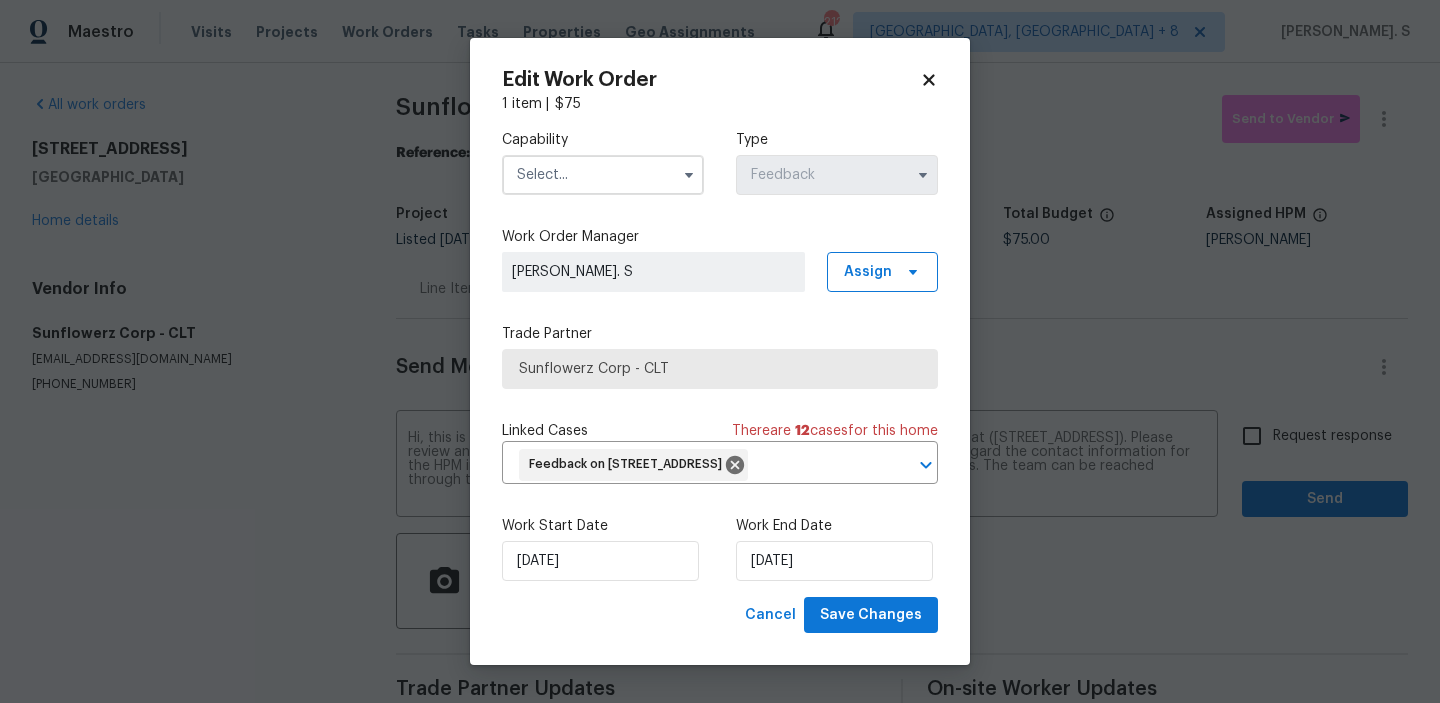 click on "Capability" at bounding box center [603, 162] 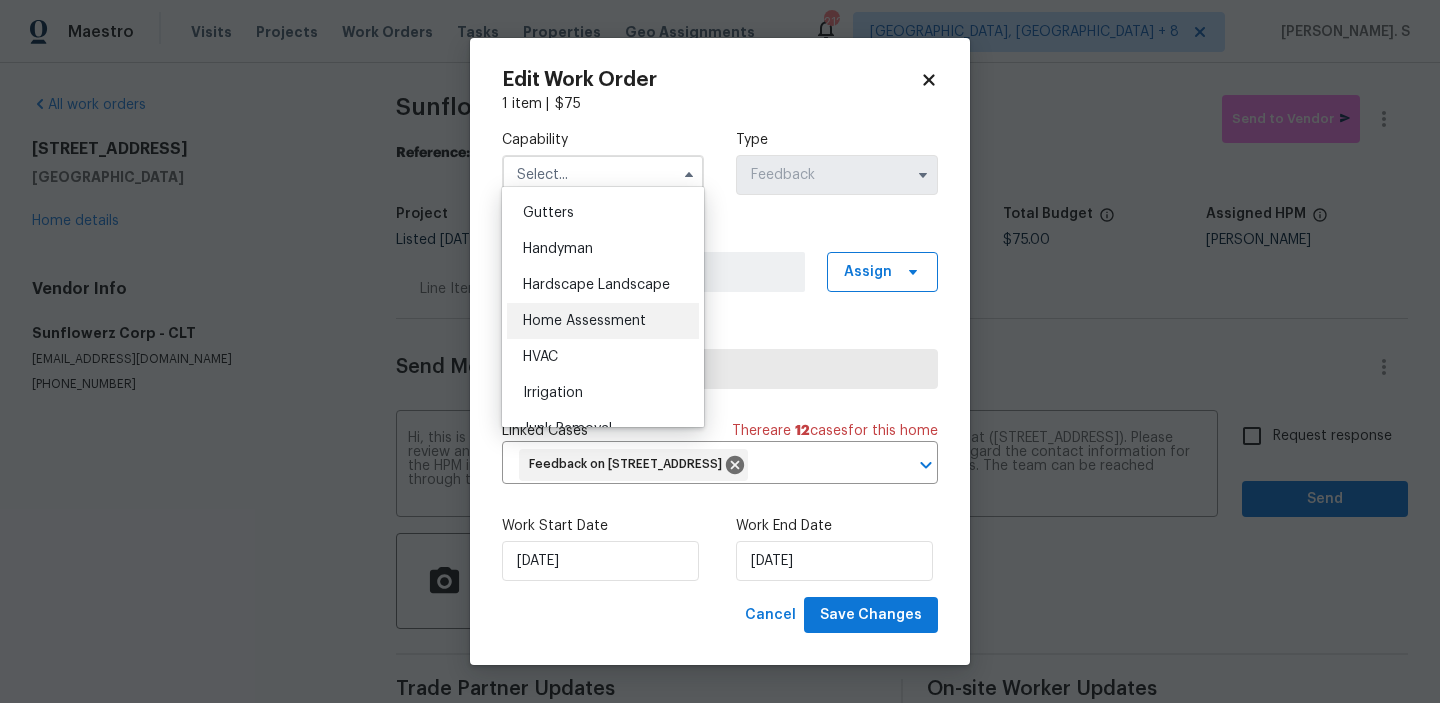 scroll, scrollTop: 1053, scrollLeft: 0, axis: vertical 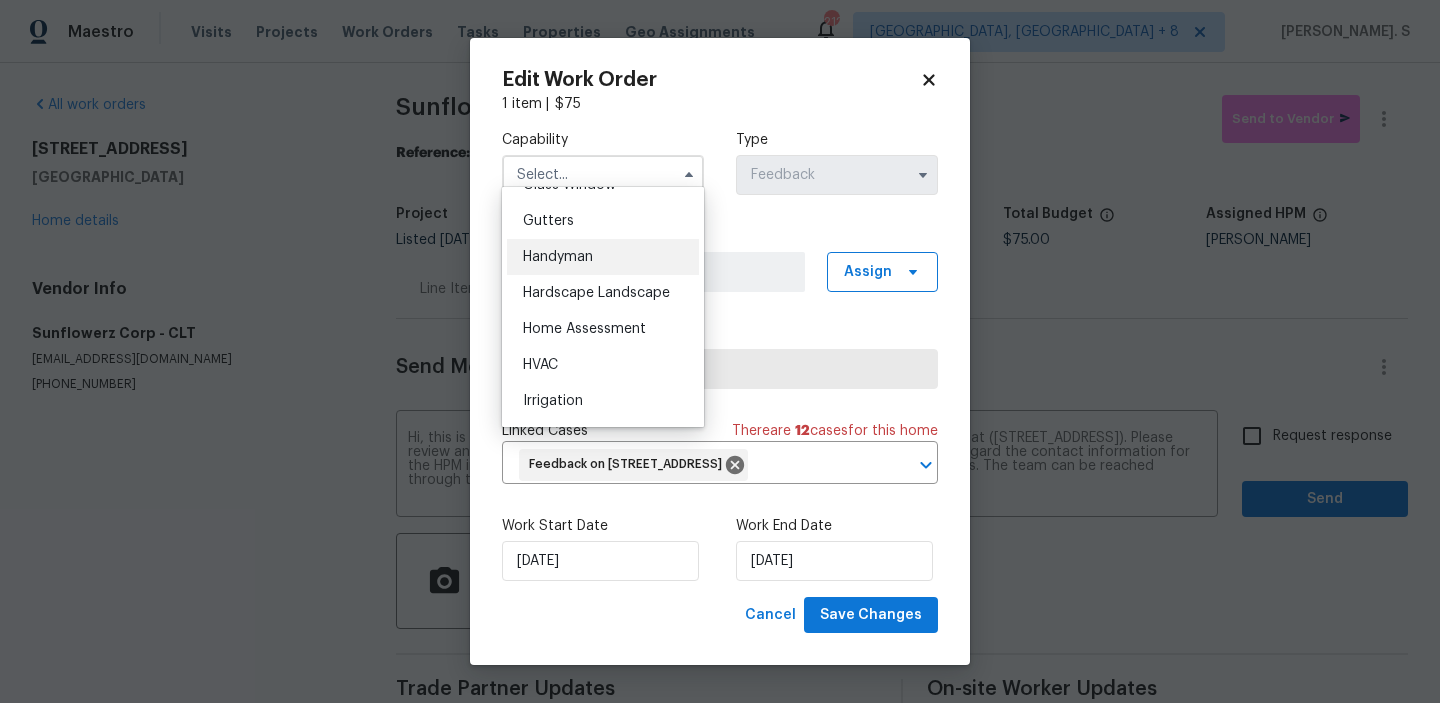 click on "Handyman" at bounding box center [603, 257] 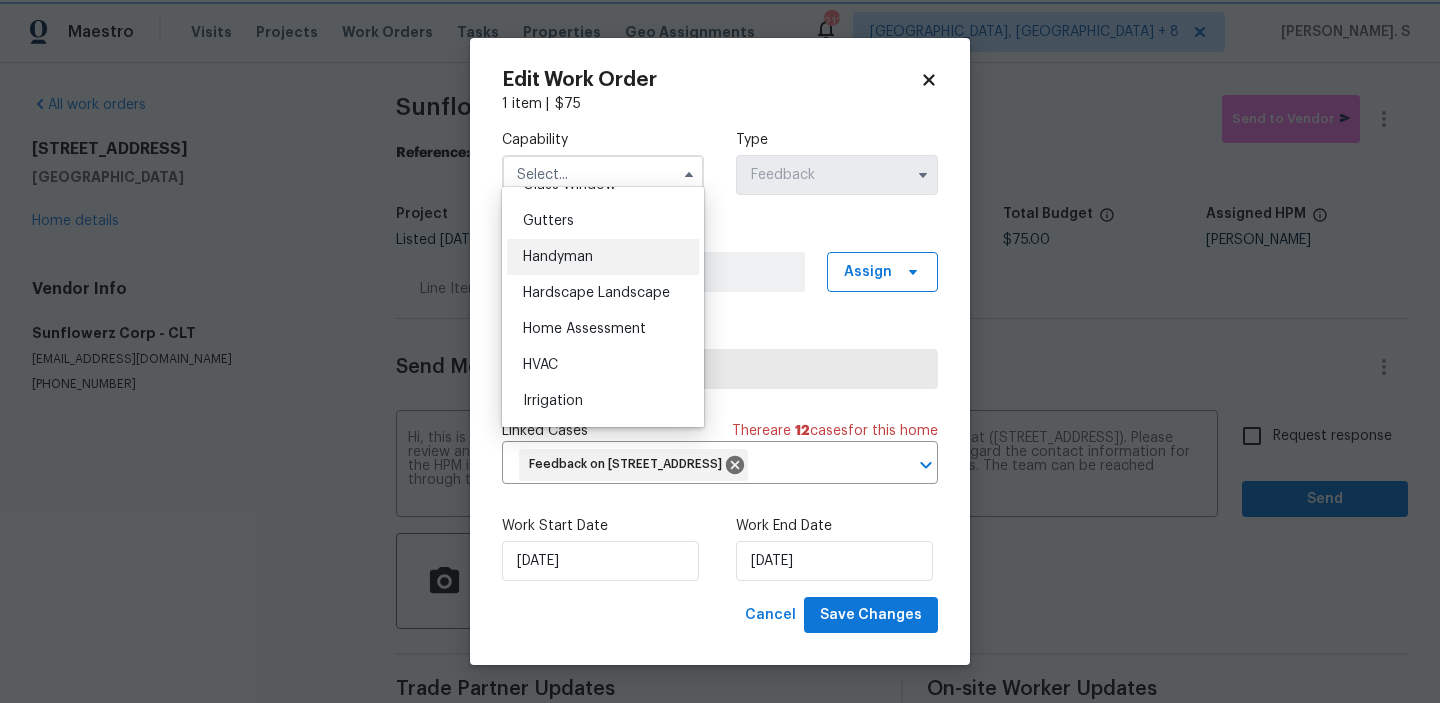 type on "Handyman" 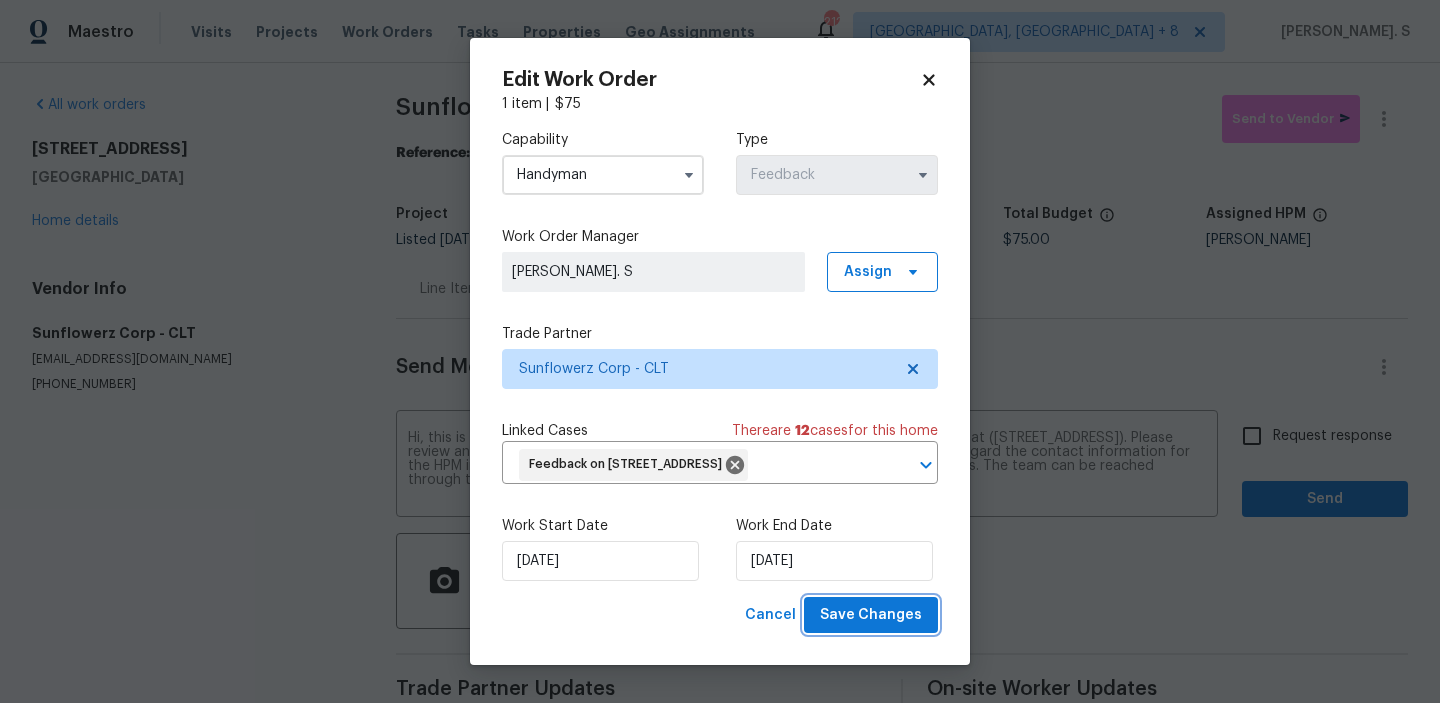 click on "Save Changes" at bounding box center (871, 615) 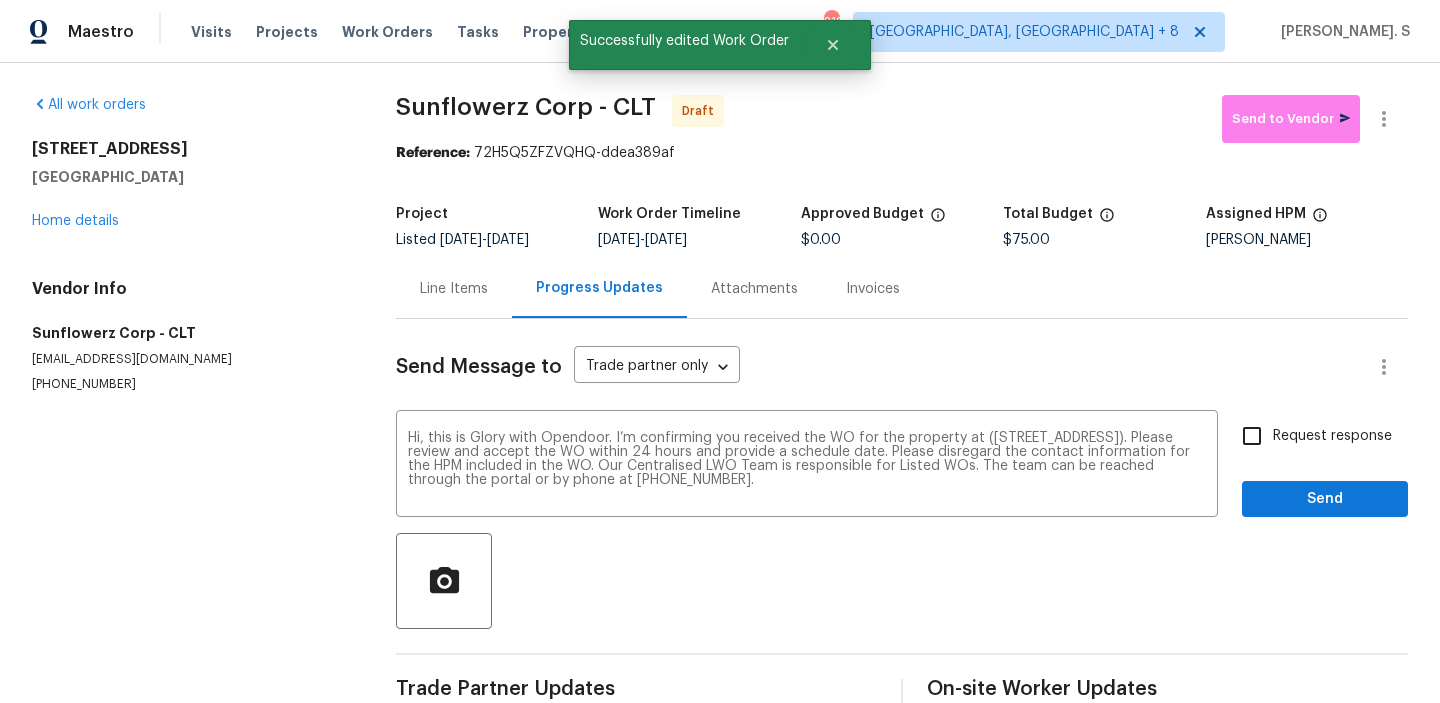 click on "Request response" at bounding box center (1332, 436) 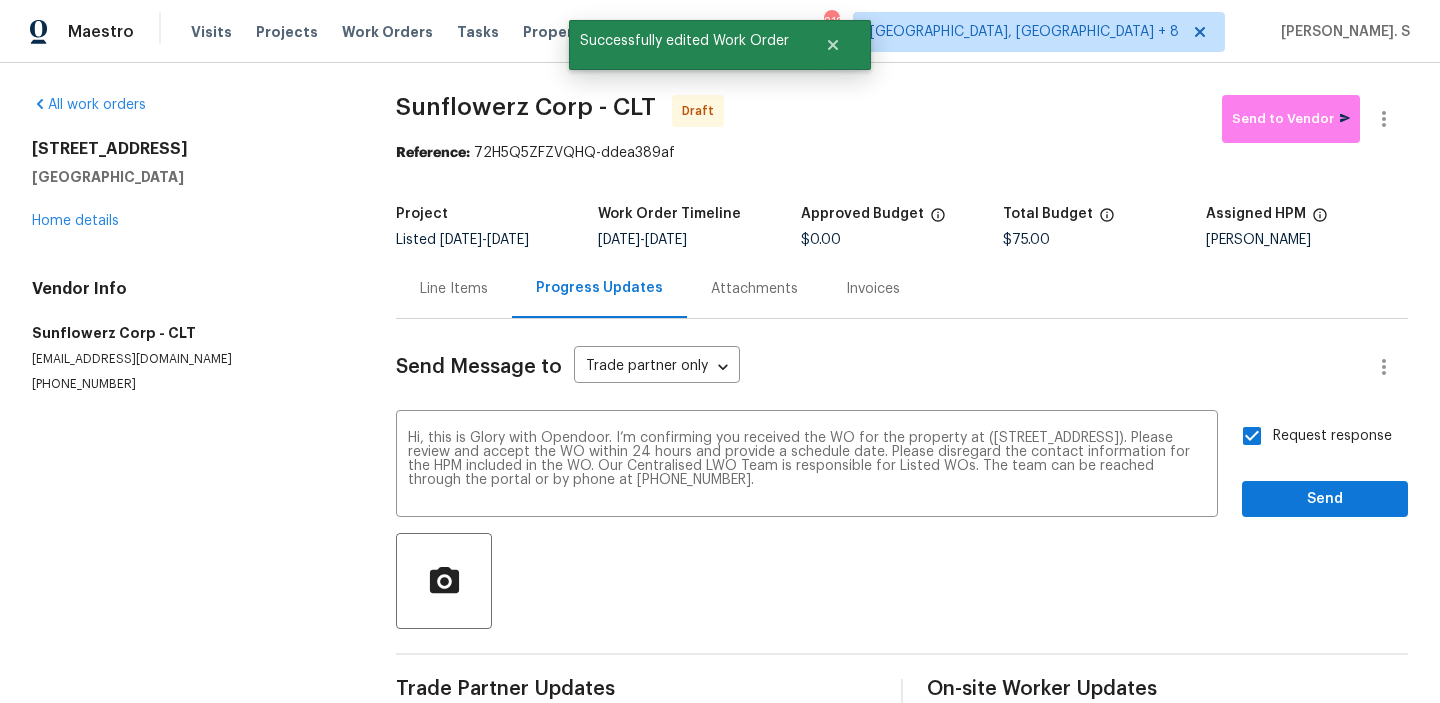 click on "Request response Send" at bounding box center [1325, 466] 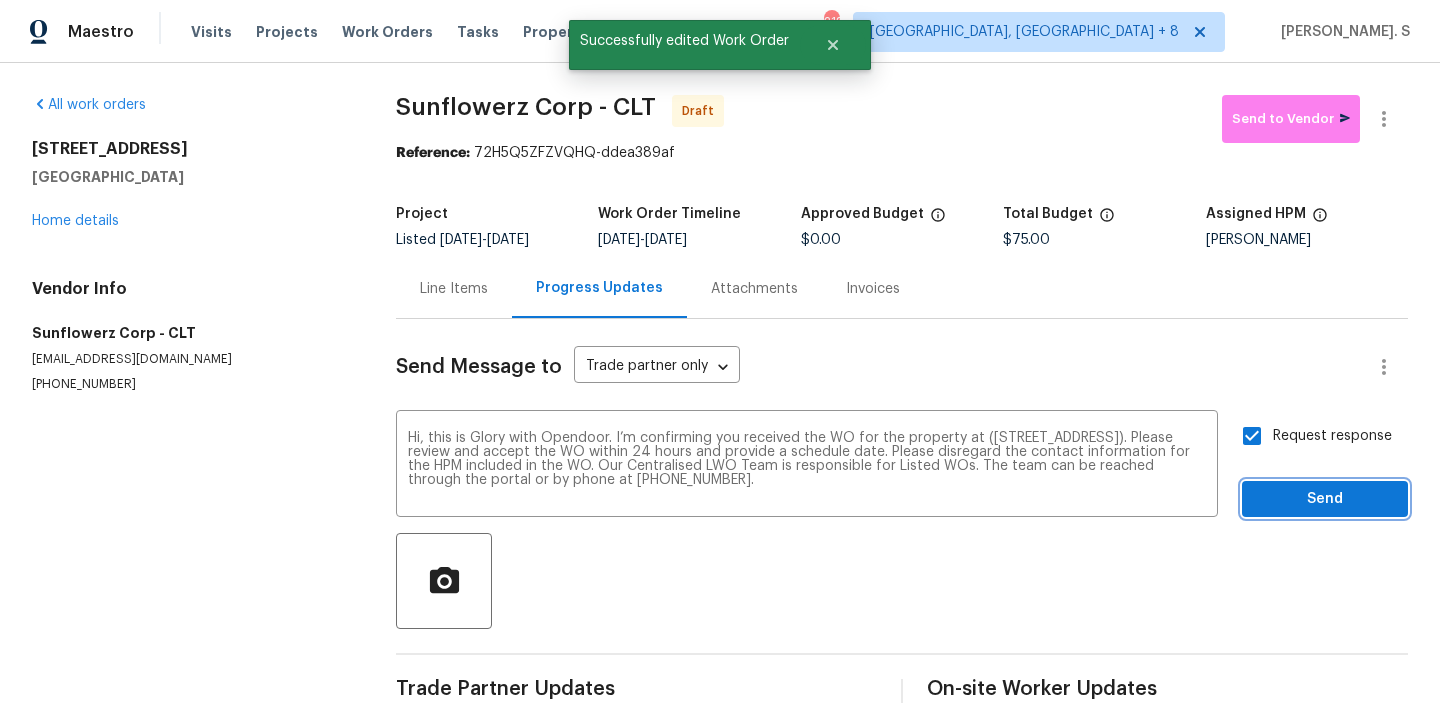 click on "Send" at bounding box center [1325, 499] 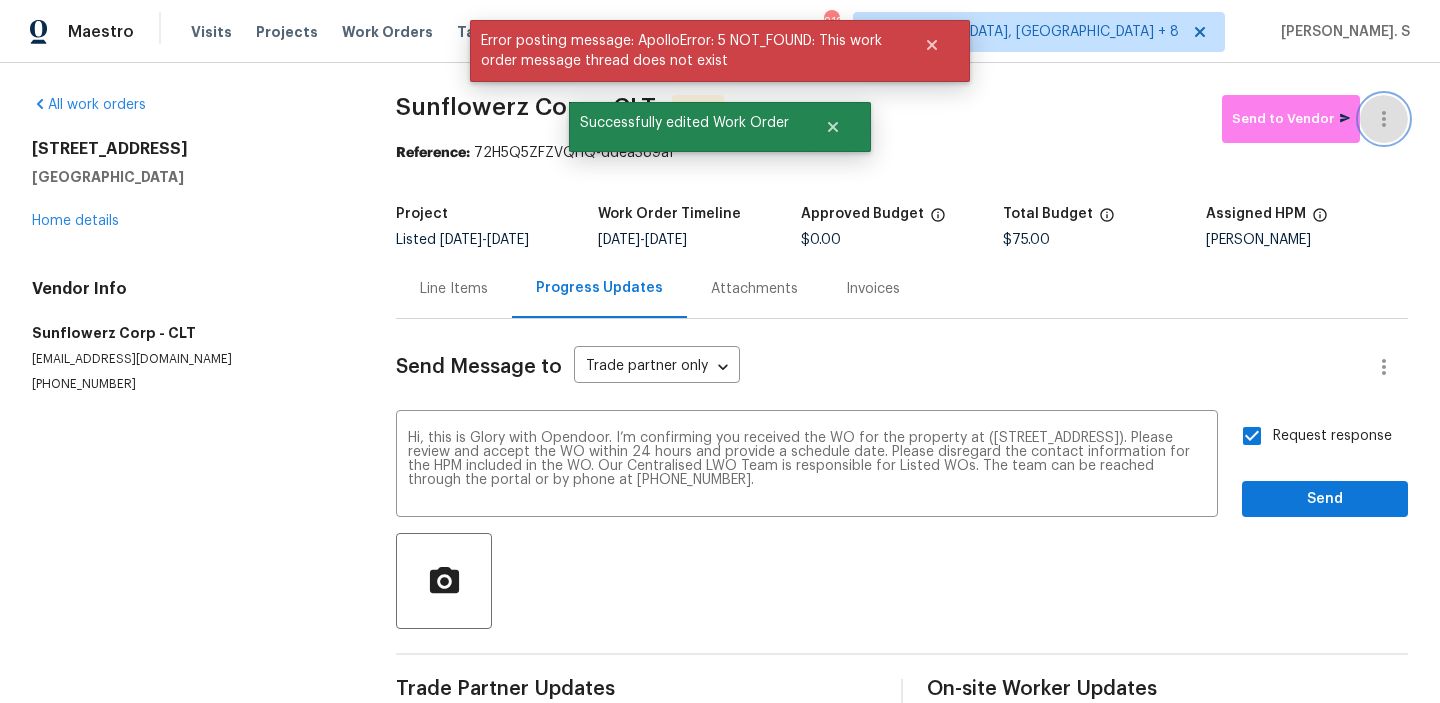click 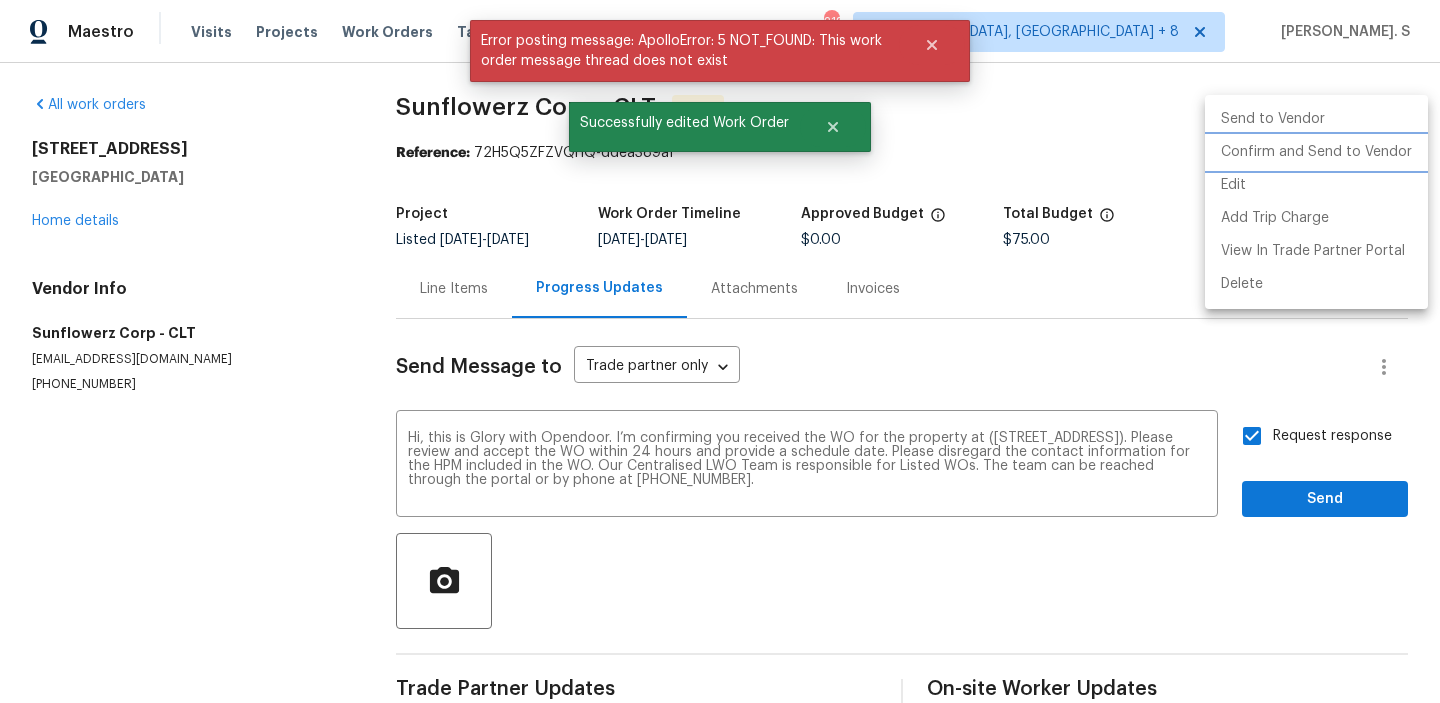 click on "Confirm and Send to Vendor" at bounding box center [1316, 152] 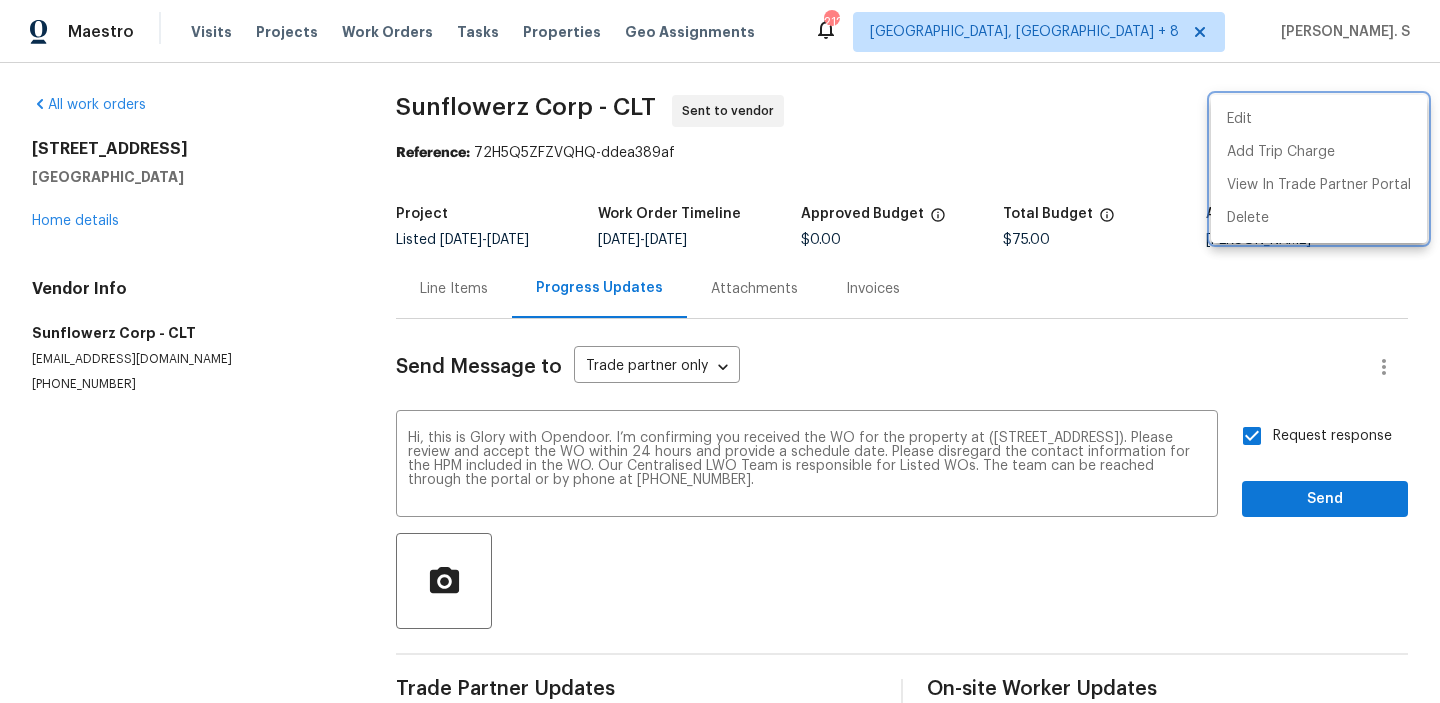 click at bounding box center (720, 351) 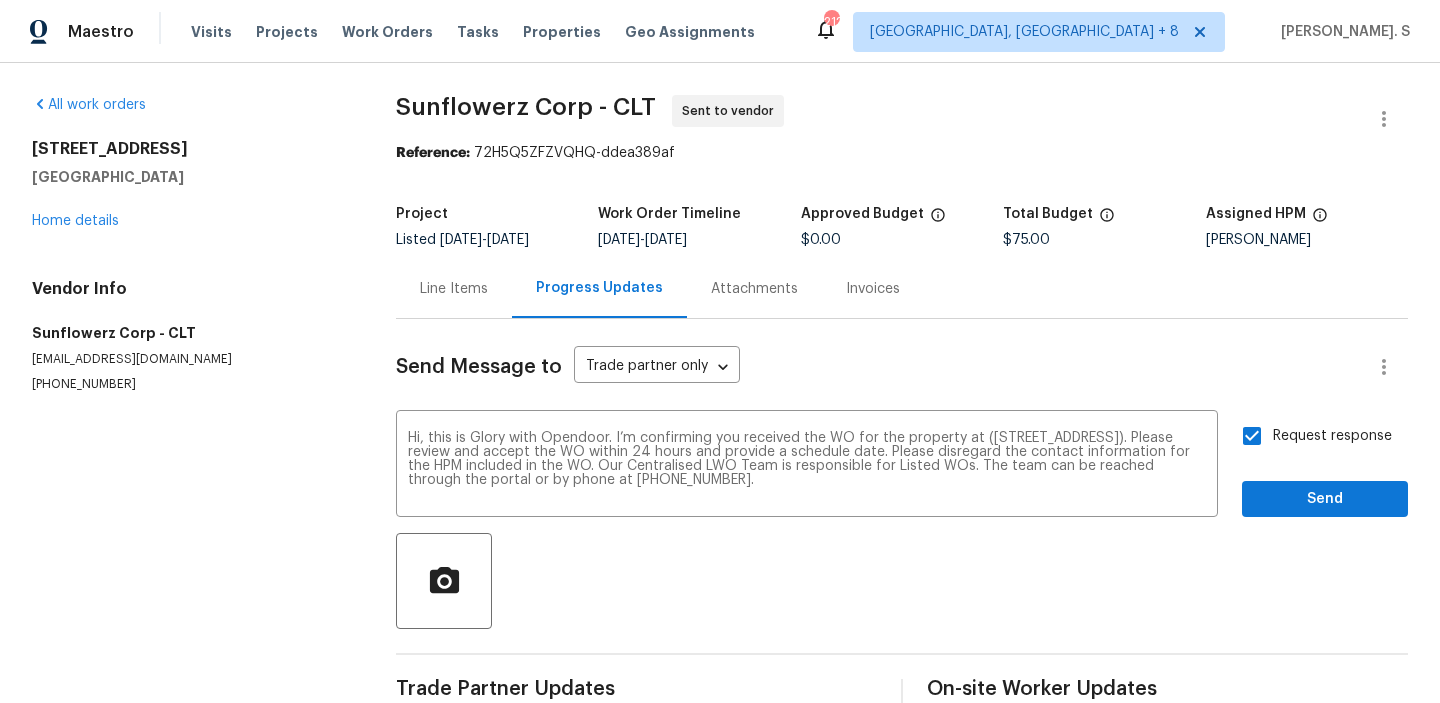 click on "Edit Add Trip Charge View In Trade Partner Portal Delete" at bounding box center [720, 351] 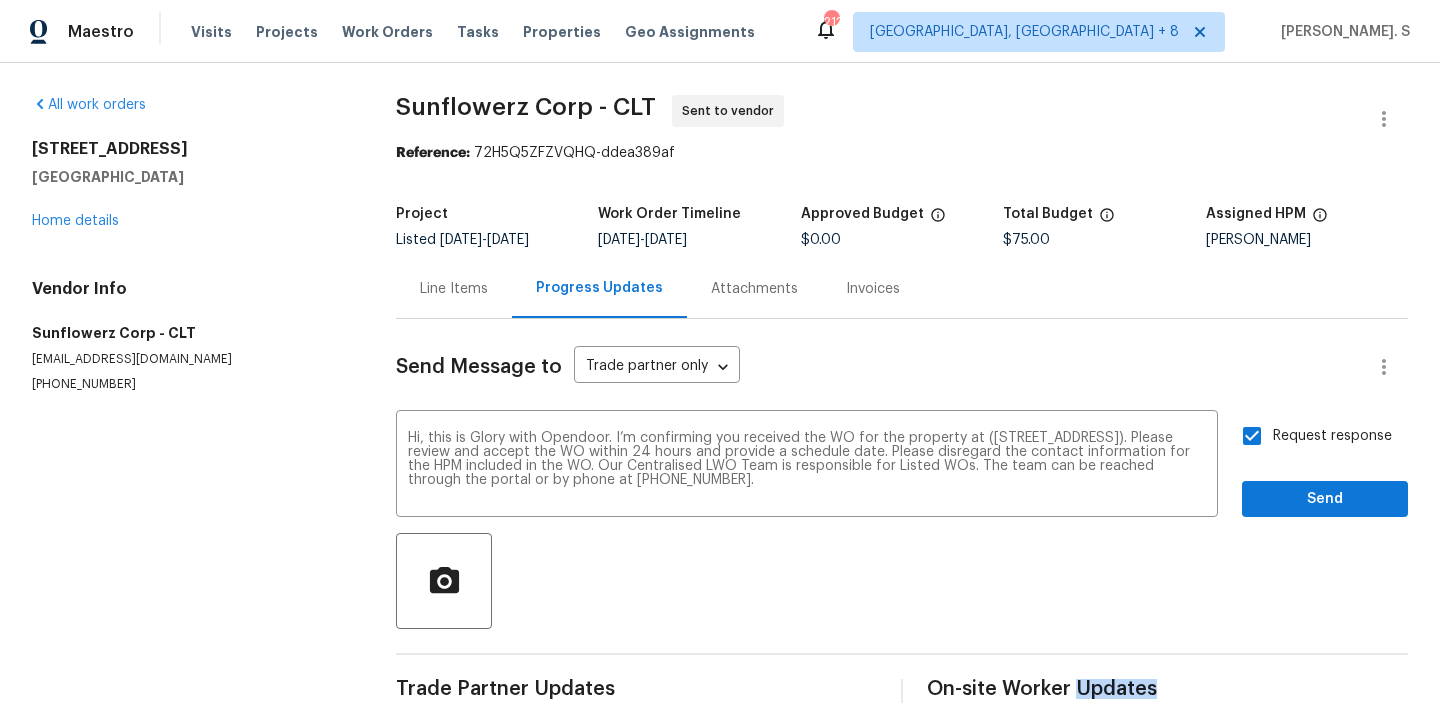 click on "Sunflowerz Corp - CLT" at bounding box center [526, 107] 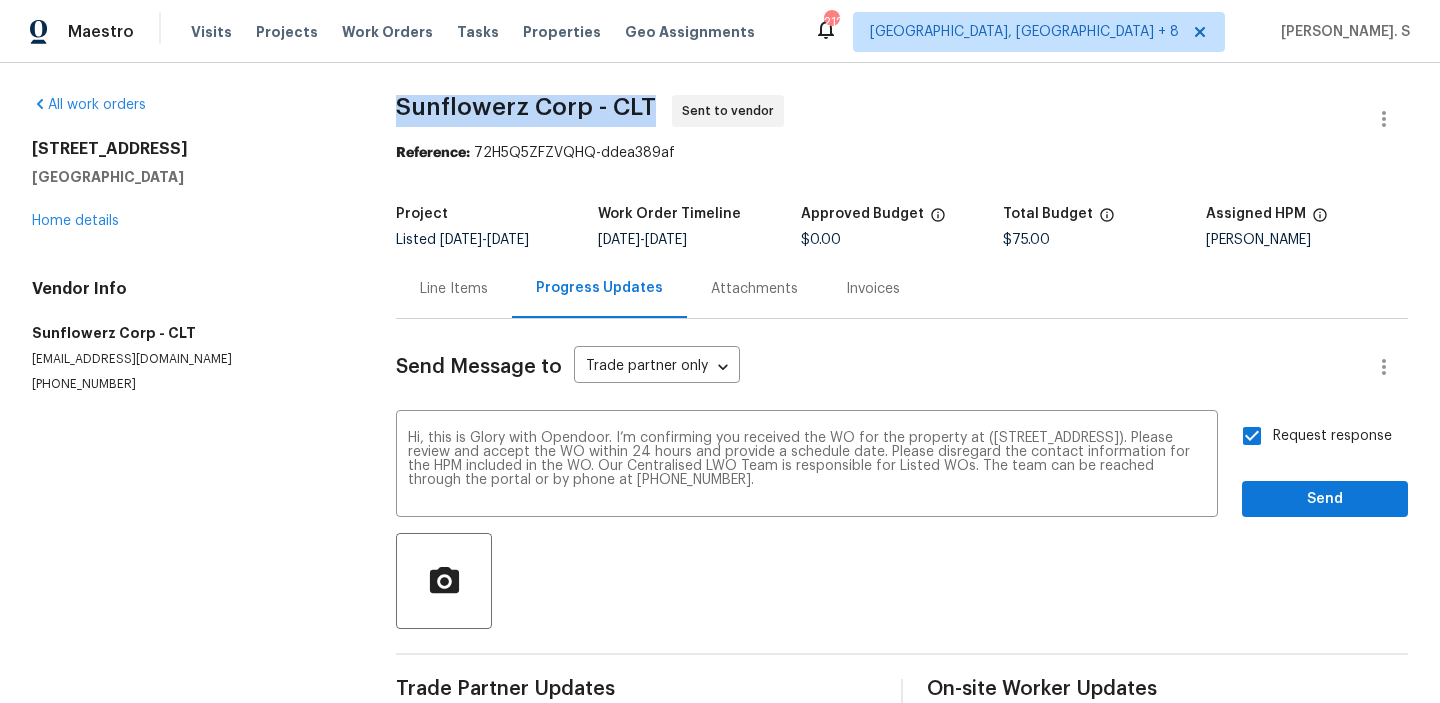 click on "Sunflowerz Corp - CLT" at bounding box center (526, 107) 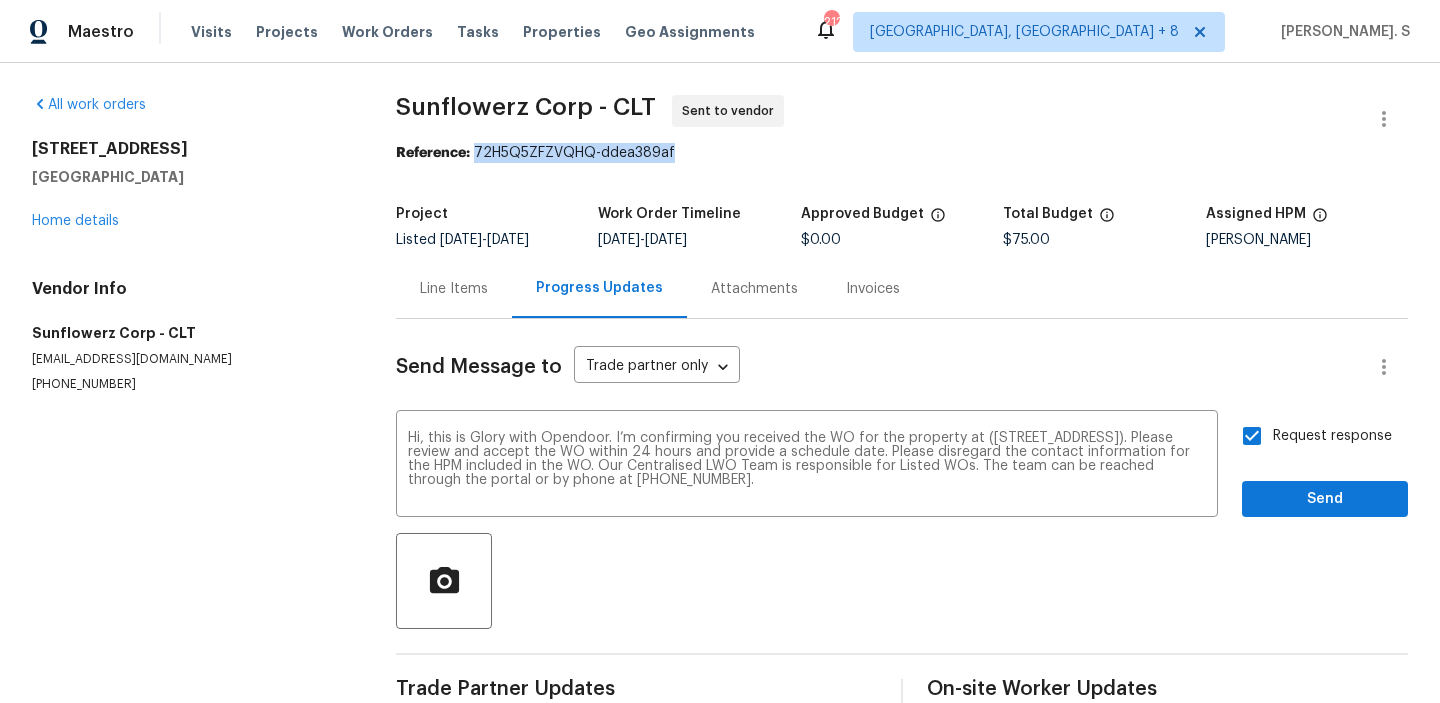 drag, startPoint x: 476, startPoint y: 150, endPoint x: 714, endPoint y: 150, distance: 238 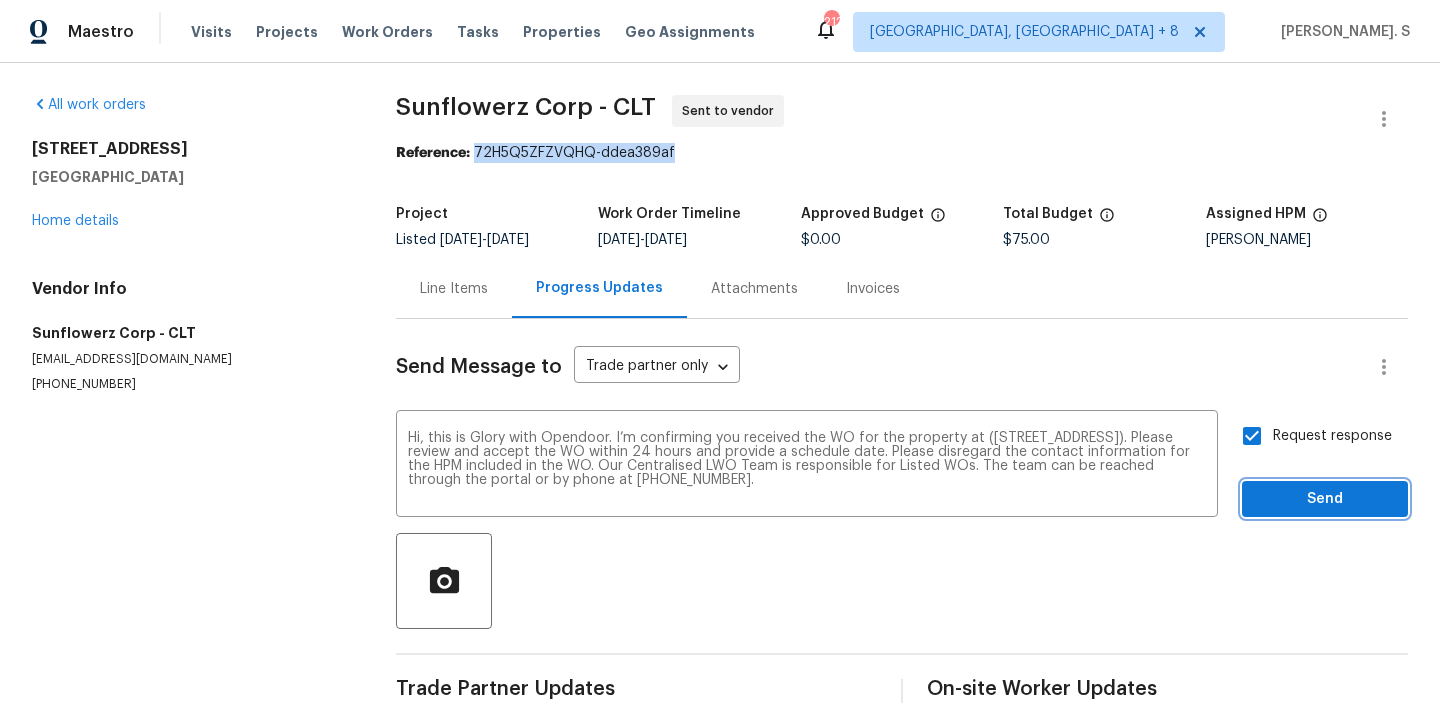 click on "Send" at bounding box center [1325, 499] 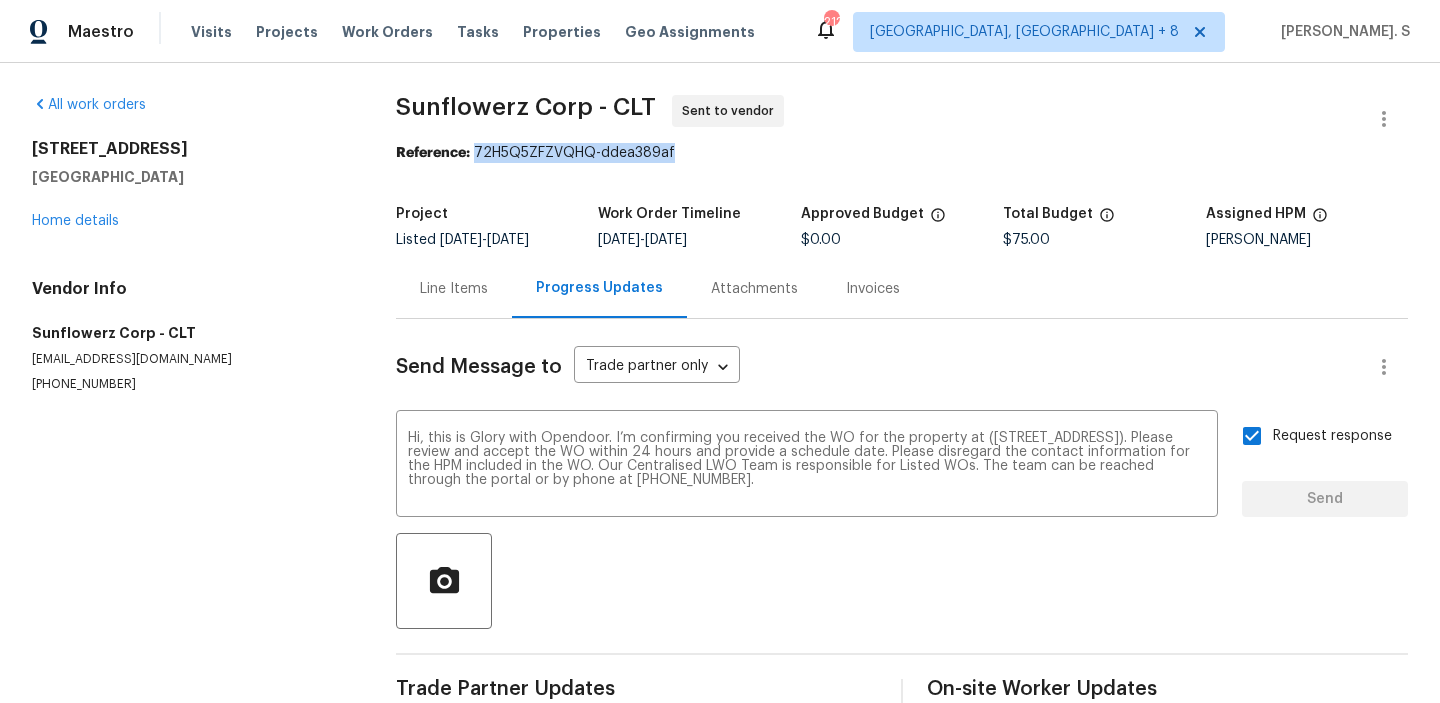 type 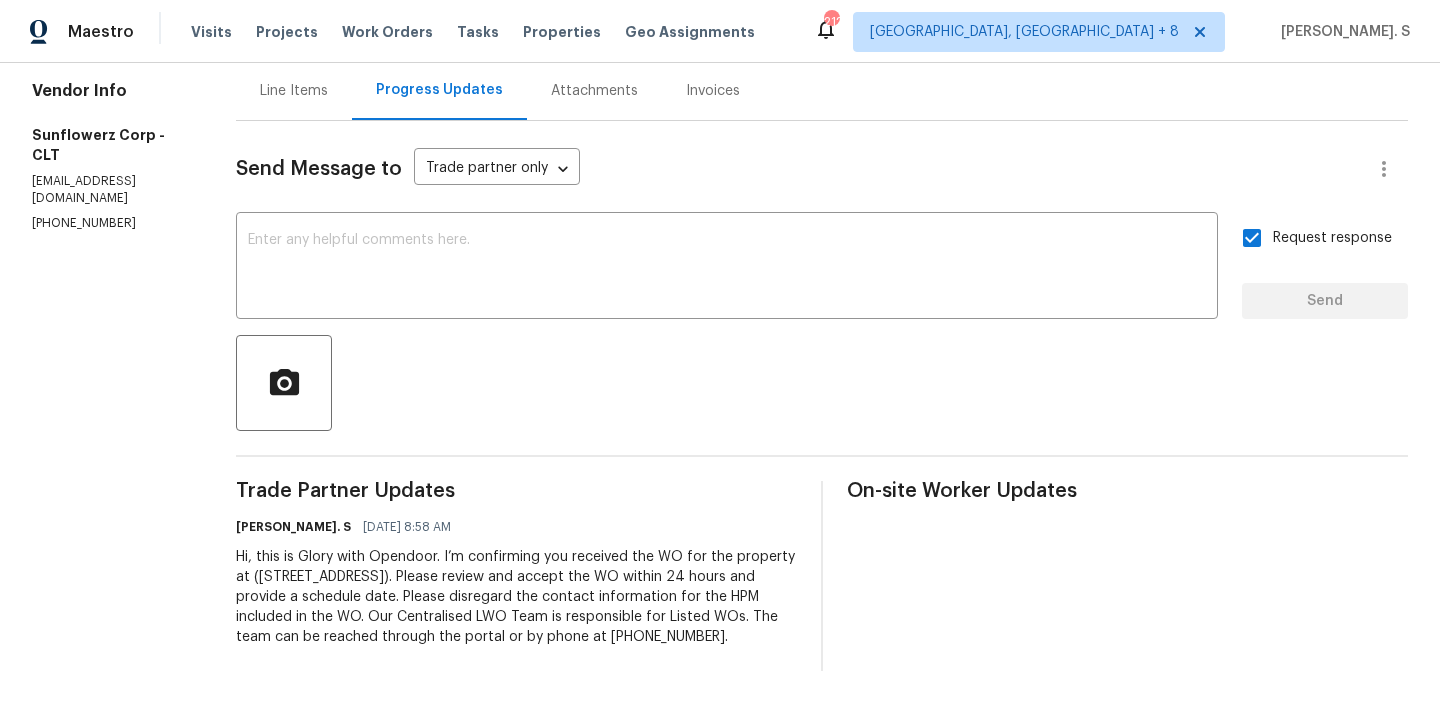scroll, scrollTop: 0, scrollLeft: 0, axis: both 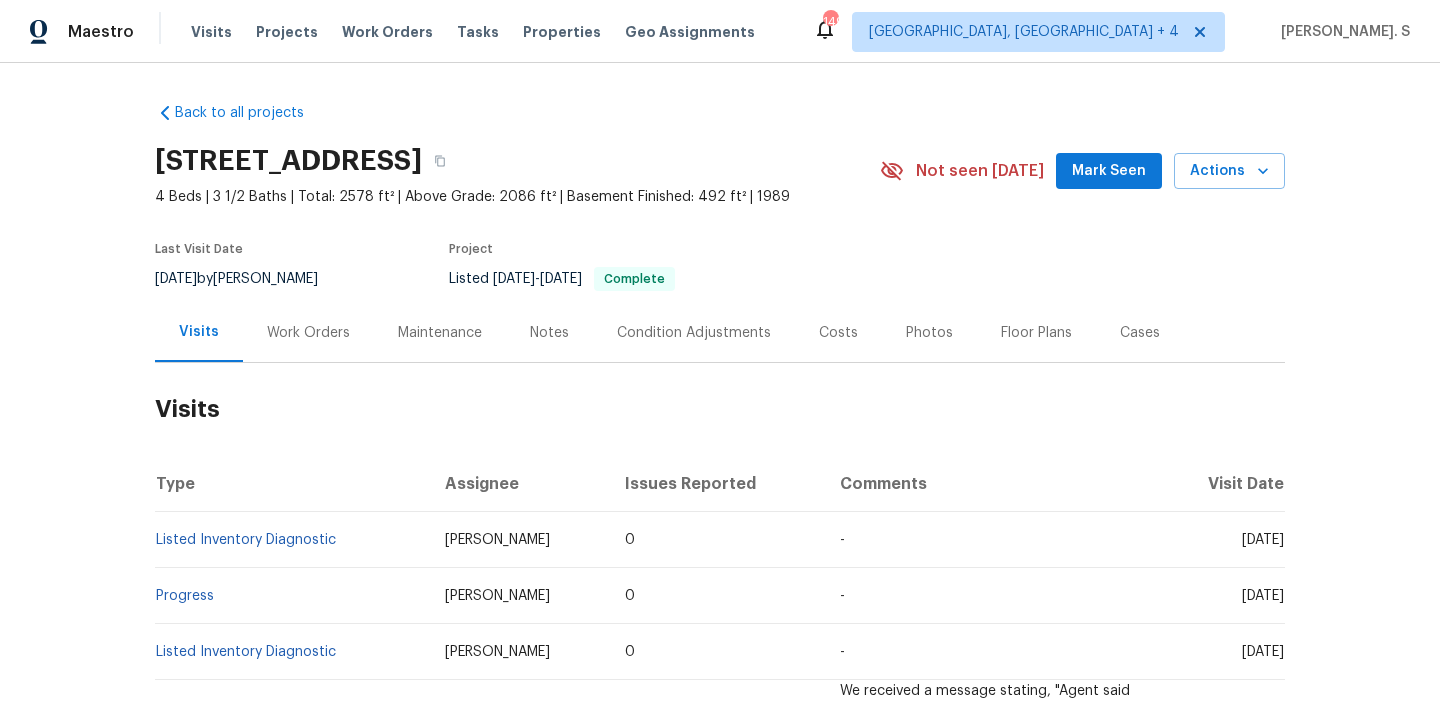 click on "Work Orders" at bounding box center [308, 333] 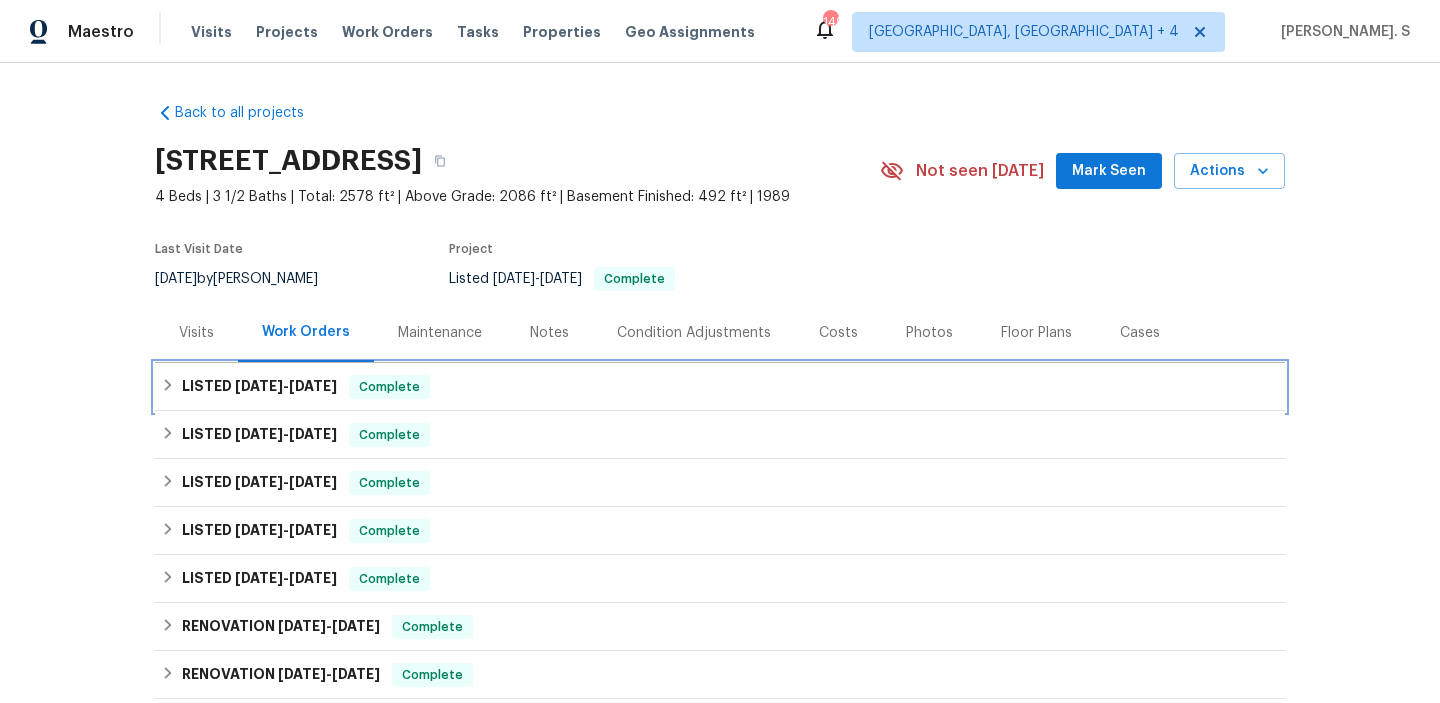 click on "6/23/25" at bounding box center [313, 386] 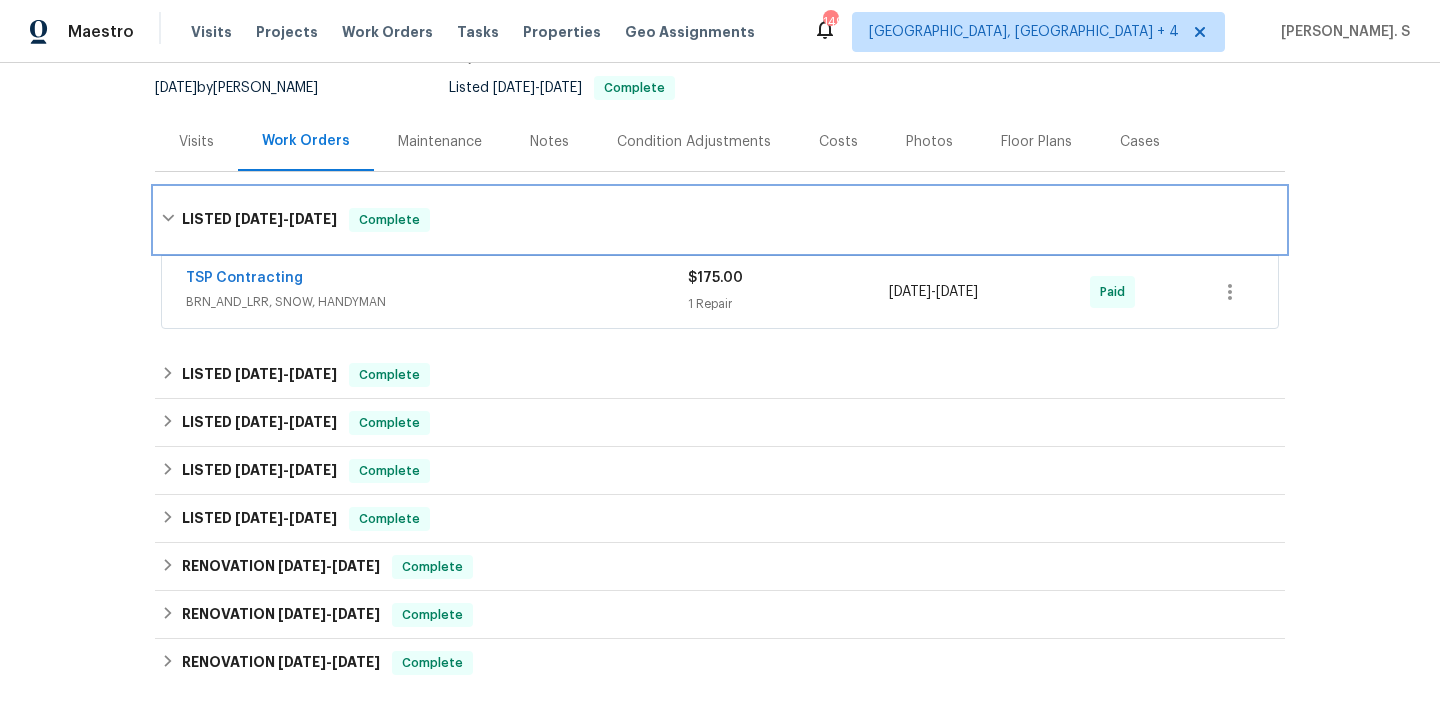 scroll, scrollTop: 481, scrollLeft: 0, axis: vertical 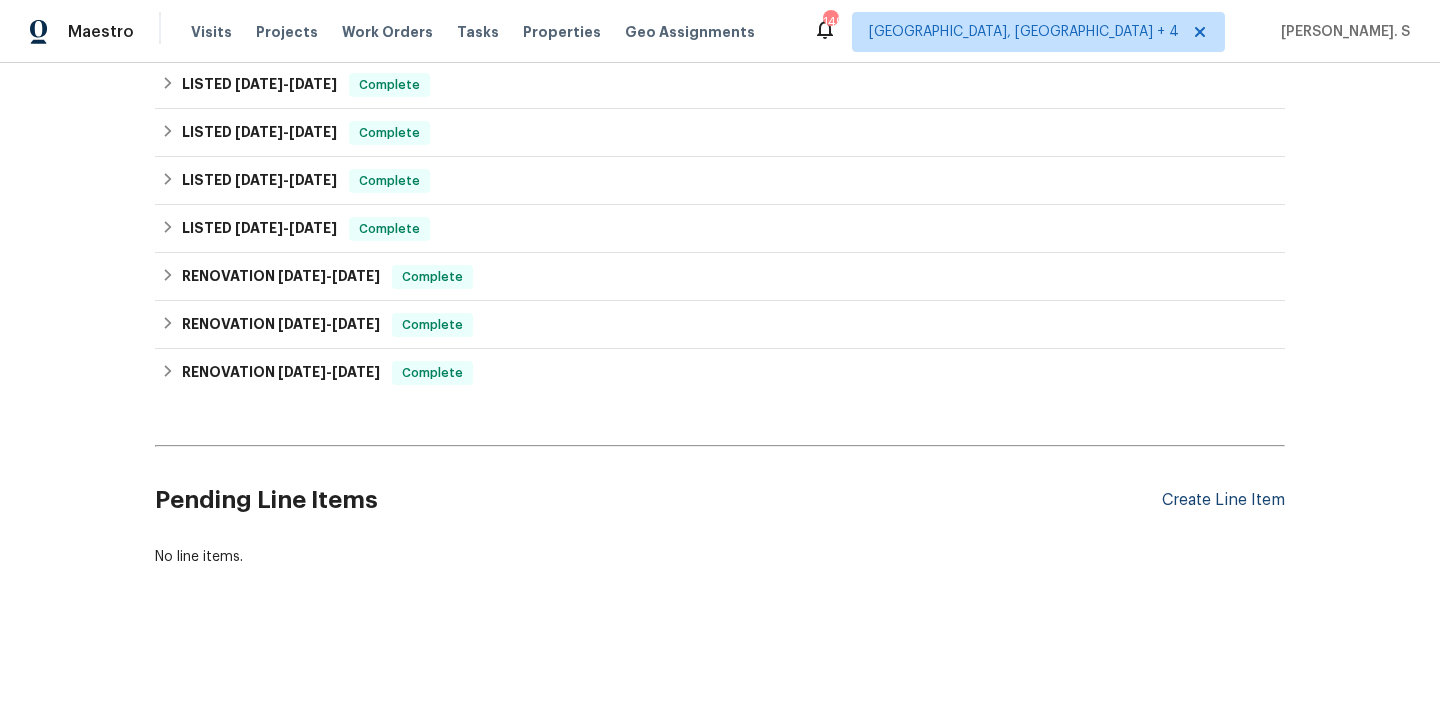 click on "Create Line Item" at bounding box center [1223, 500] 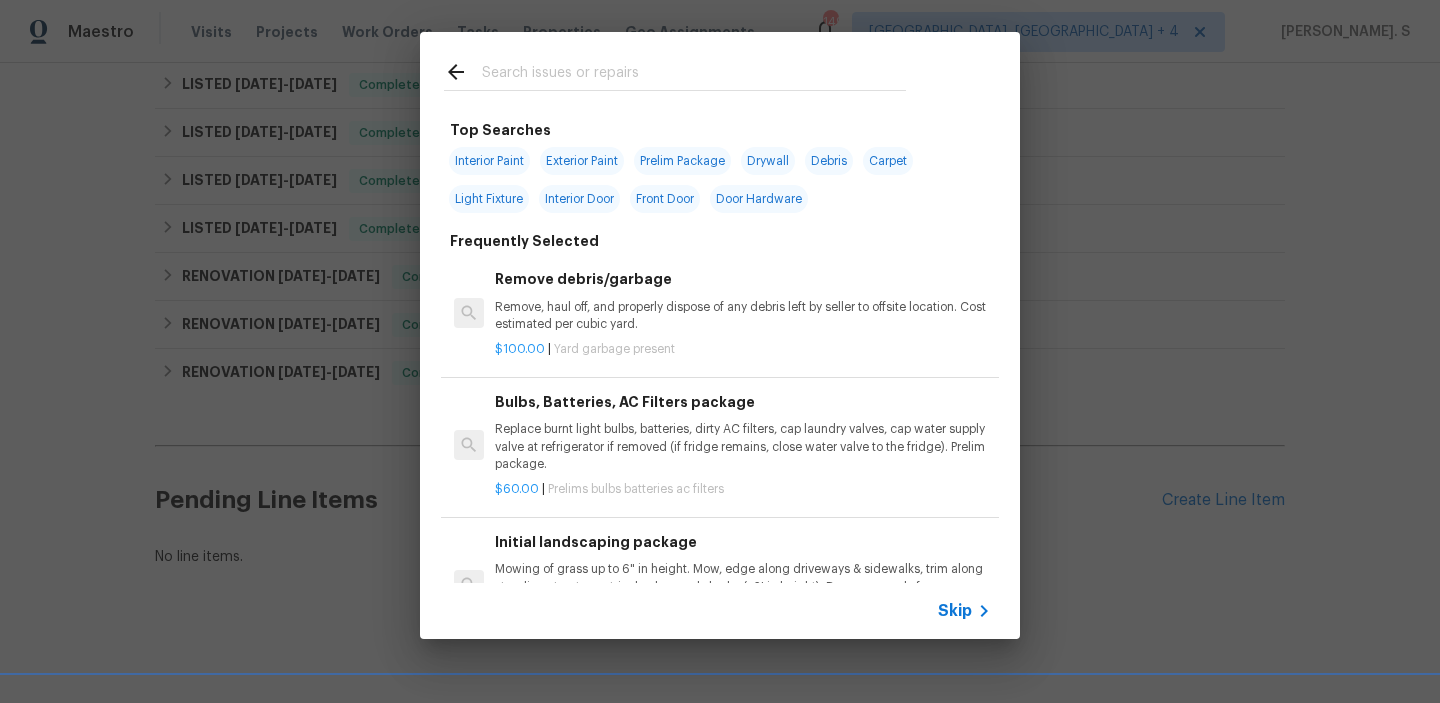 click on "Remove, haul off, and properly dispose of any debris left by seller to offsite location. Cost estimated per cubic yard." at bounding box center [743, 316] 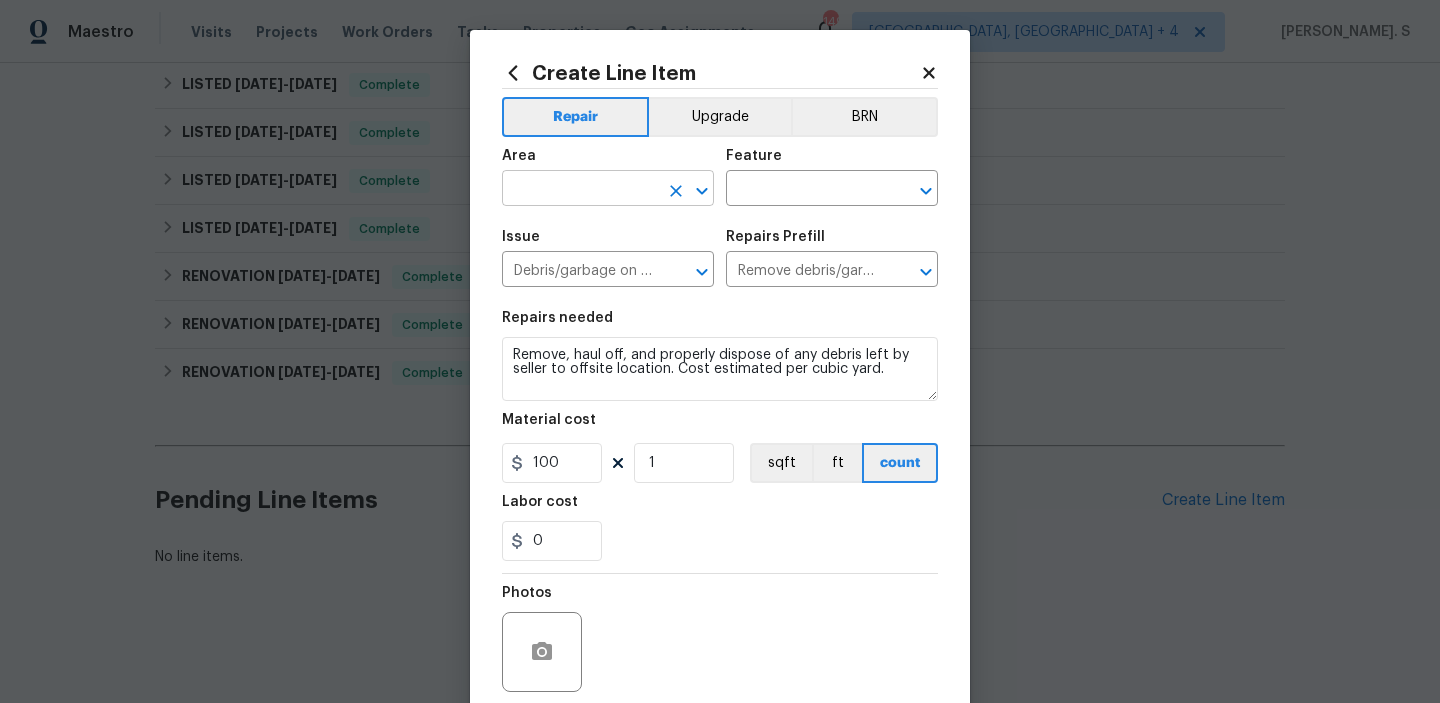 click 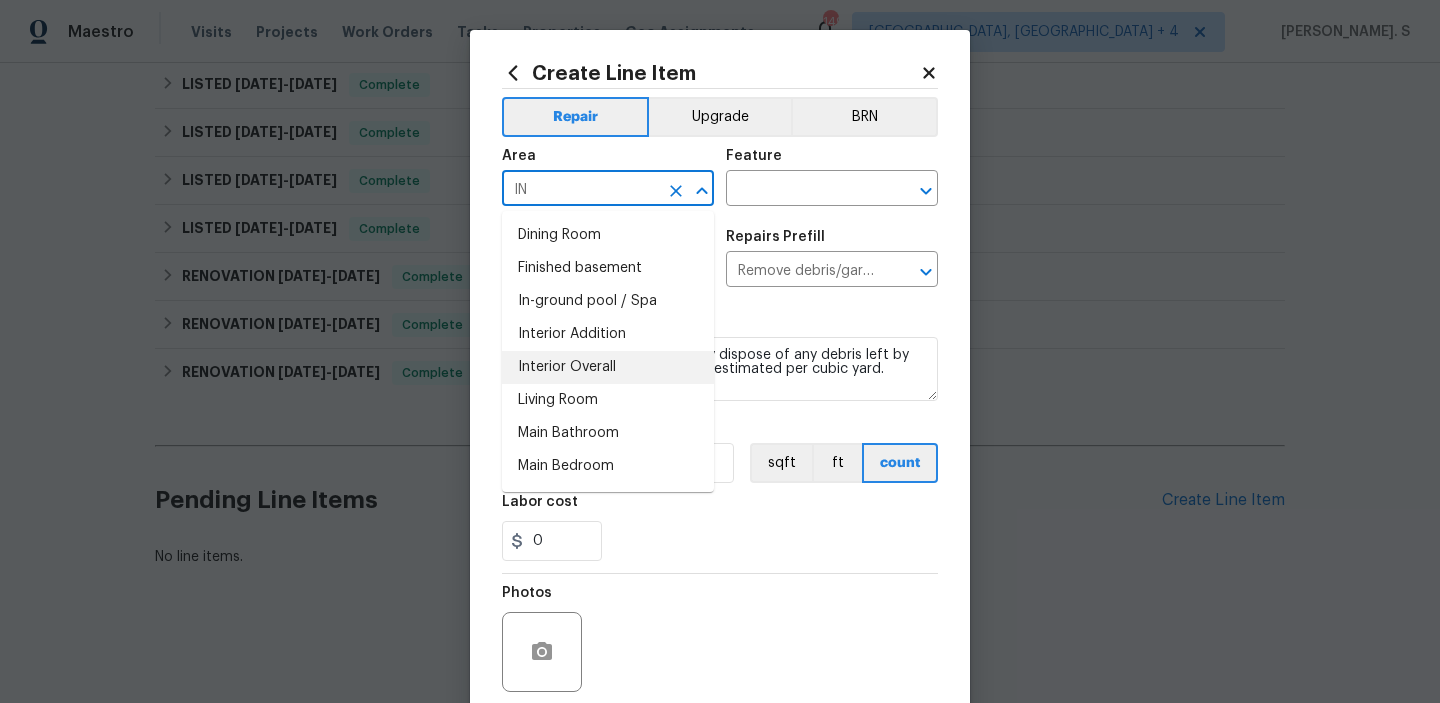 click on "Interior Overall" at bounding box center [608, 367] 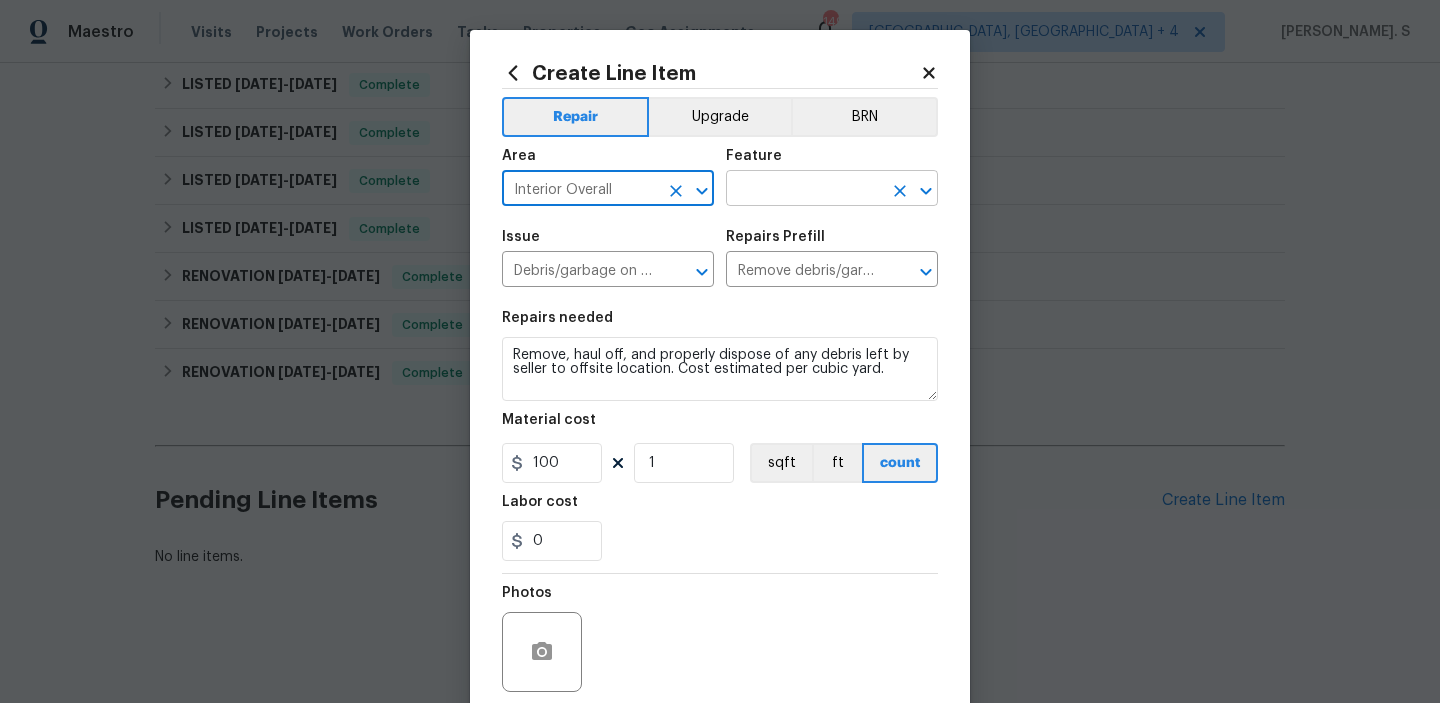 click 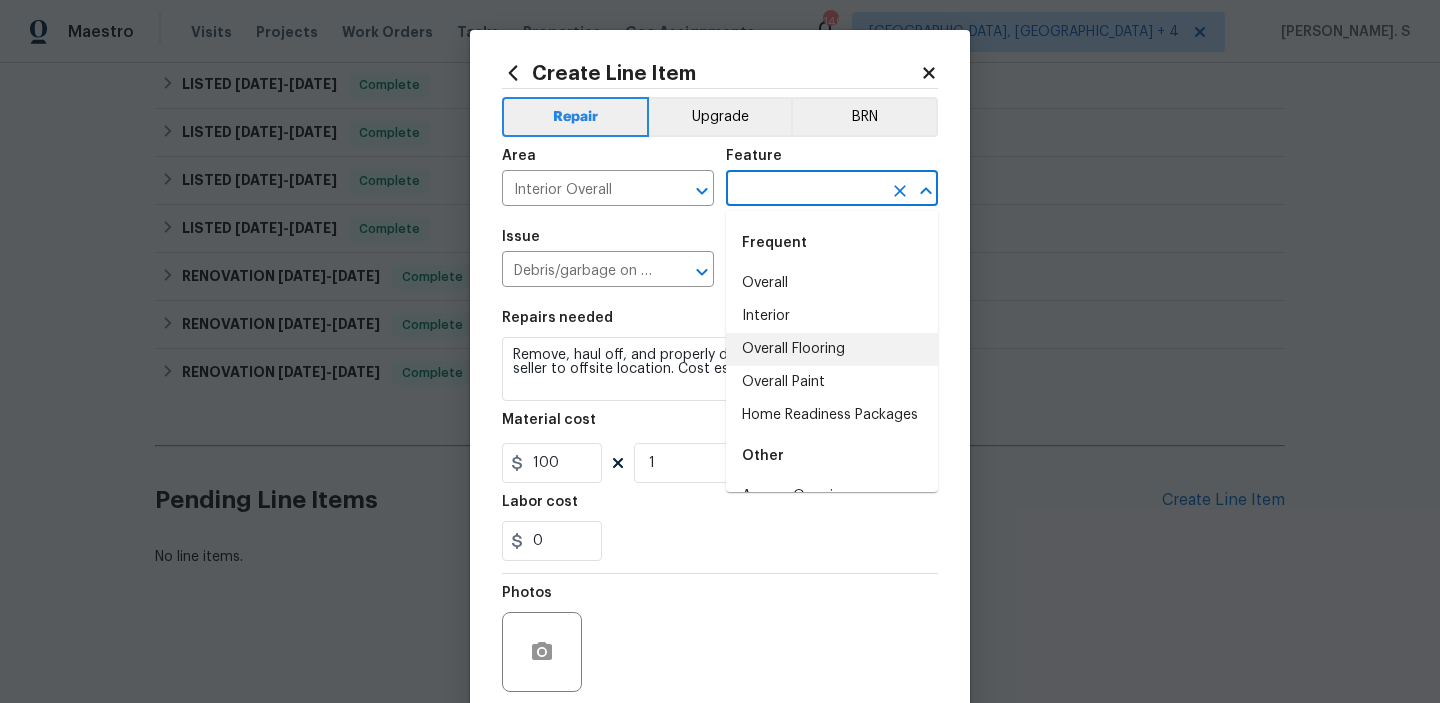 click on "Overall Flooring" at bounding box center (832, 349) 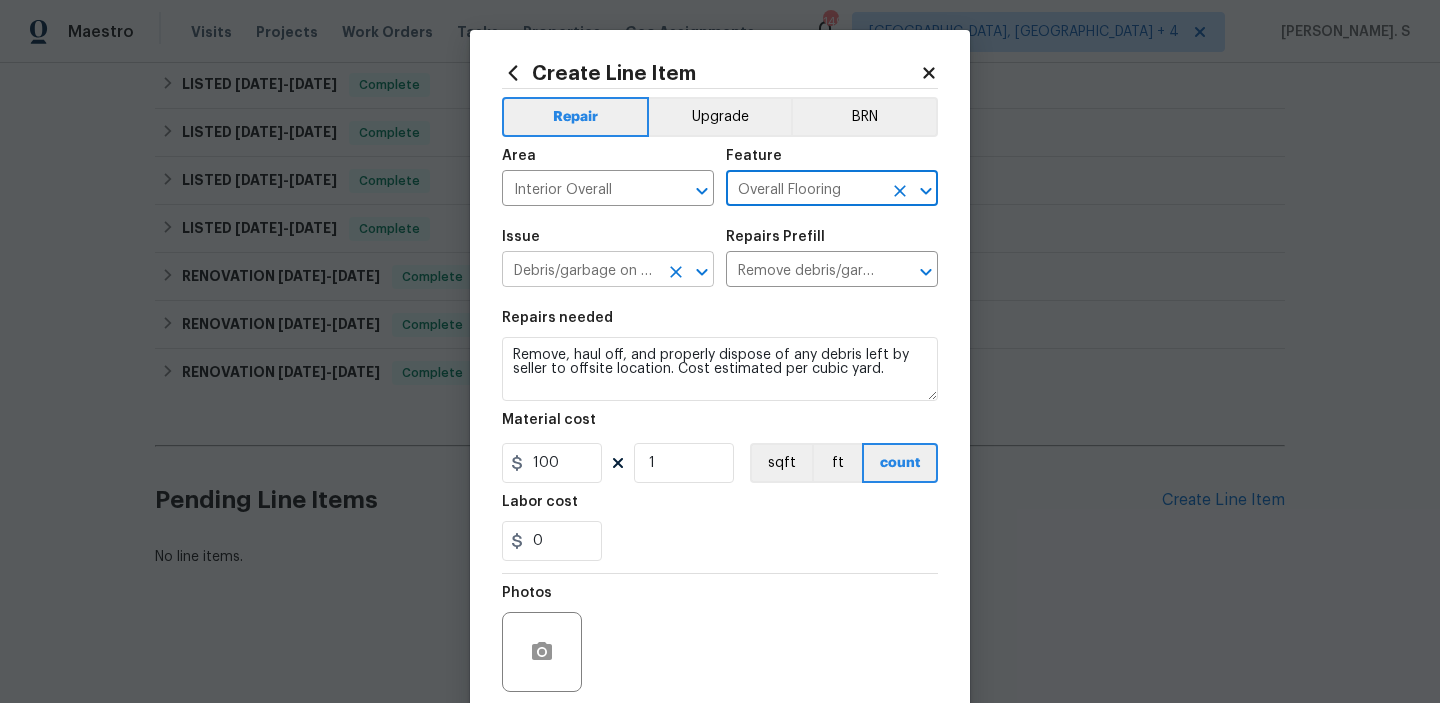 click 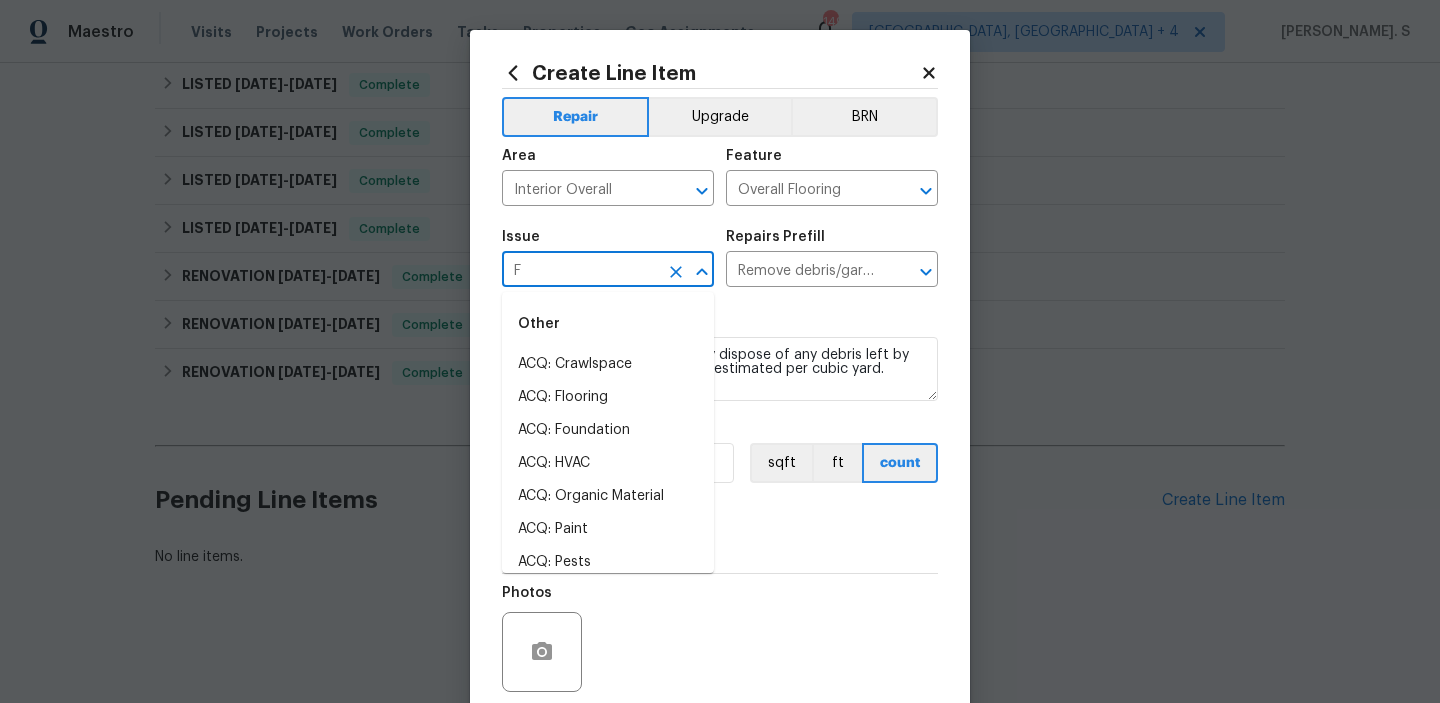 scroll, scrollTop: 0, scrollLeft: 0, axis: both 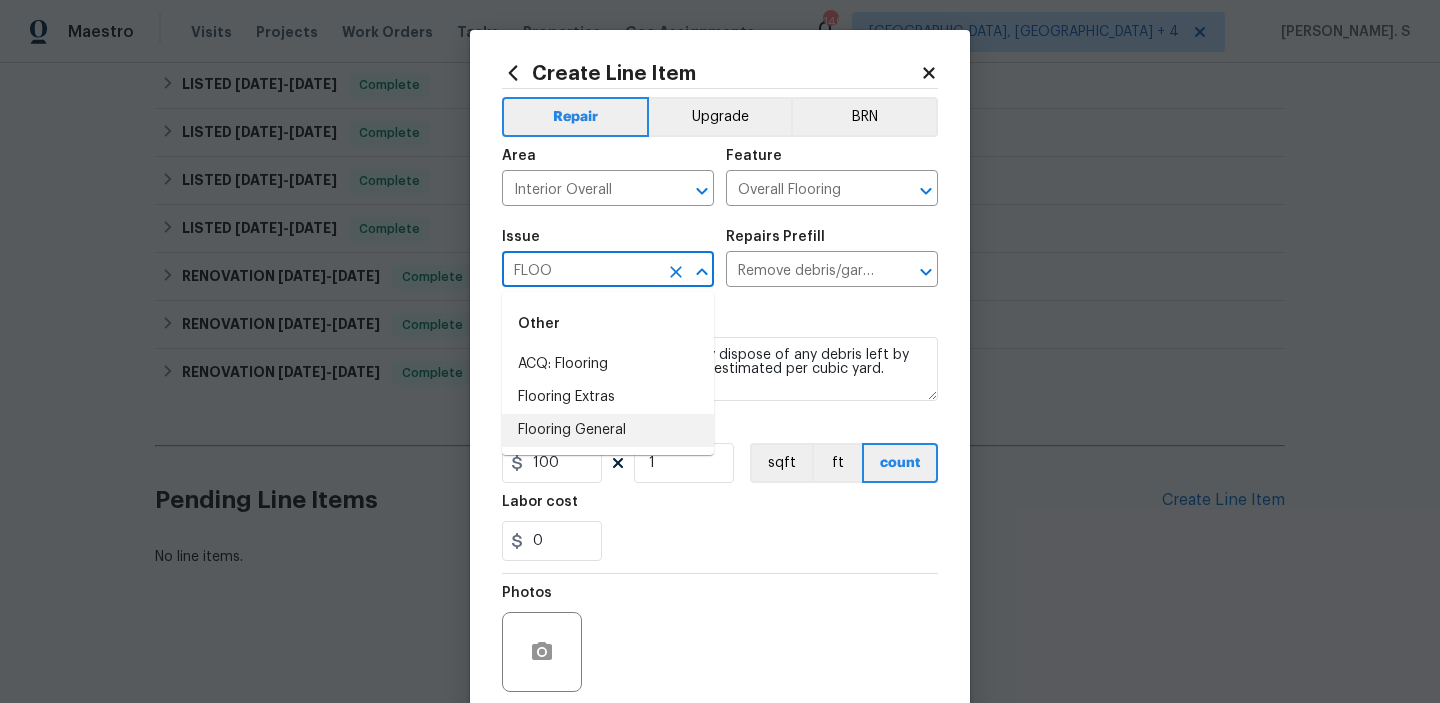 click on "Flooring General" at bounding box center (608, 430) 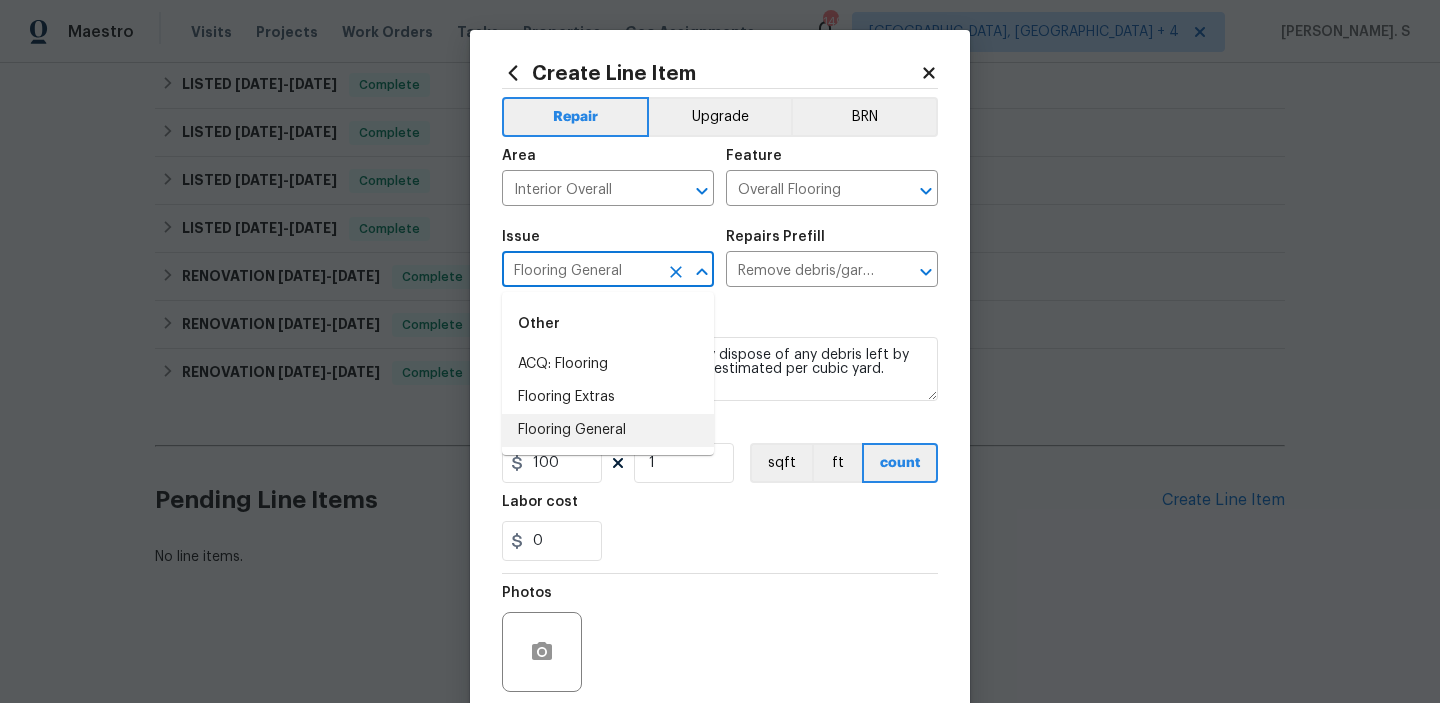 type 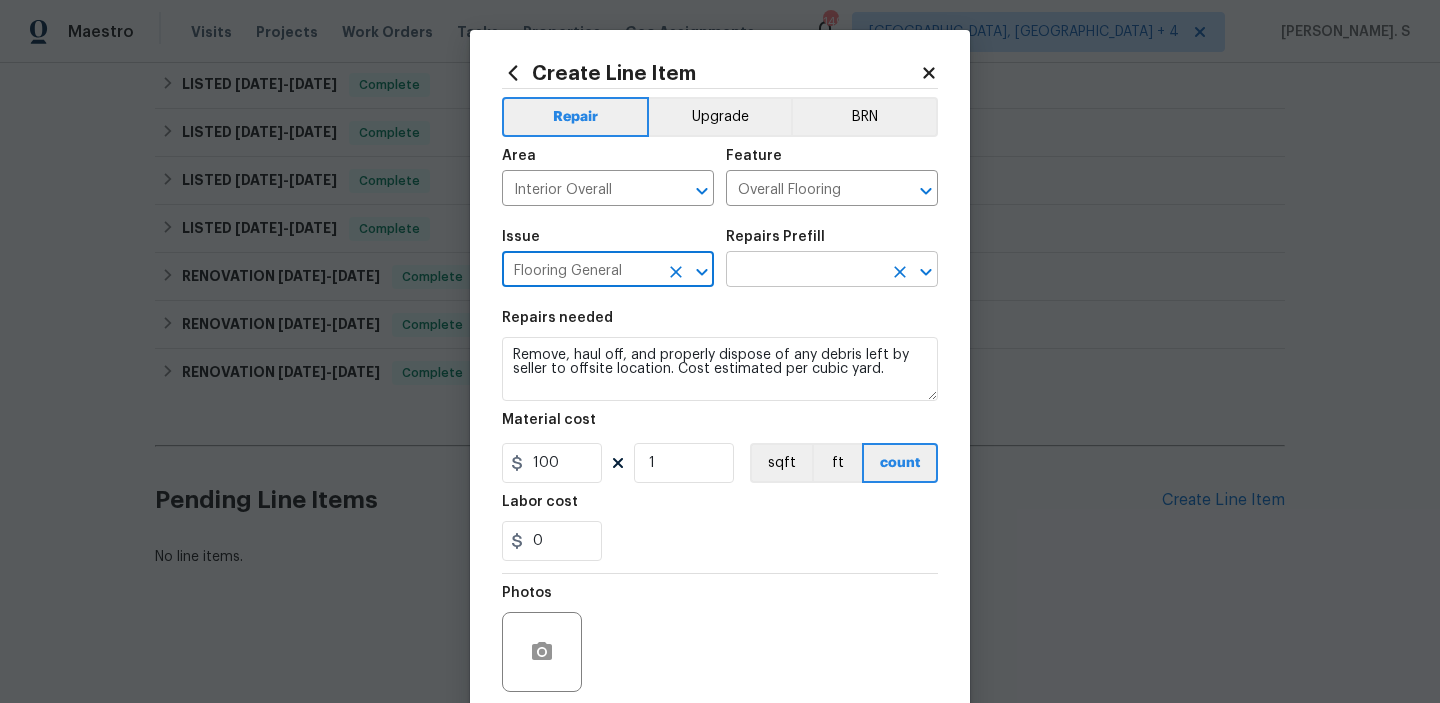click 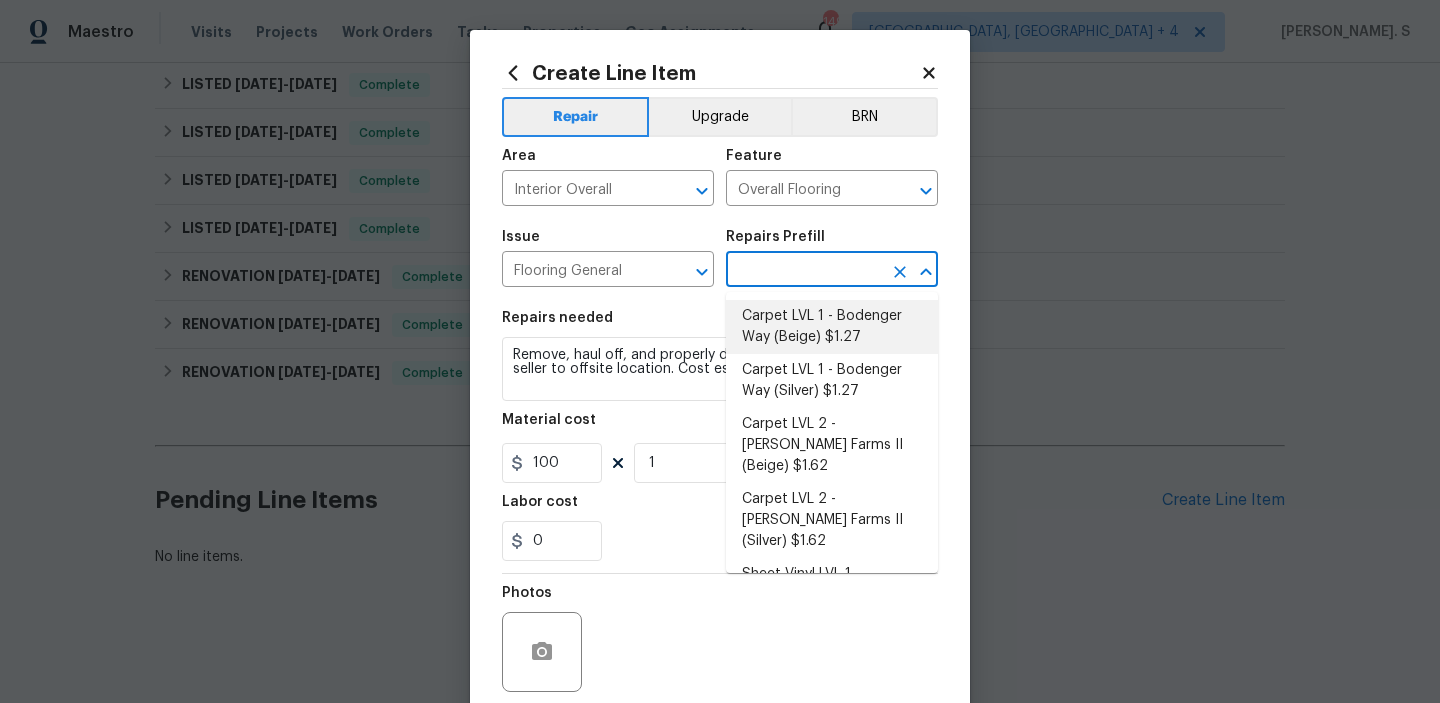click on "Carpet LVL 1 - Bodenger Way (Beige) $1.27" at bounding box center [832, 327] 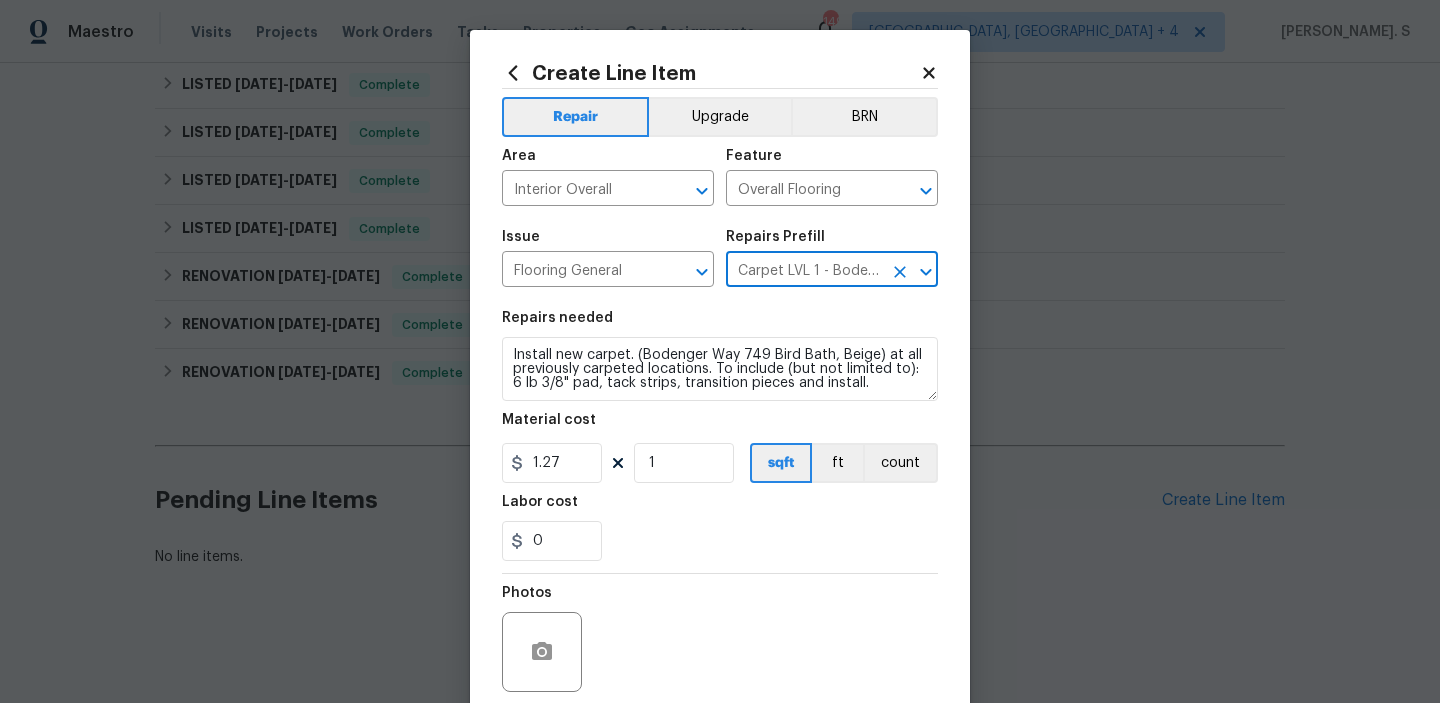 click on "Material cost" at bounding box center (549, 420) 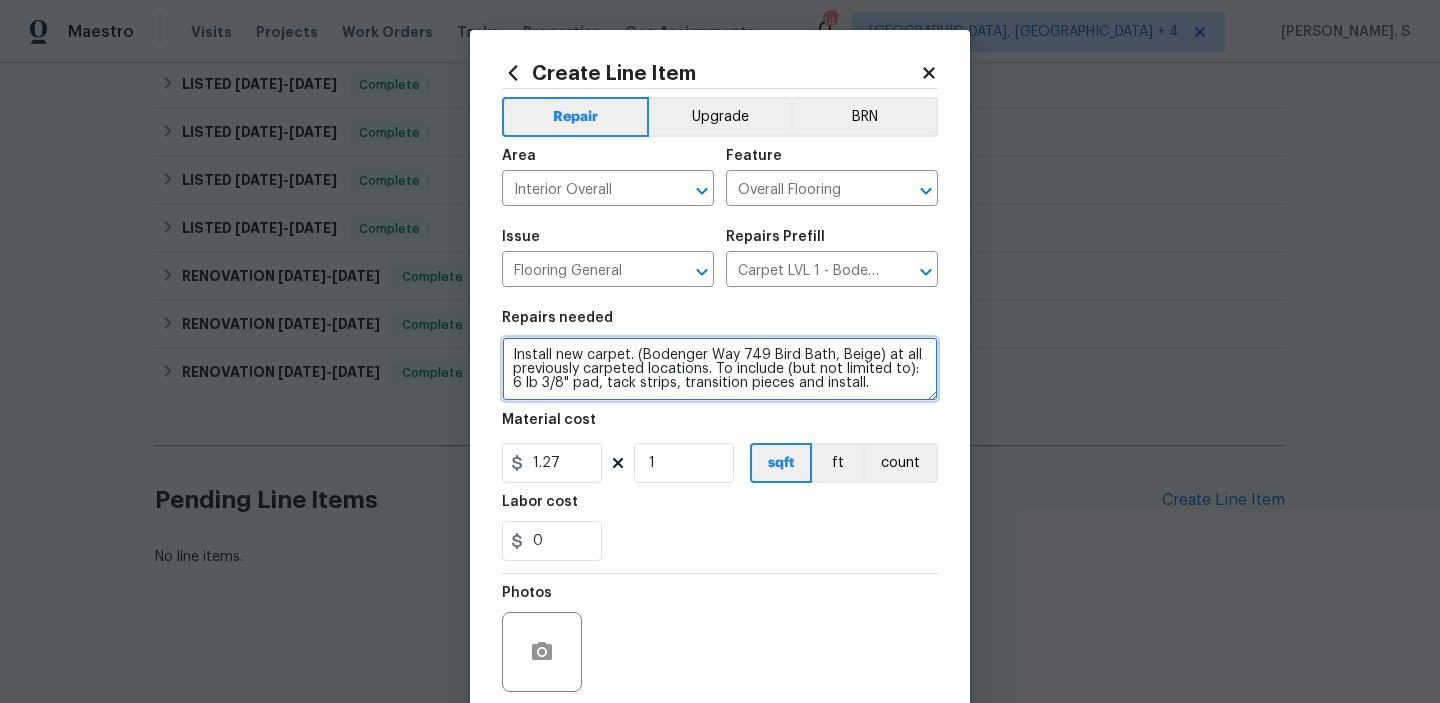 click on "Install new carpet. (Bodenger Way 749 Bird Bath, Beige) at all previously carpeted locations. To include (but not limited to): 6 lb 3/8" pad, tack strips, transition pieces and install." at bounding box center [720, 369] 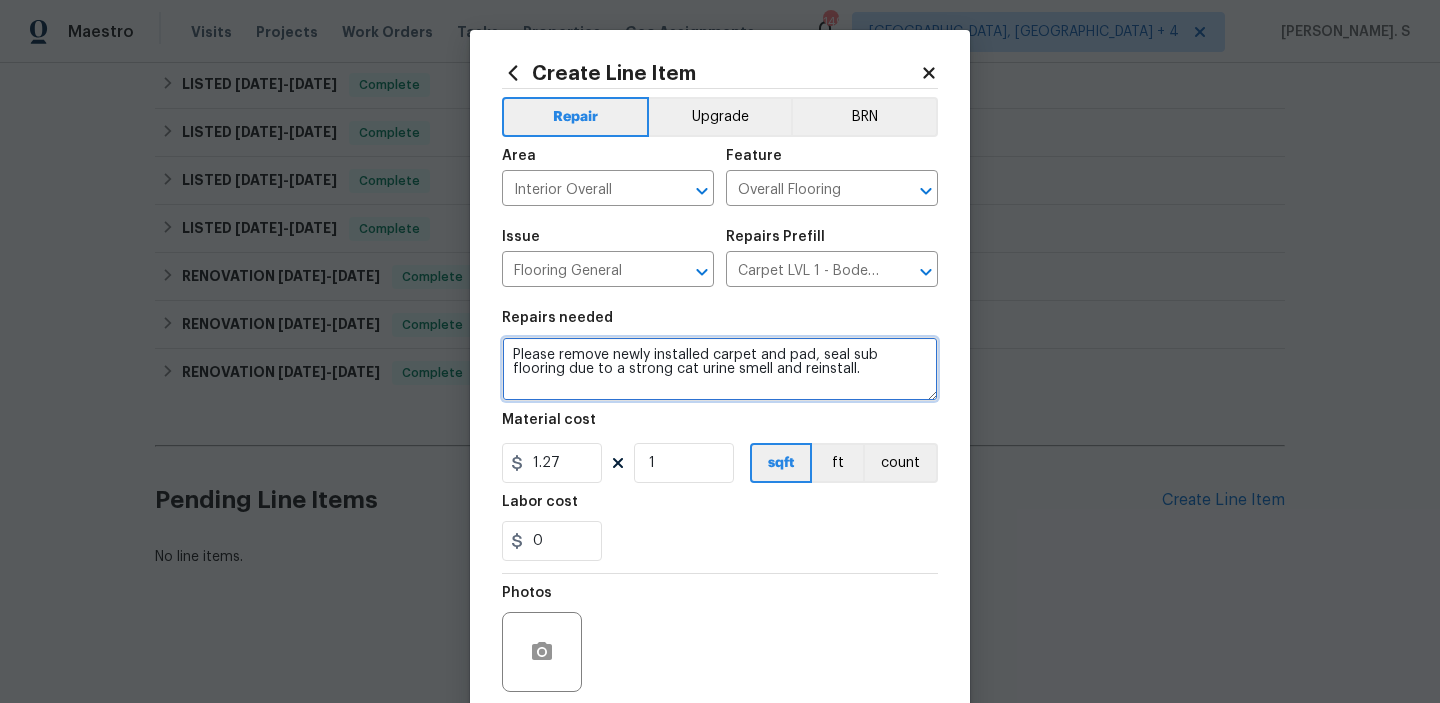 type on "Please remove newly installed carpet and pad, seal sub flooring due to a strong cat urine smell and reinstall." 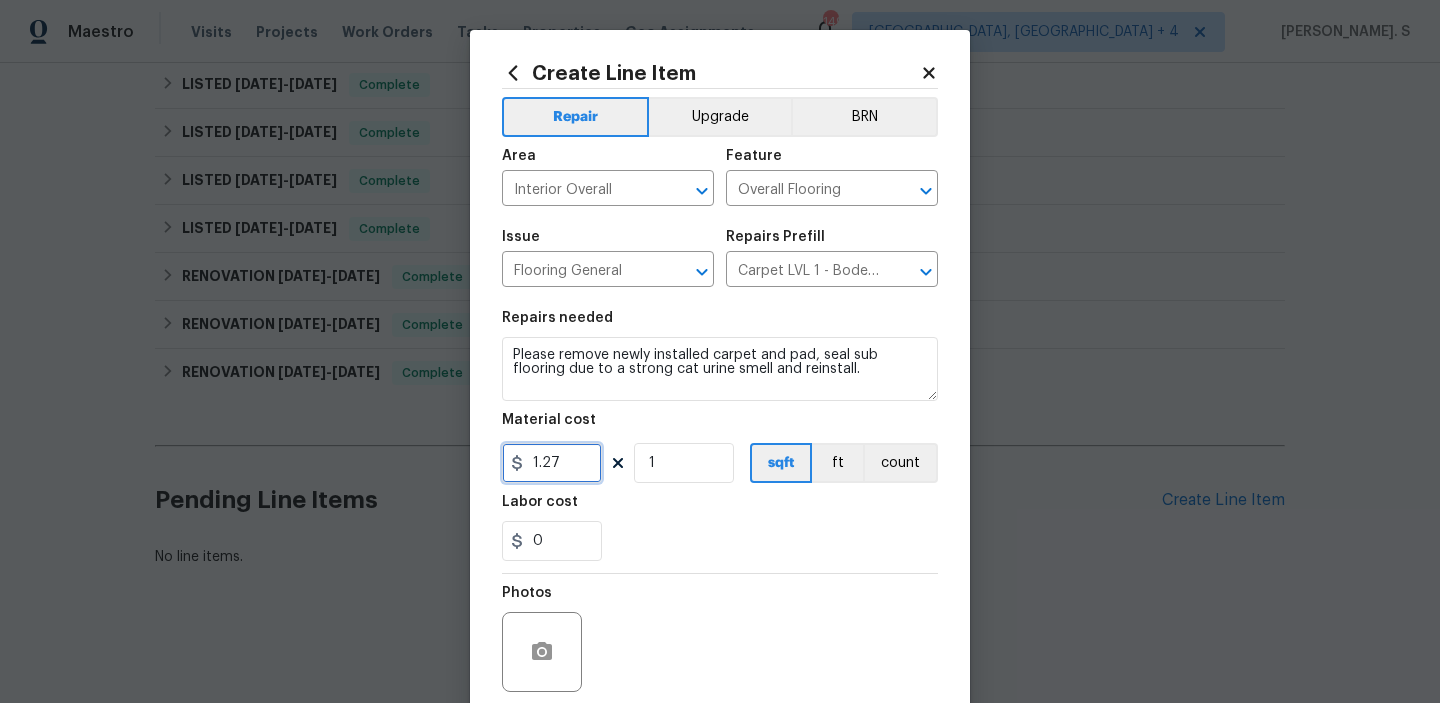 click on "1.27" at bounding box center [552, 463] 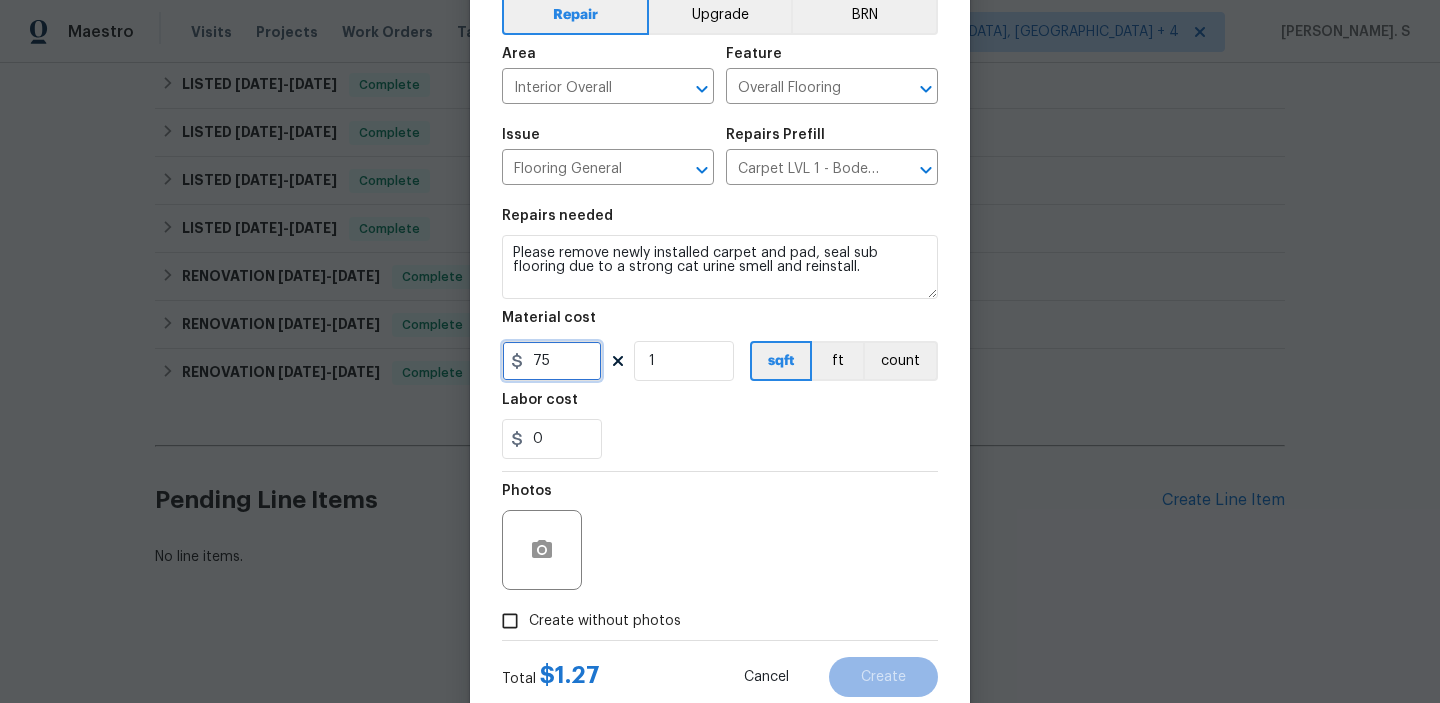 scroll, scrollTop: 159, scrollLeft: 0, axis: vertical 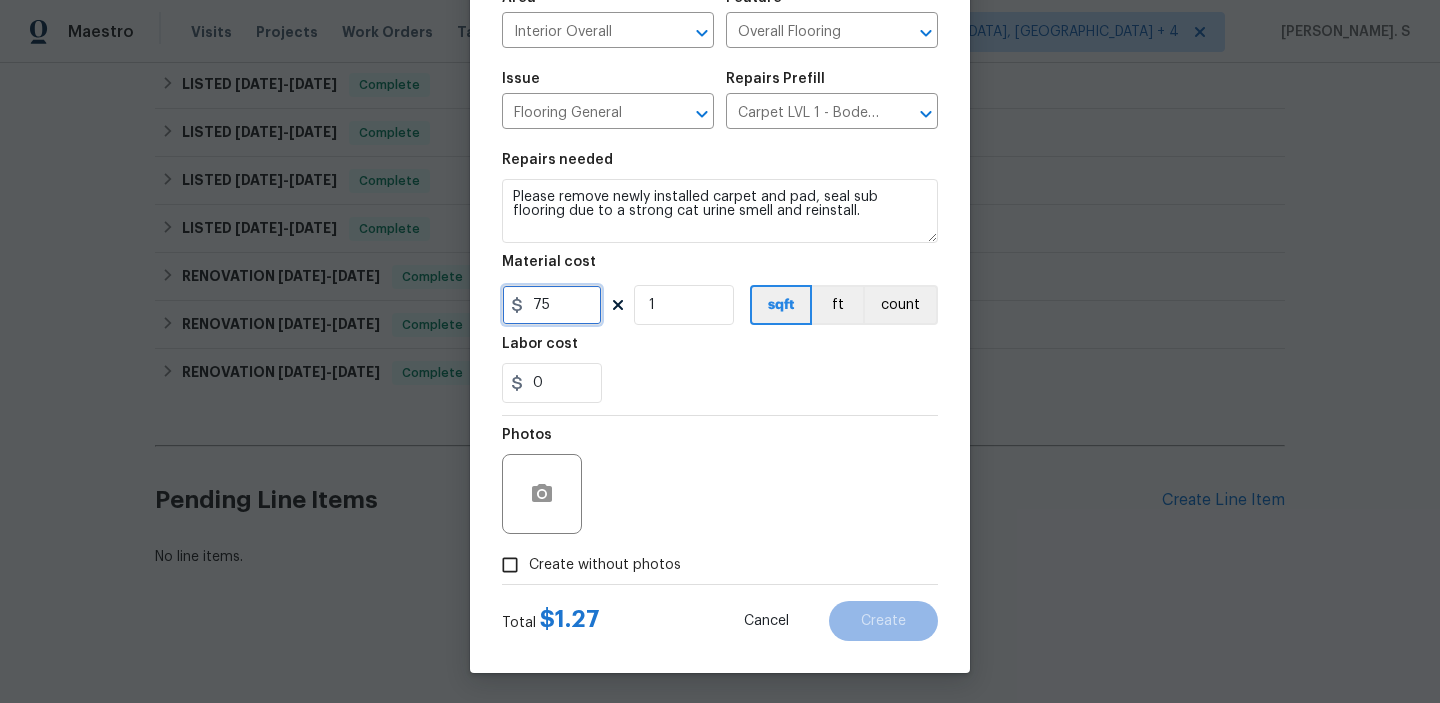 type on "75" 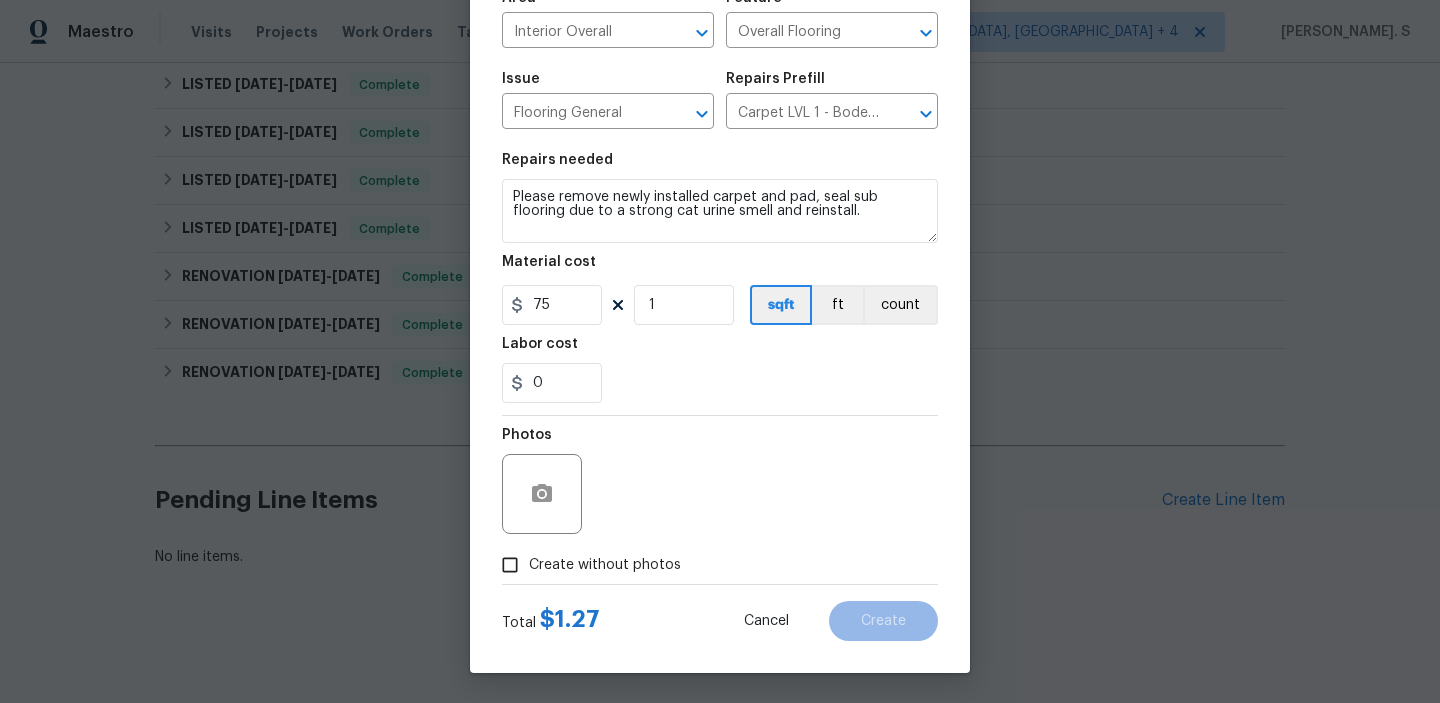 click on "Create without photos" at bounding box center (605, 565) 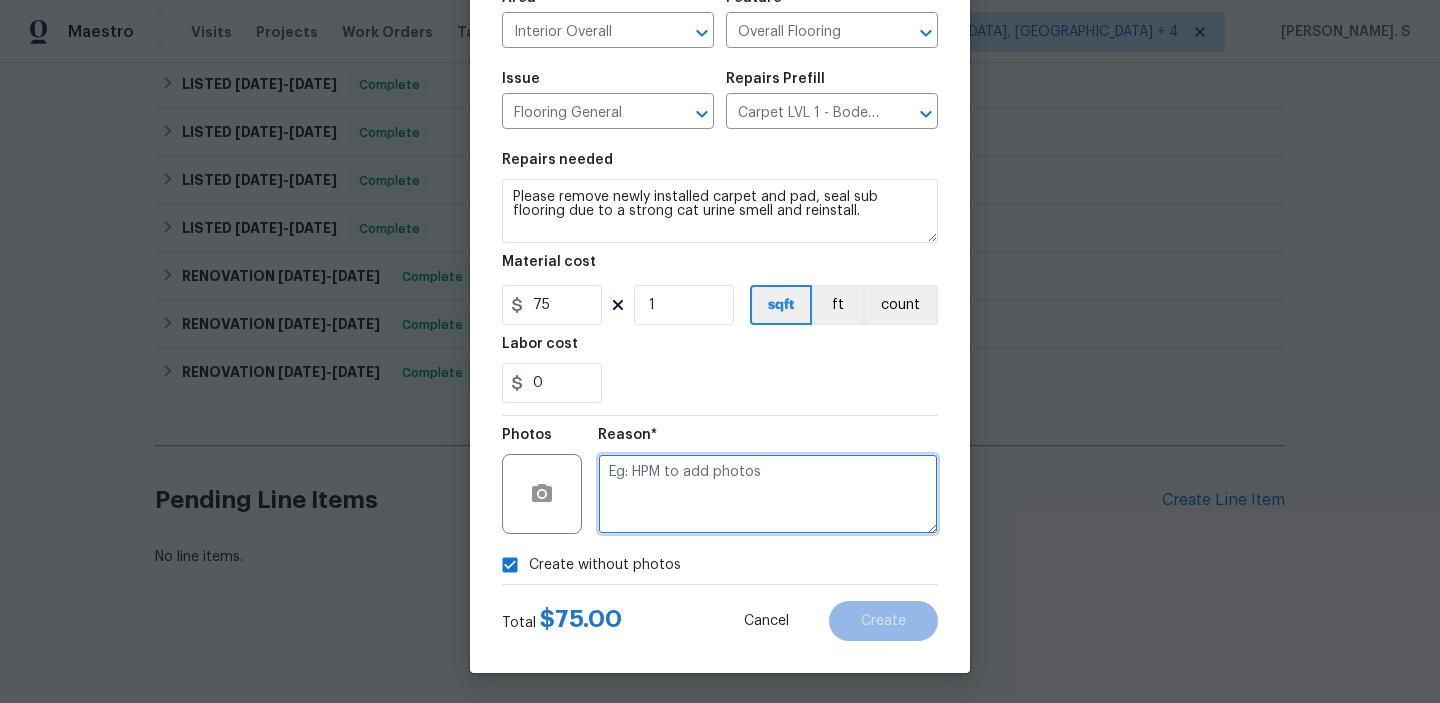 click at bounding box center (768, 494) 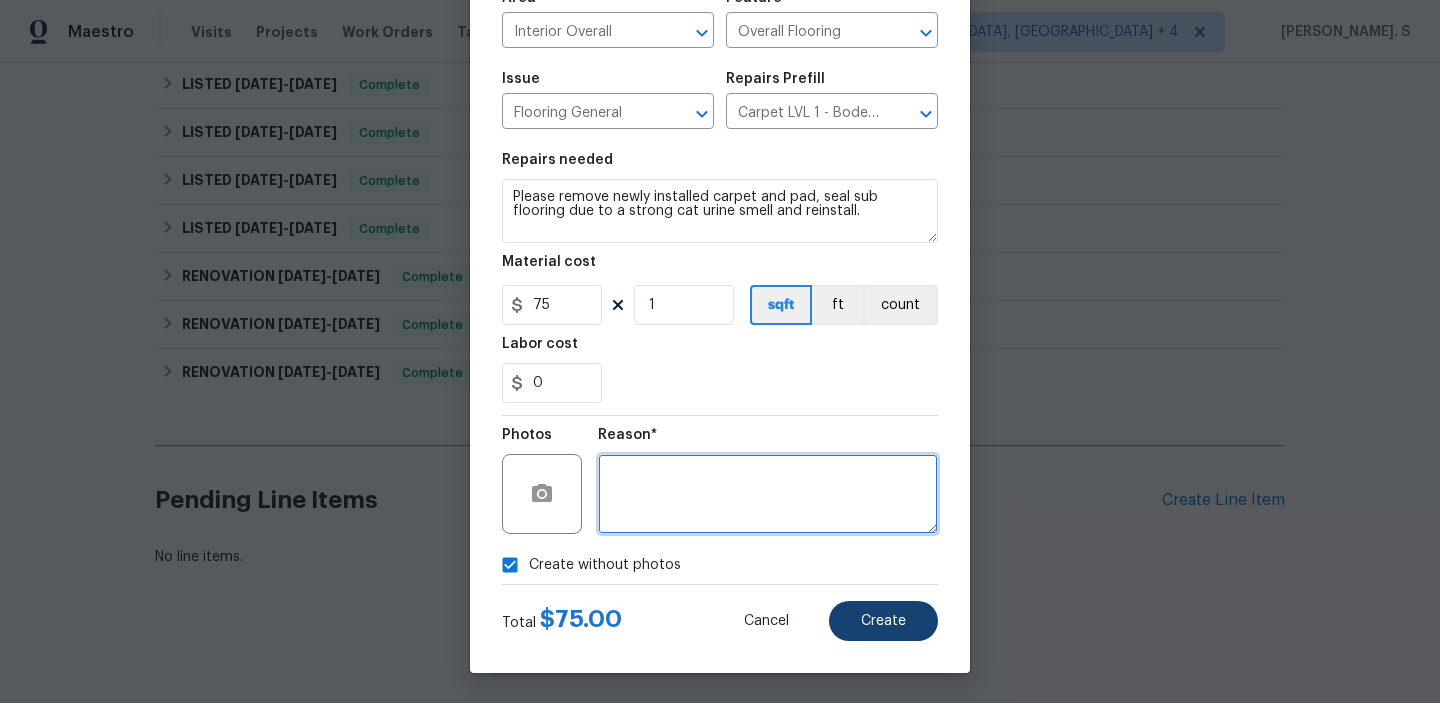 type 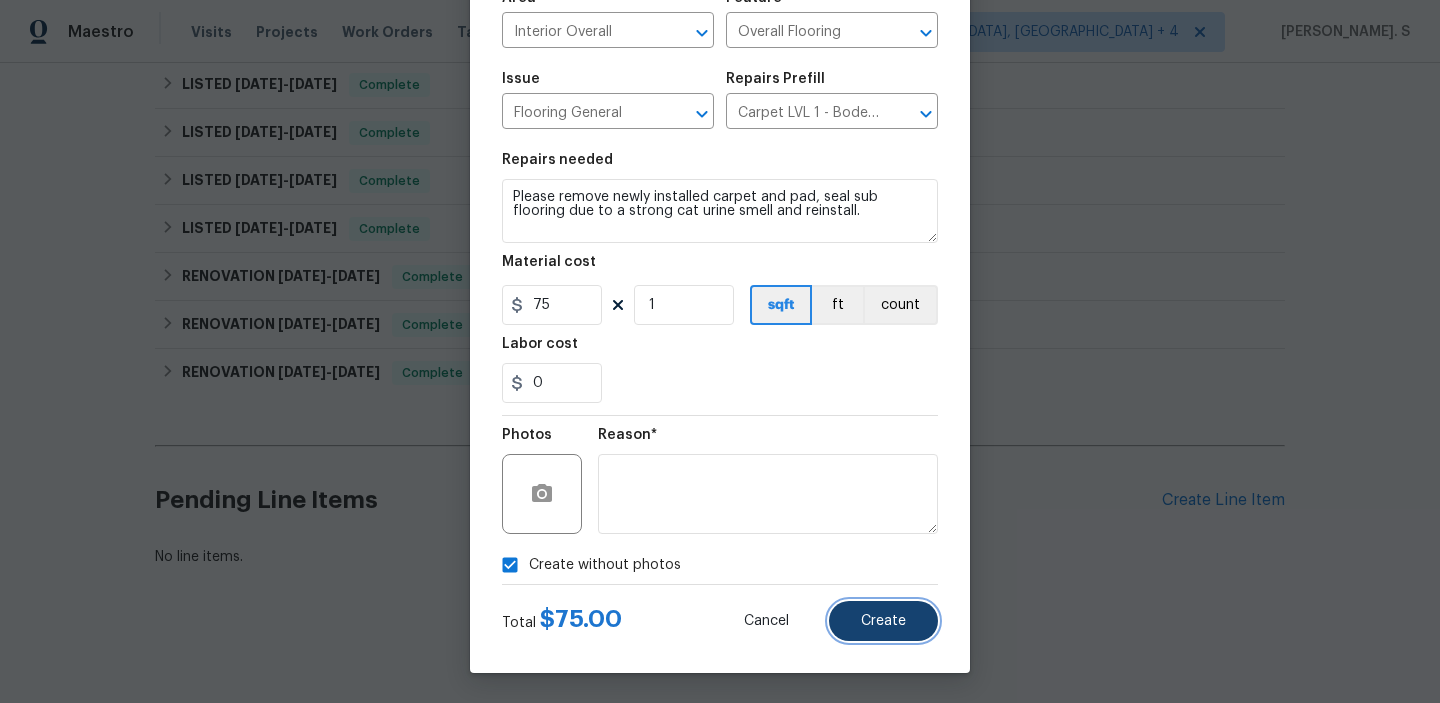 click on "Create" at bounding box center (883, 621) 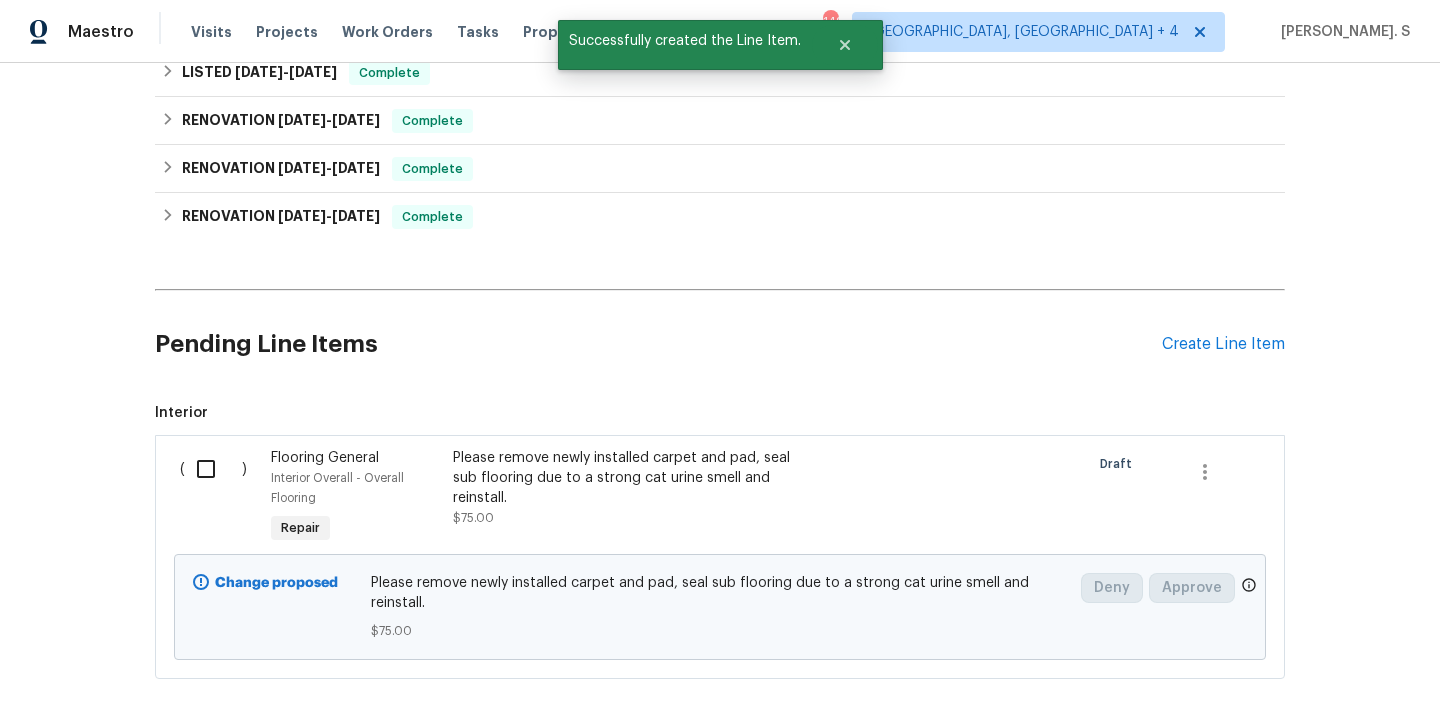 scroll, scrollTop: 750, scrollLeft: 0, axis: vertical 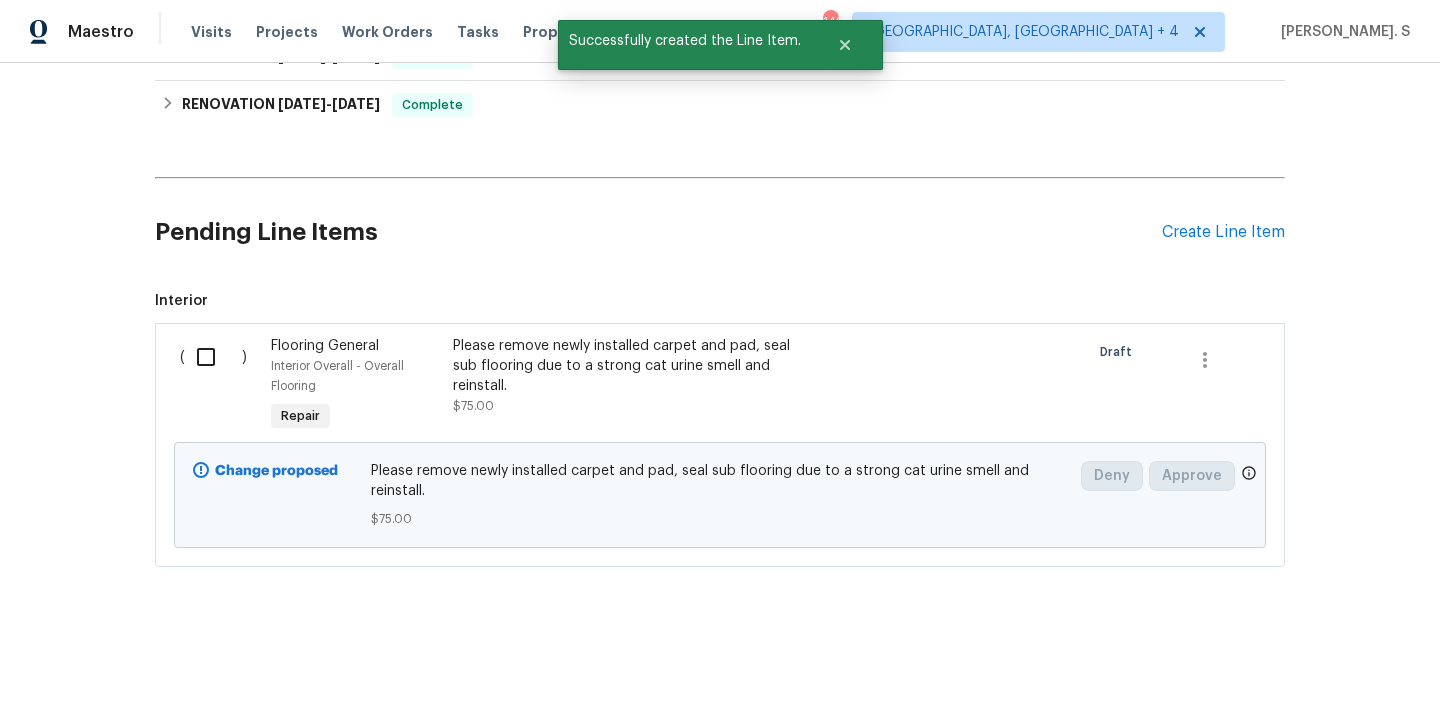 click at bounding box center (213, 357) 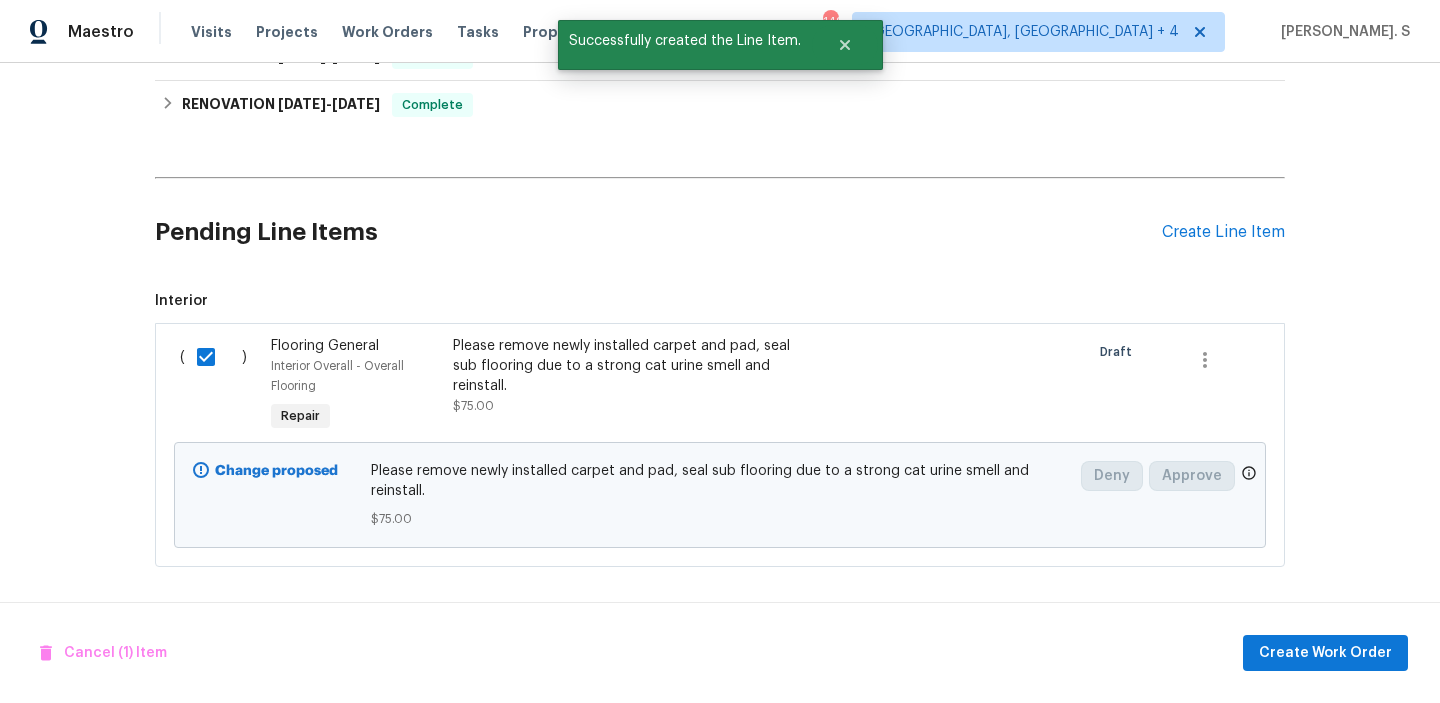 click on "Cancel (1) Item Create Work Order" at bounding box center [720, 653] 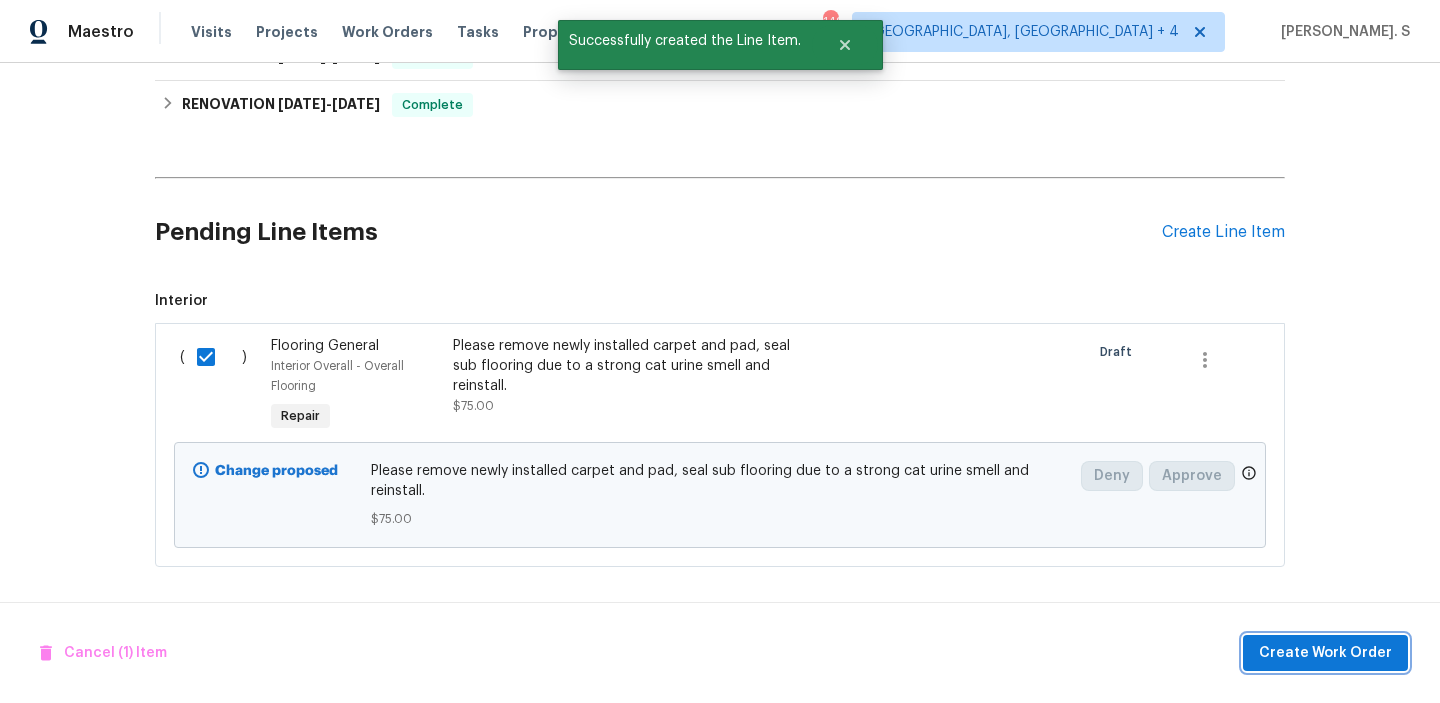 click on "Create Work Order" at bounding box center [1325, 653] 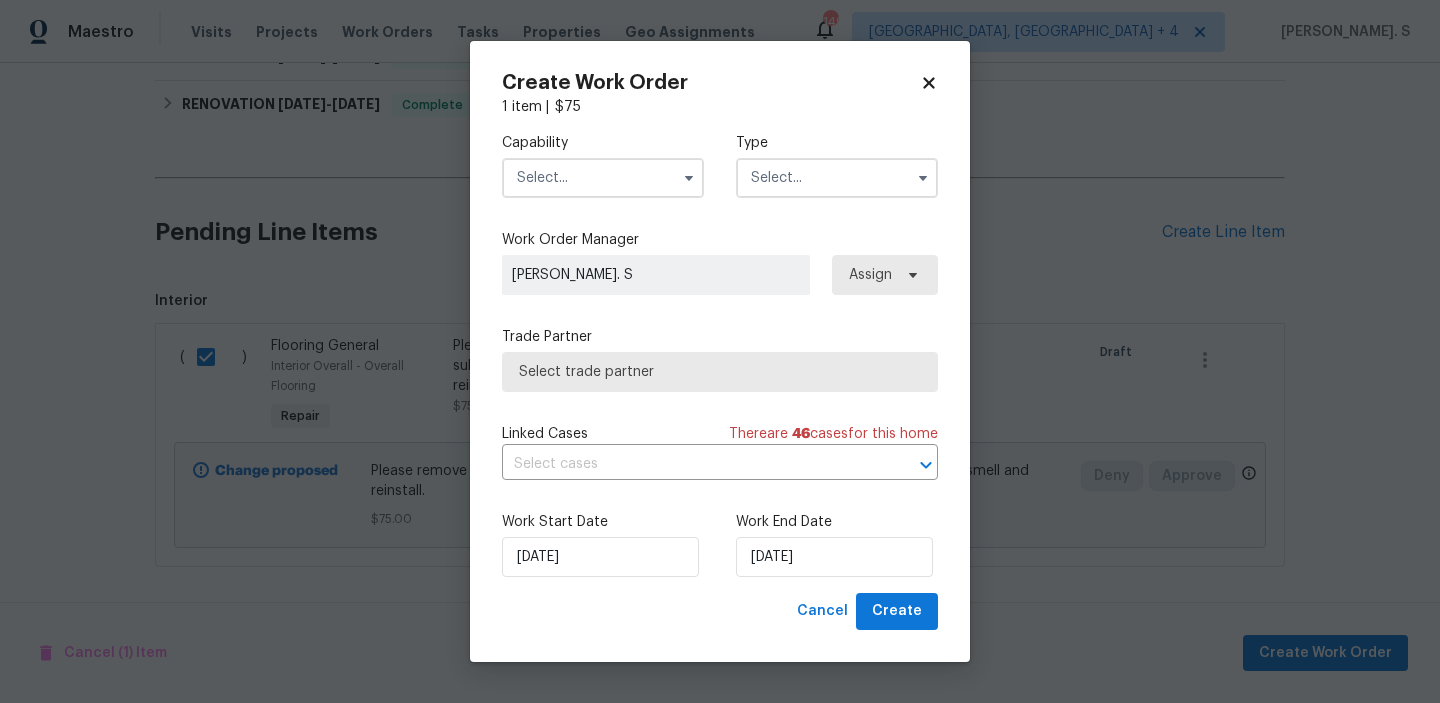 click at bounding box center [603, 178] 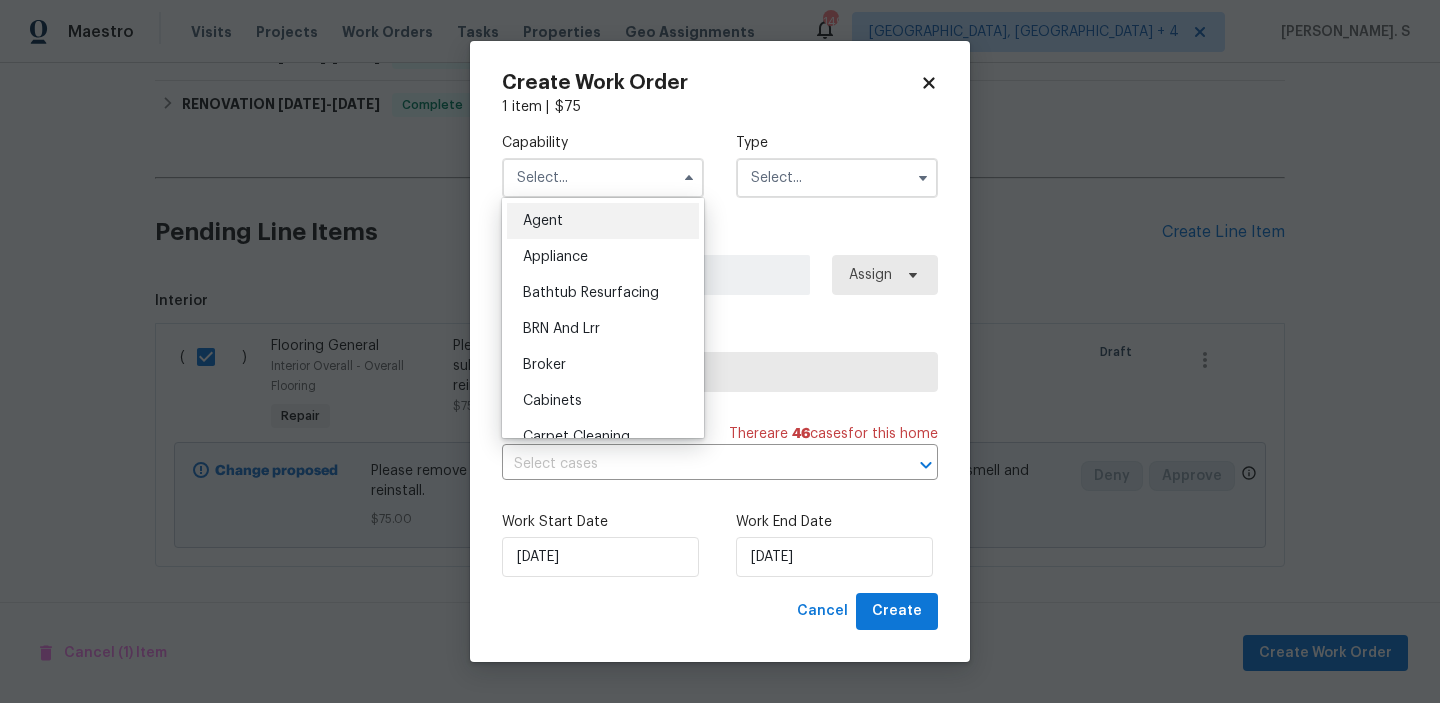 click at bounding box center (603, 178) 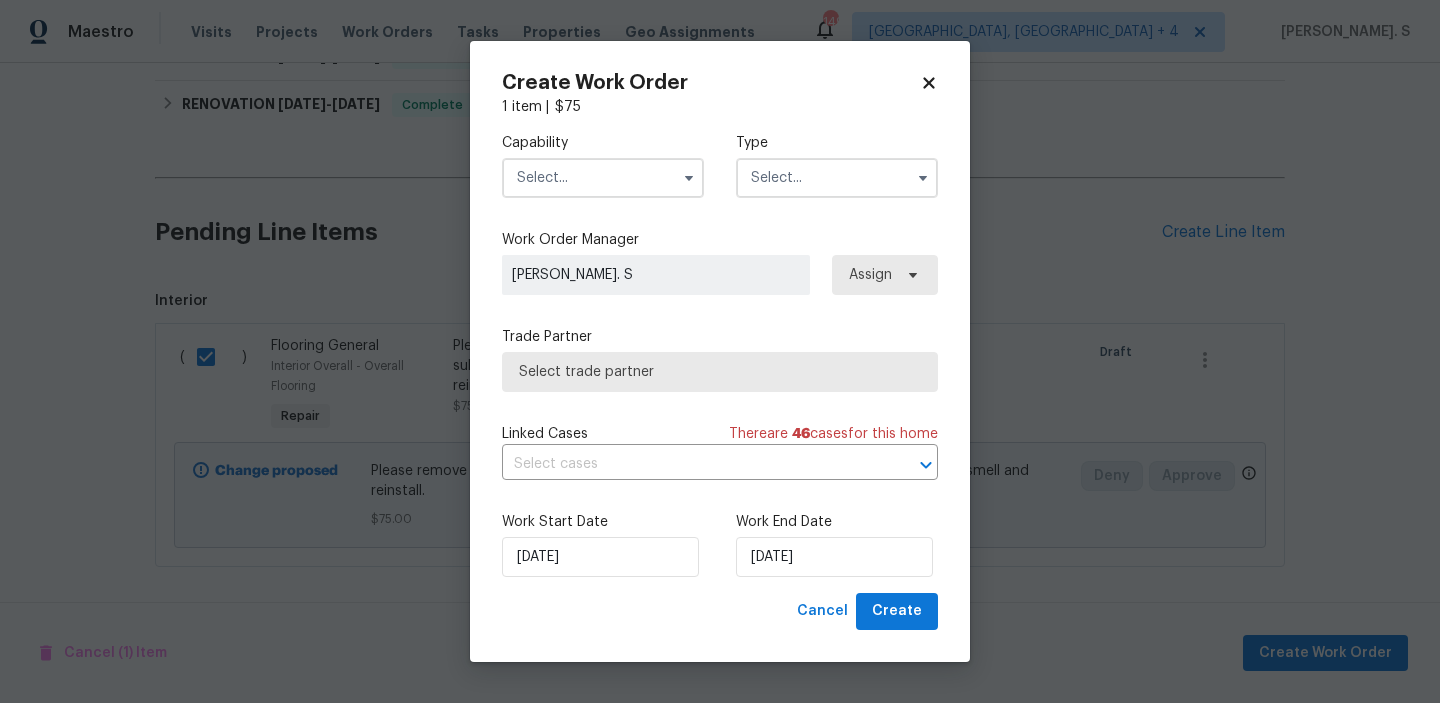 click at bounding box center (603, 178) 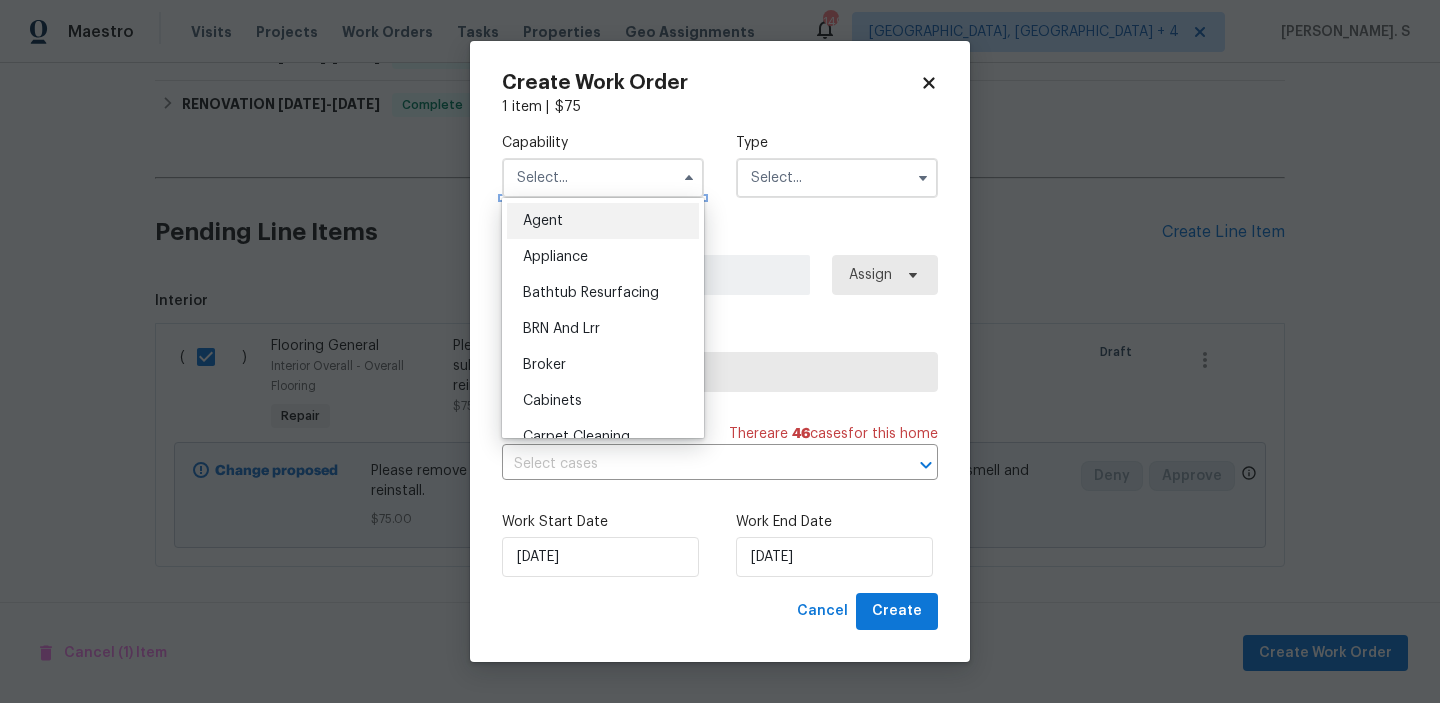 click at bounding box center (603, 178) 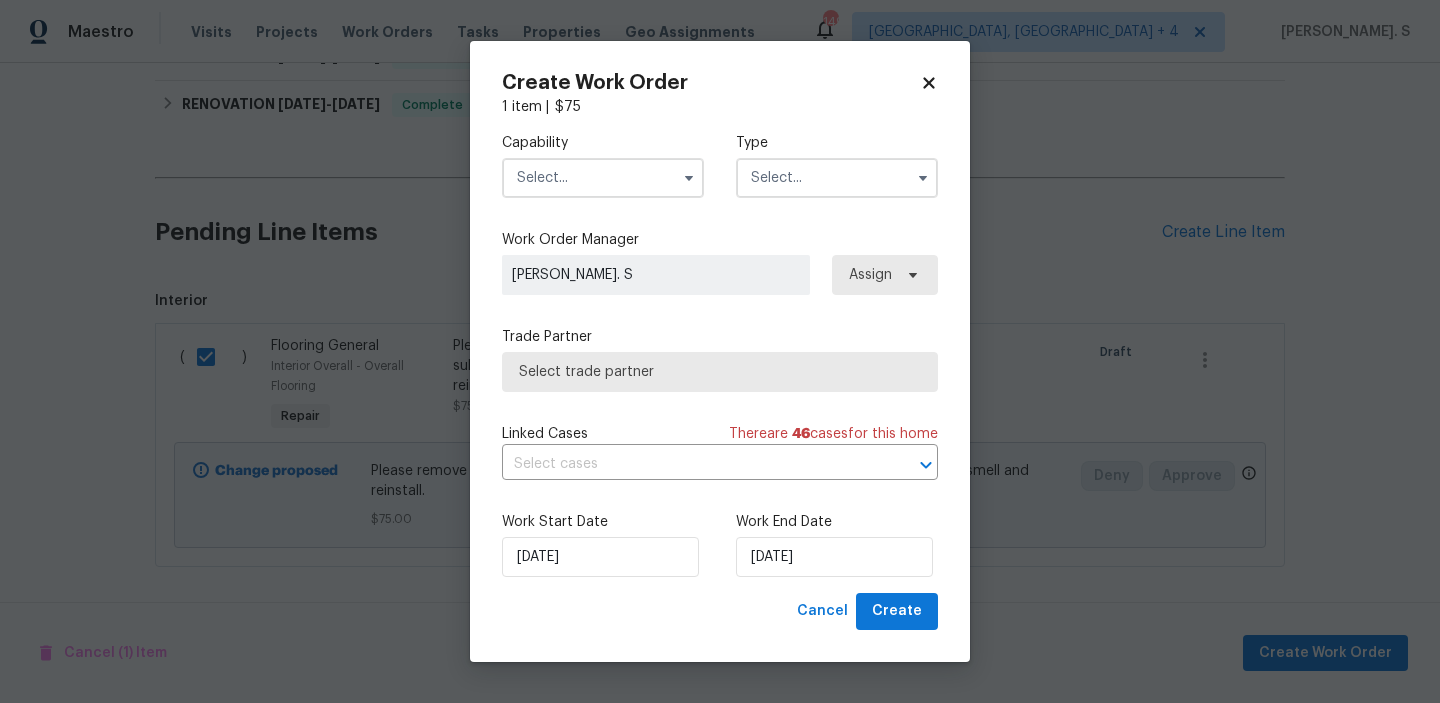click at bounding box center (603, 178) 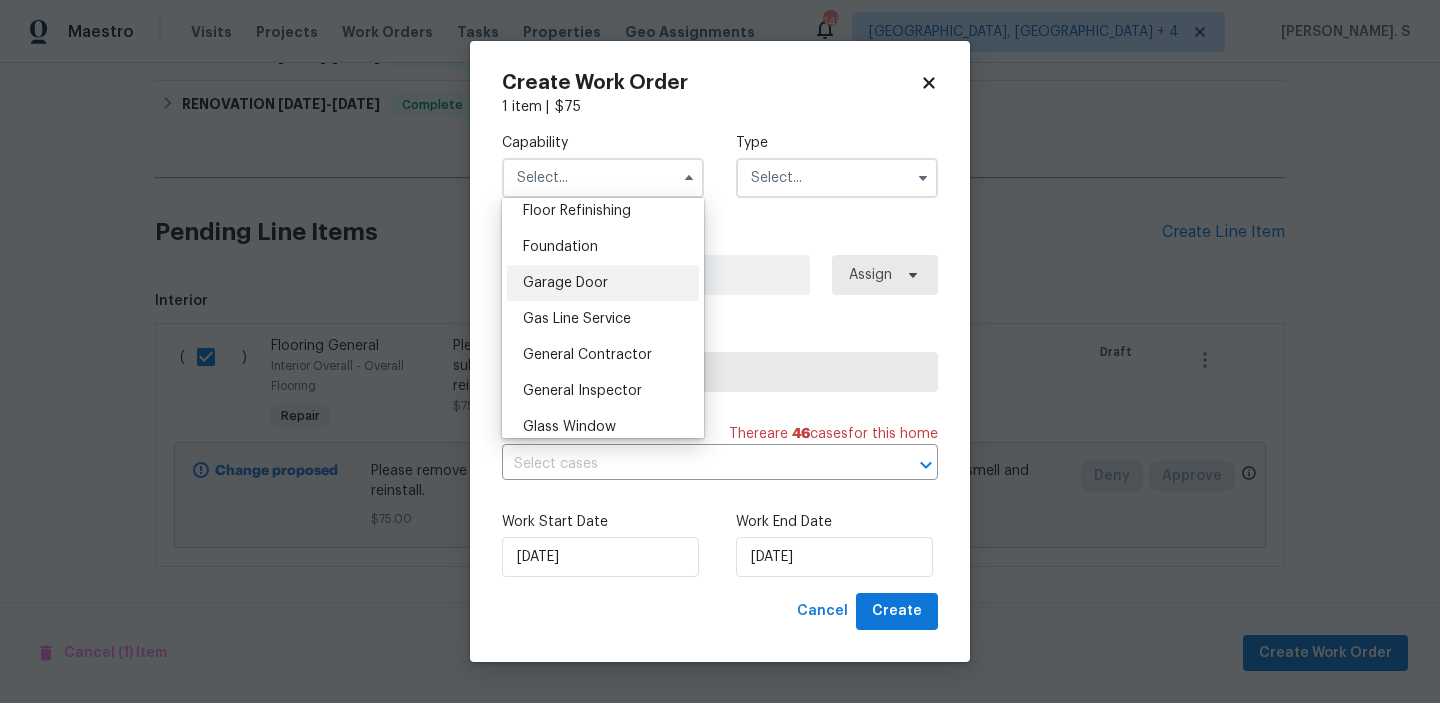 scroll, scrollTop: 850, scrollLeft: 0, axis: vertical 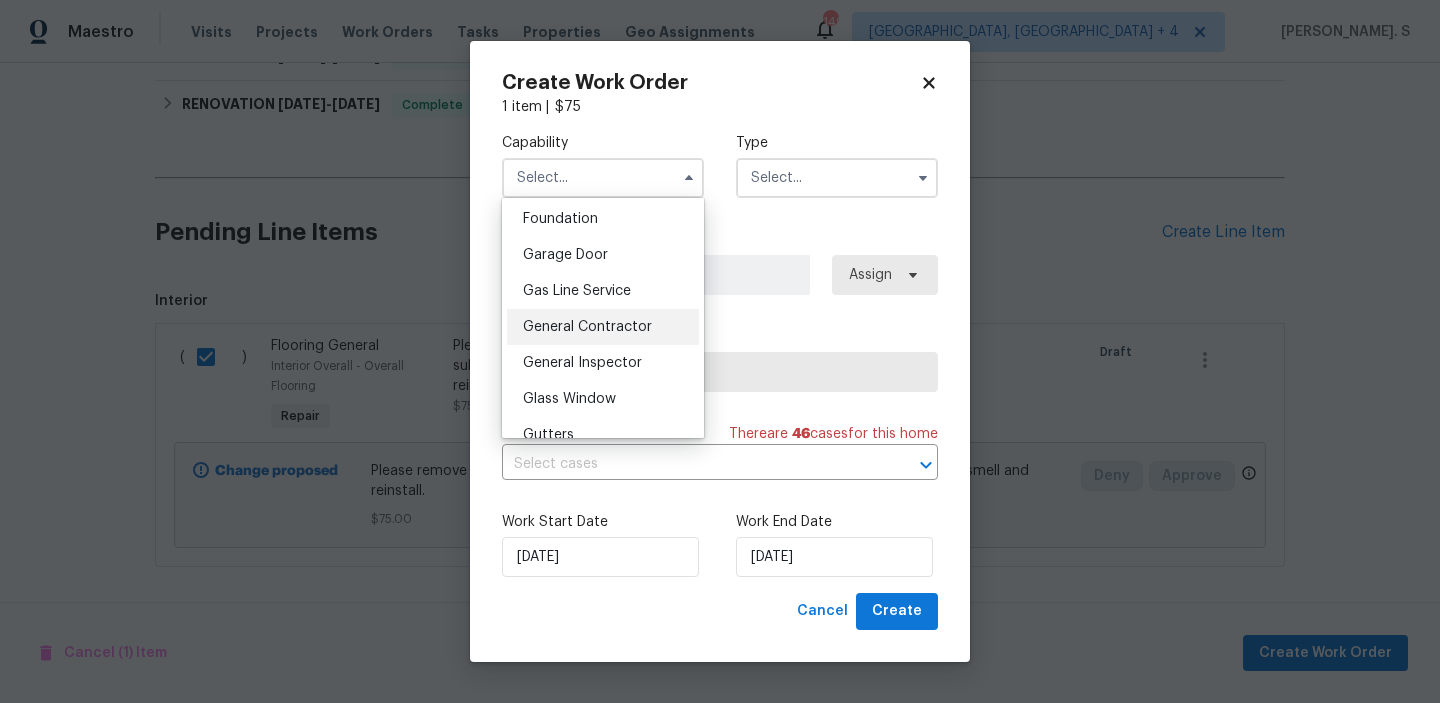 click on "General Contractor" at bounding box center (587, 327) 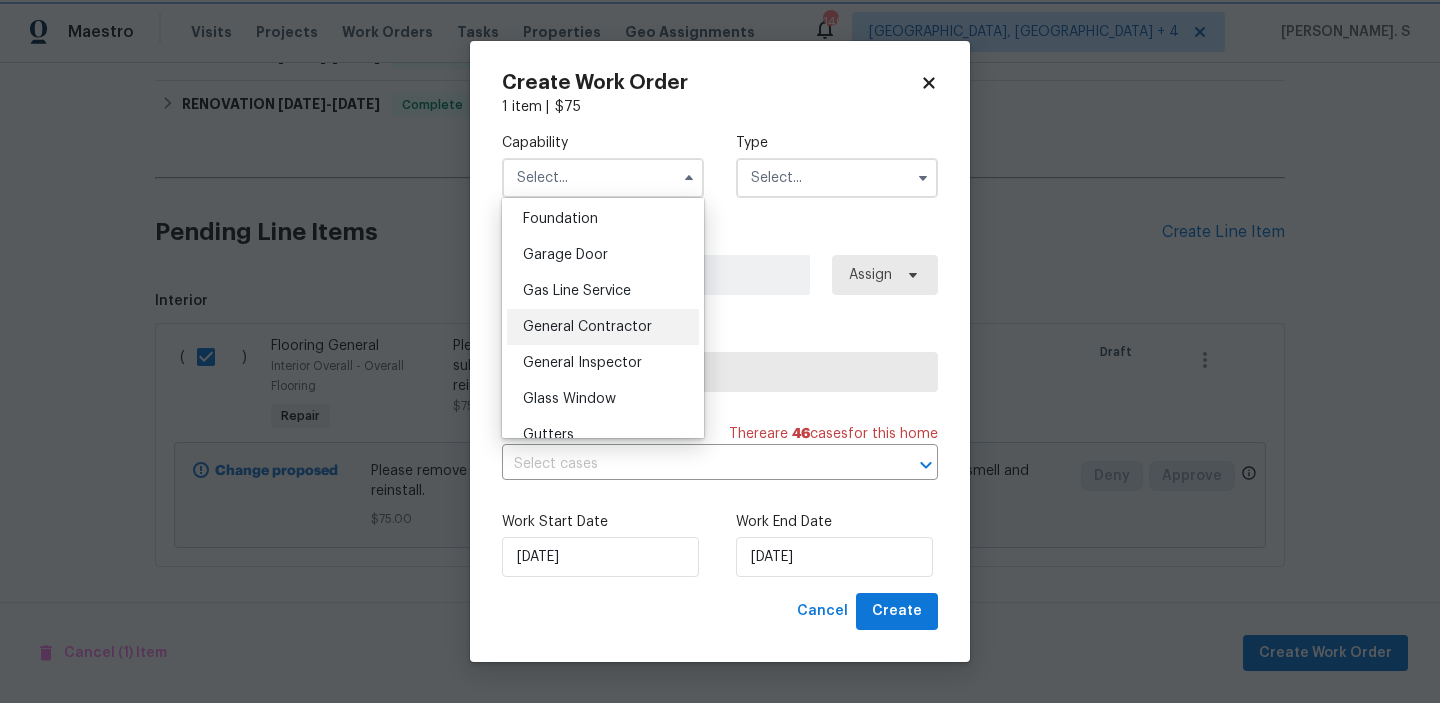 type on "General Contractor" 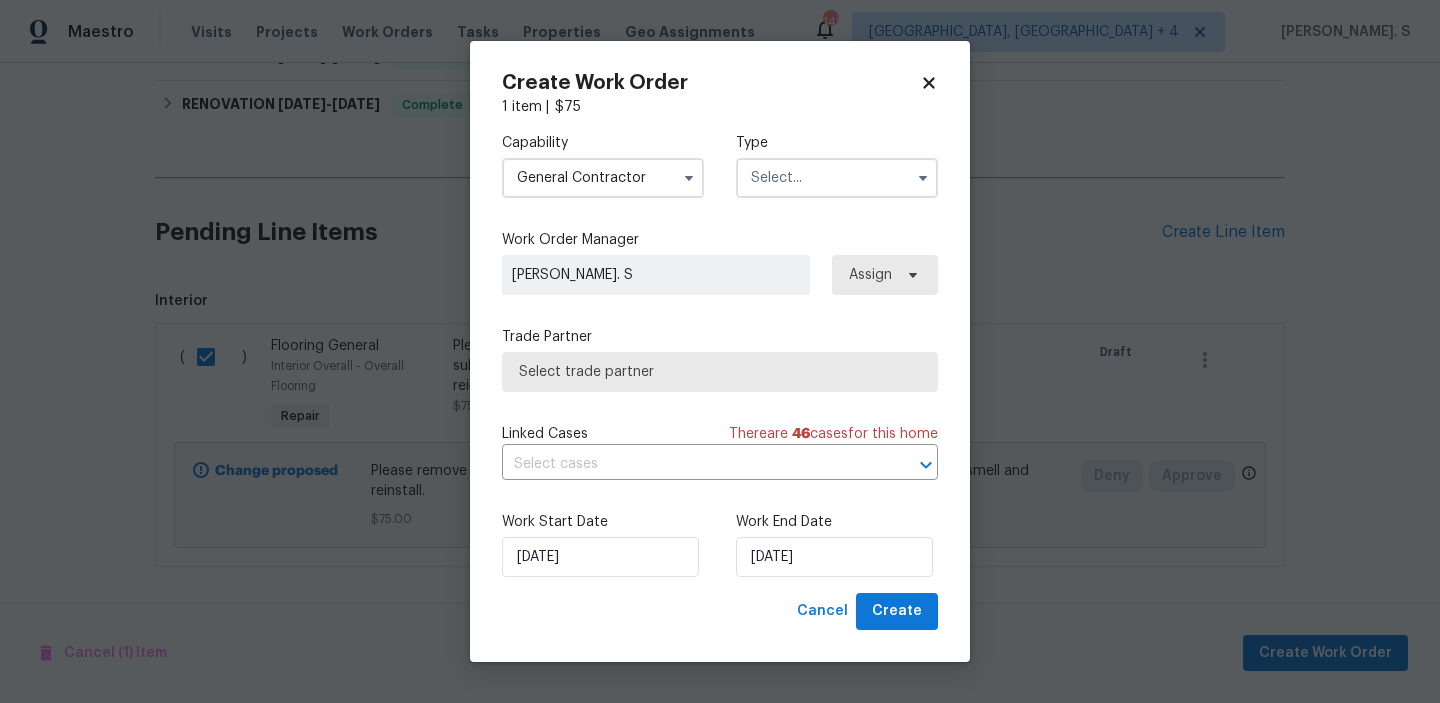 click at bounding box center (837, 178) 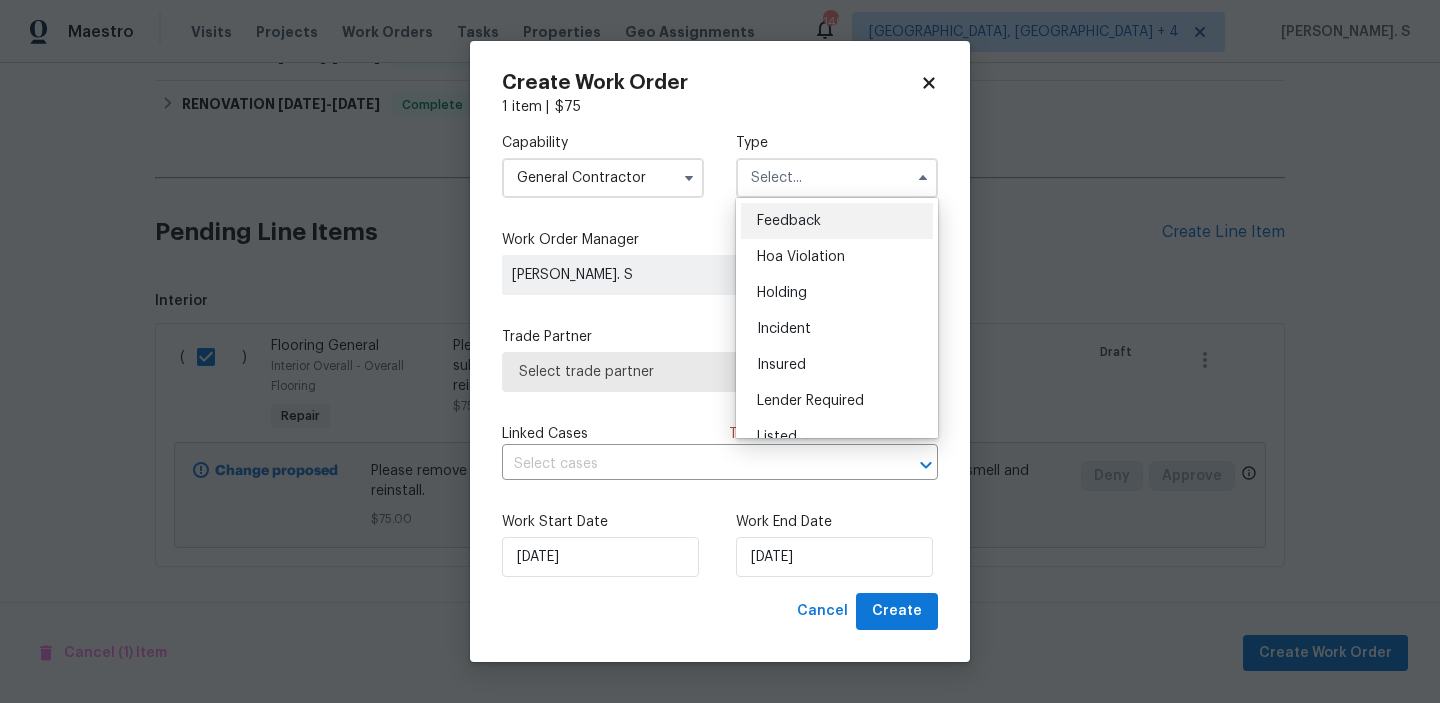 click on "Feedback" at bounding box center (837, 221) 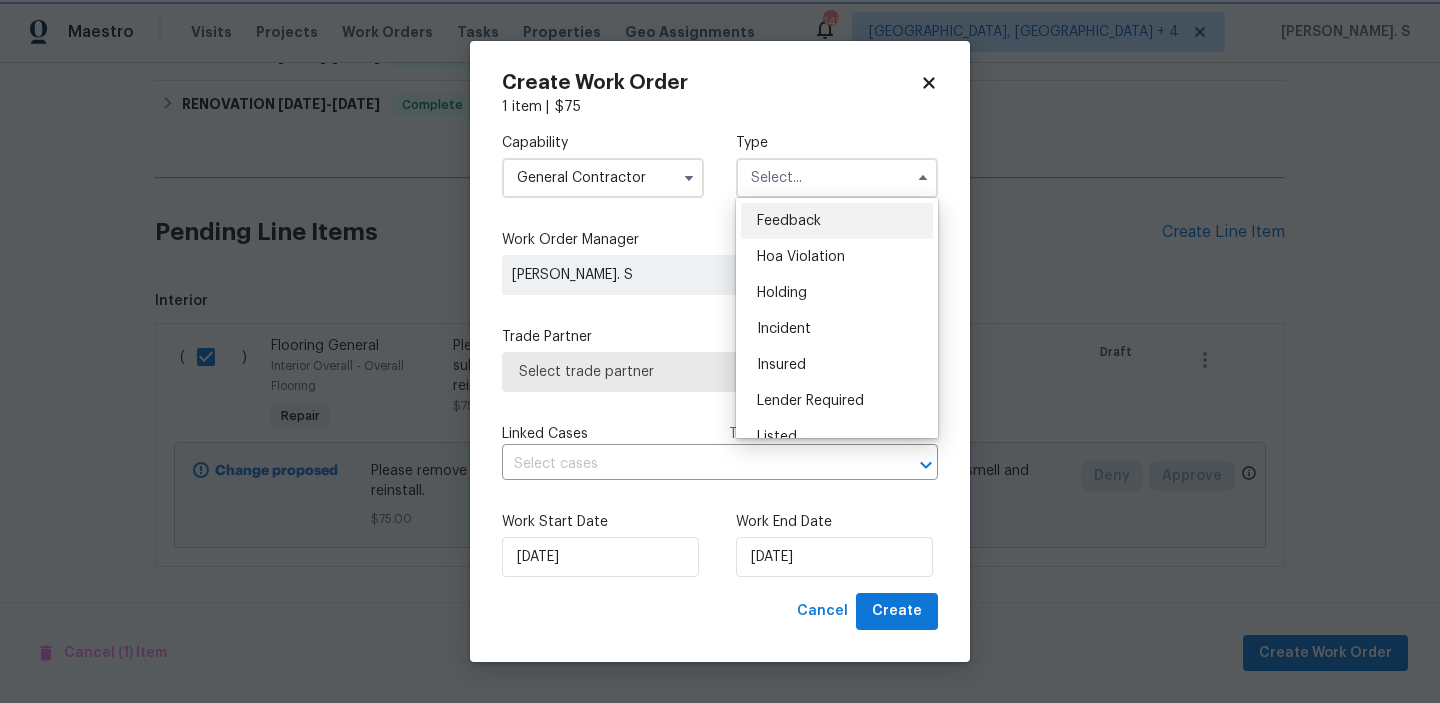 type on "Feedback" 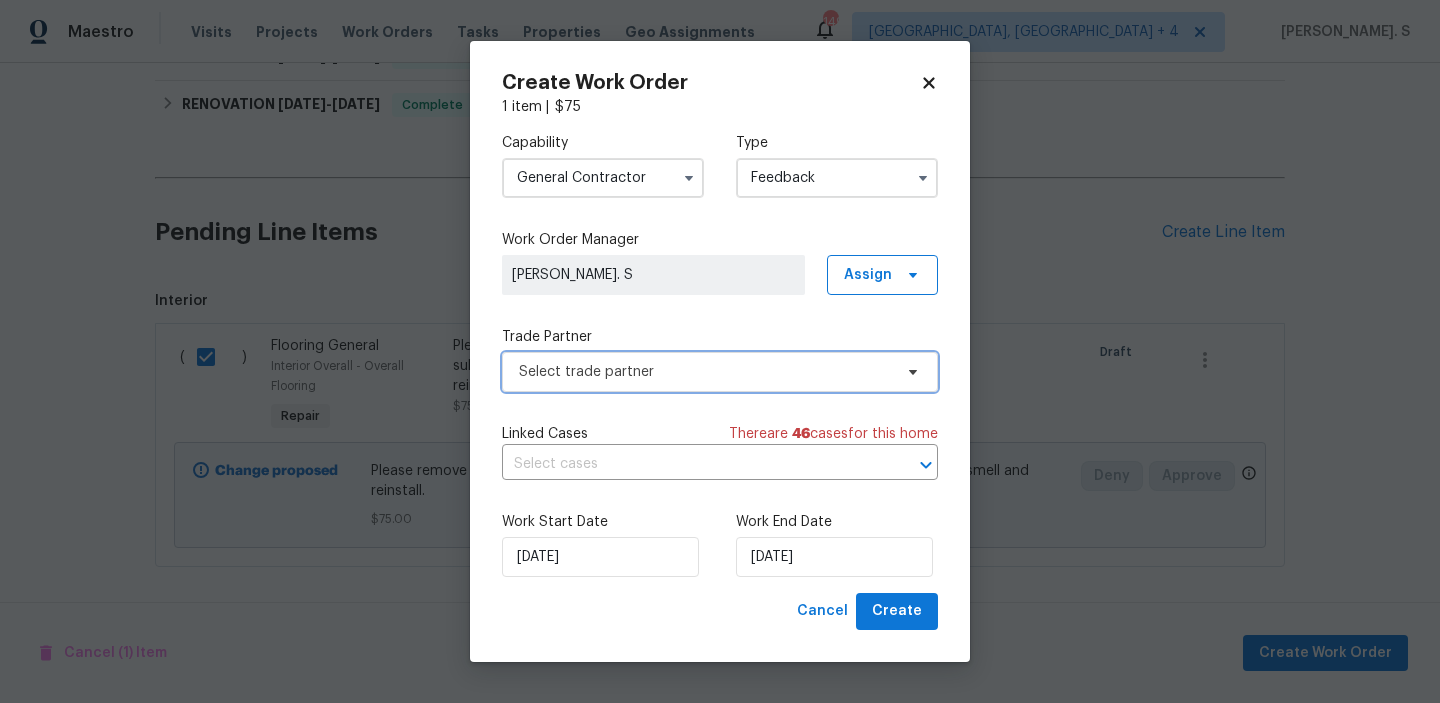 click on "Select trade partner" at bounding box center [720, 372] 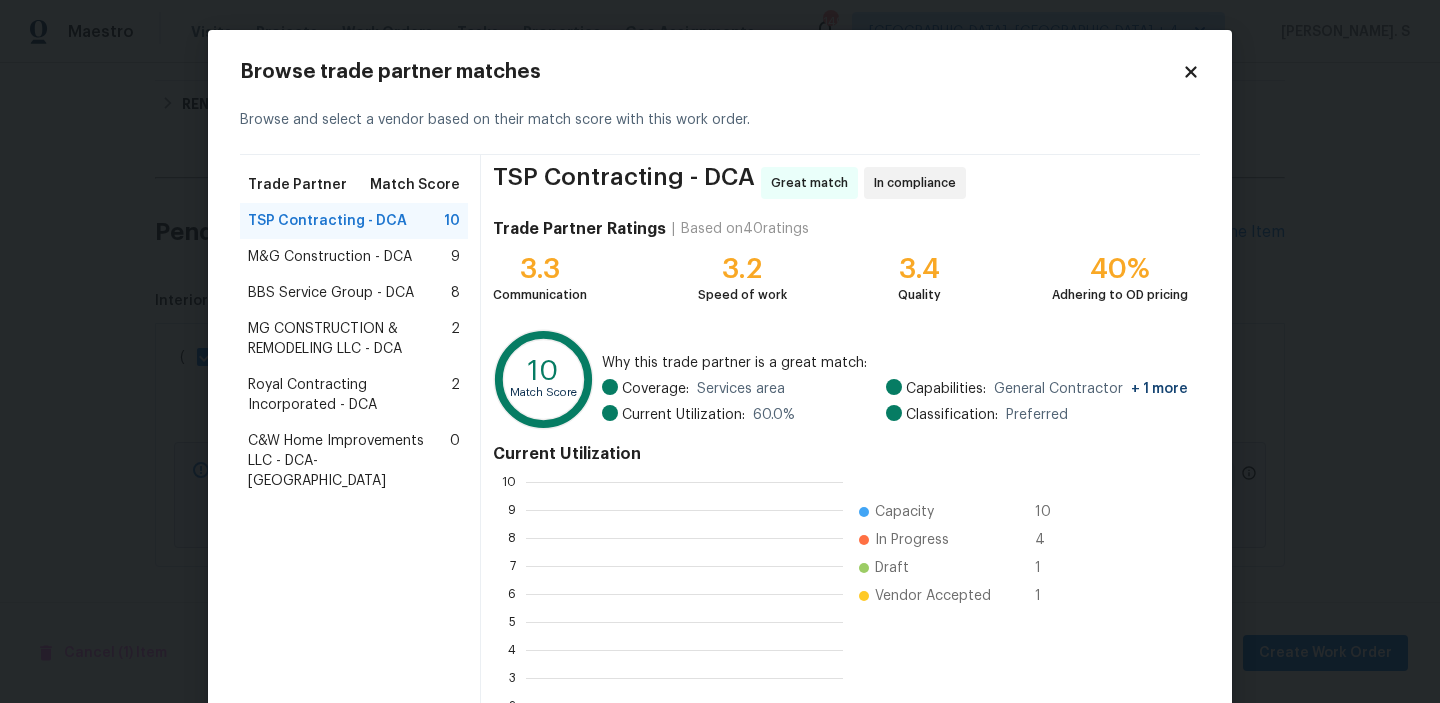 scroll, scrollTop: 2, scrollLeft: 2, axis: both 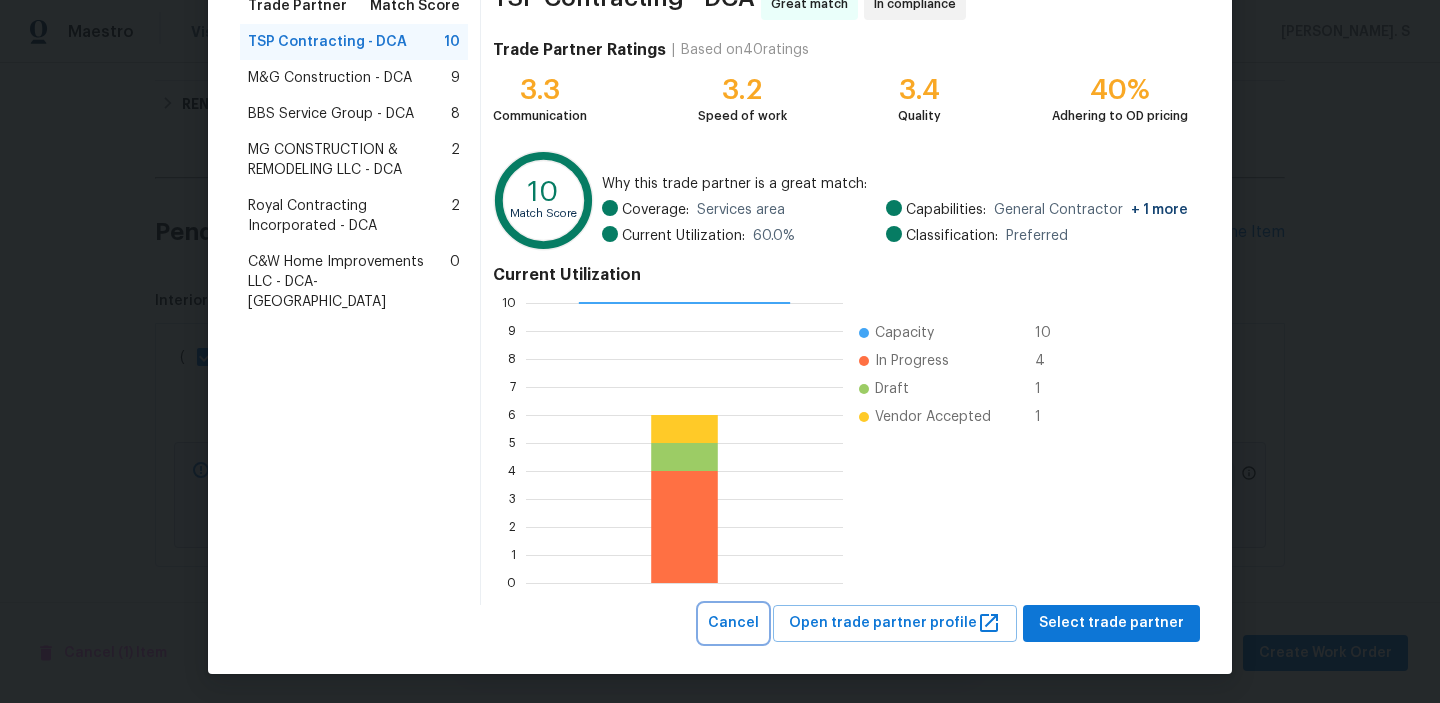 click on "Cancel" at bounding box center [733, 623] 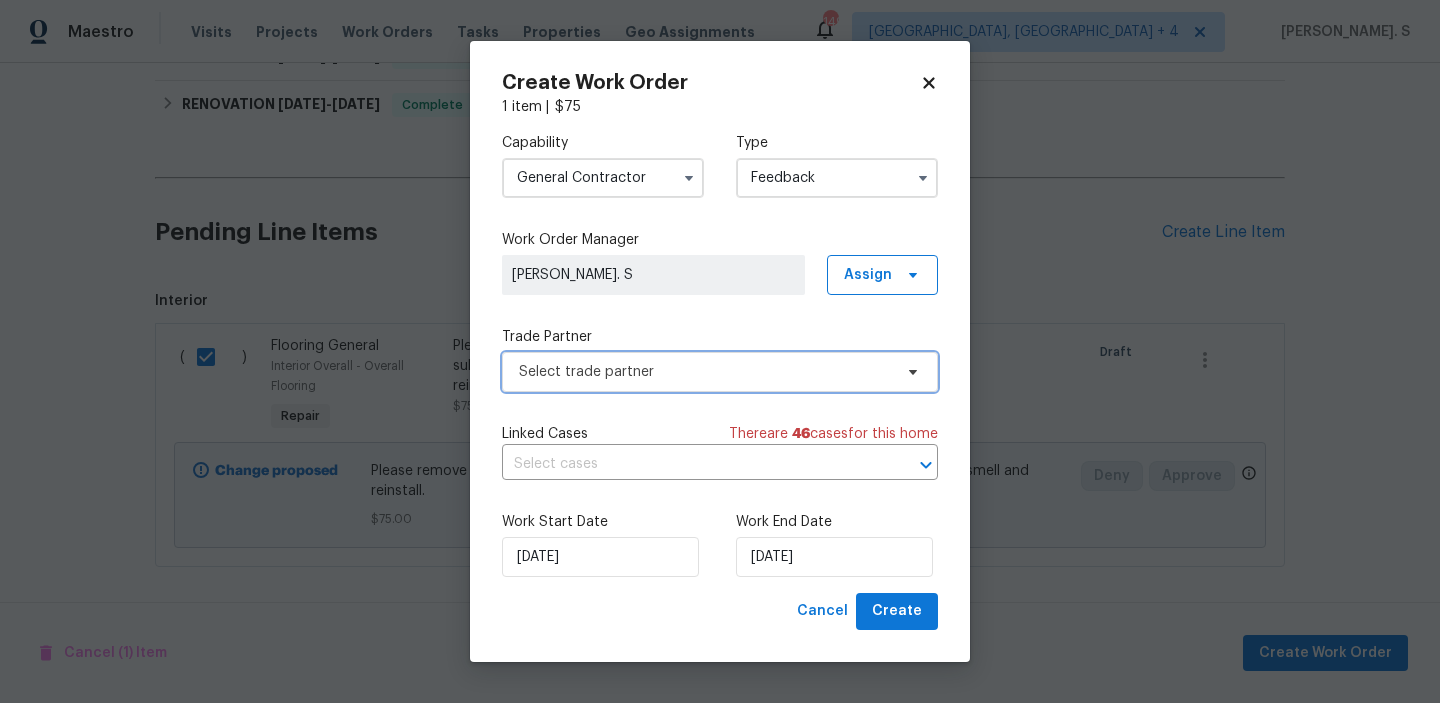 scroll, scrollTop: 0, scrollLeft: 0, axis: both 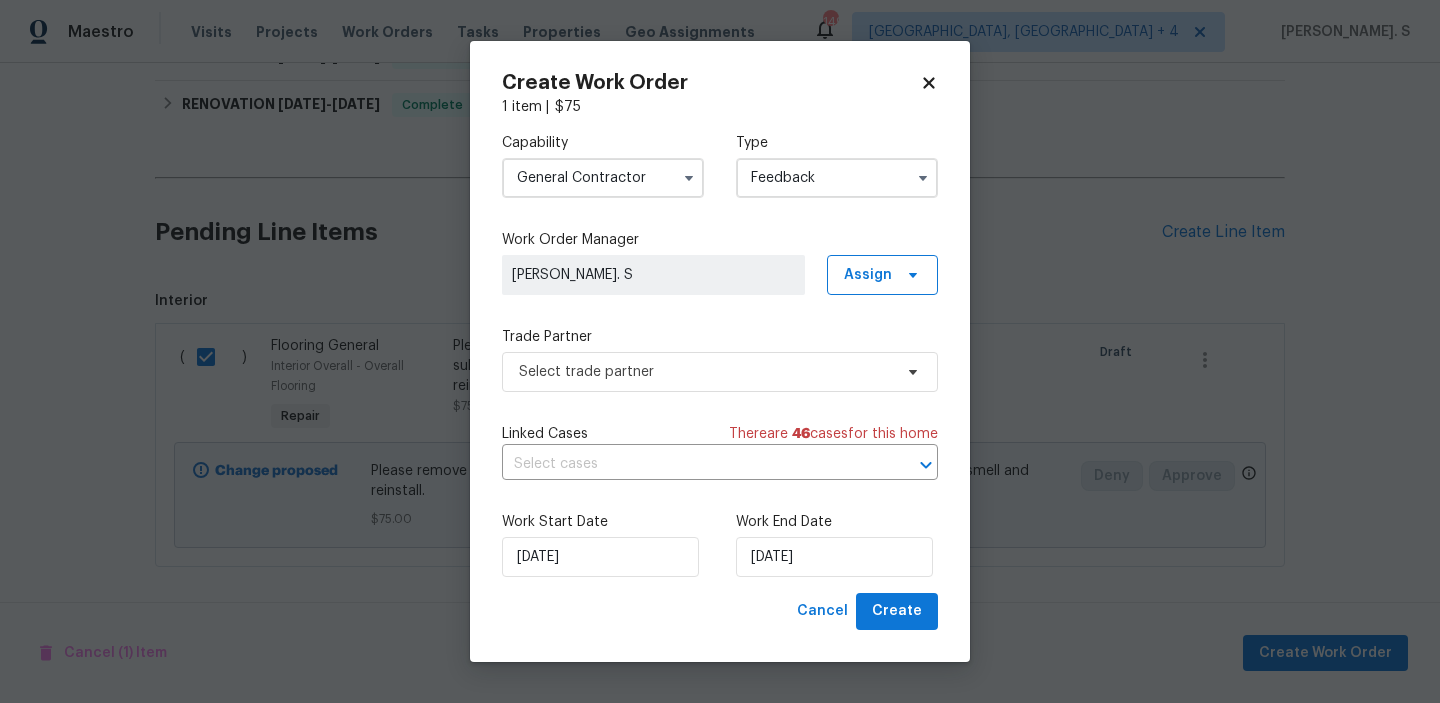 click on "General Contractor" at bounding box center [603, 178] 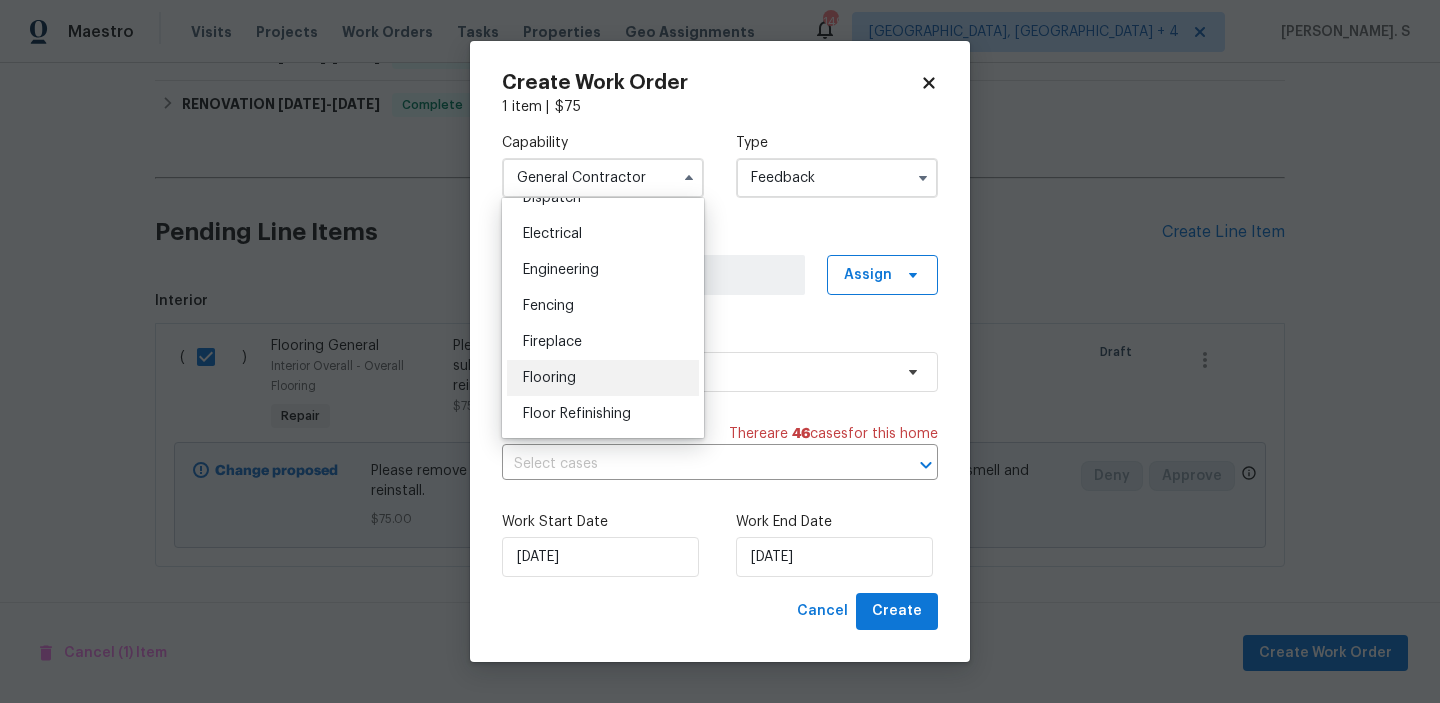 scroll, scrollTop: 604, scrollLeft: 0, axis: vertical 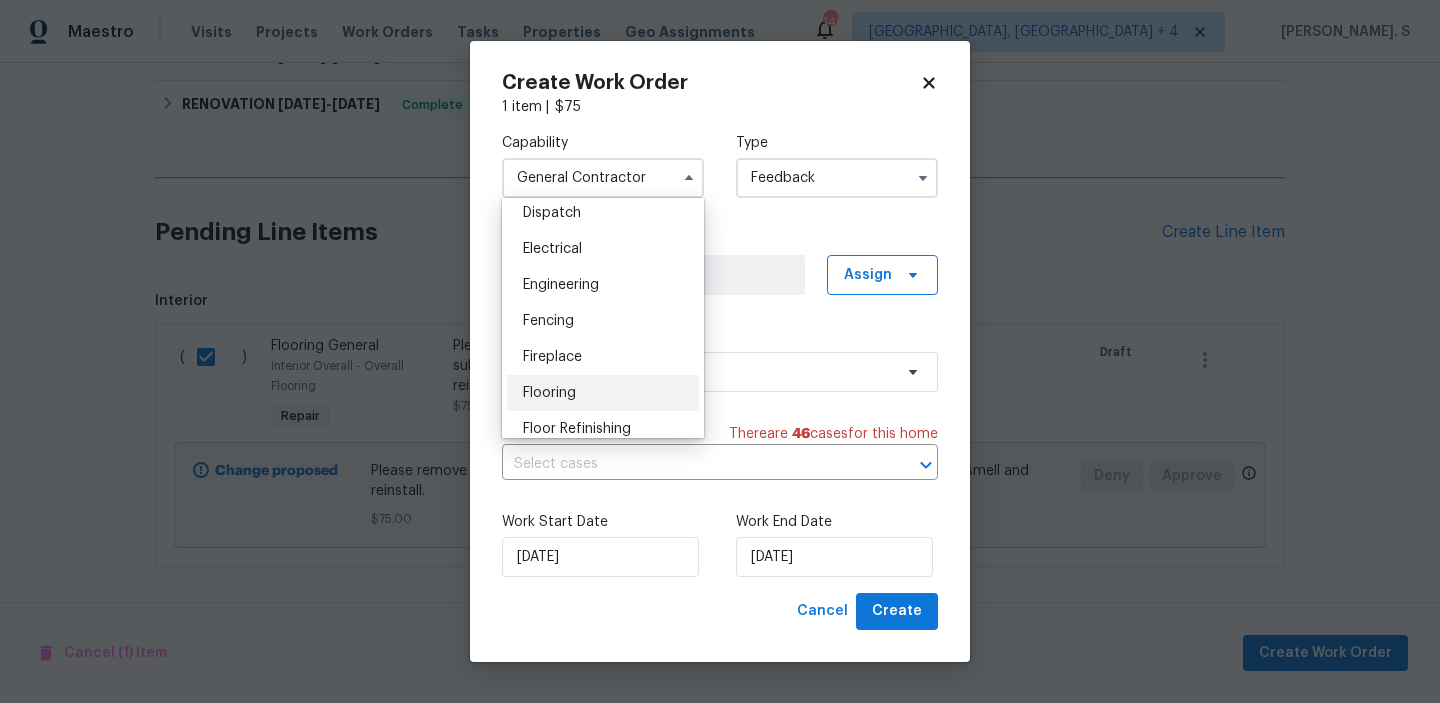click on "Flooring" at bounding box center [603, 393] 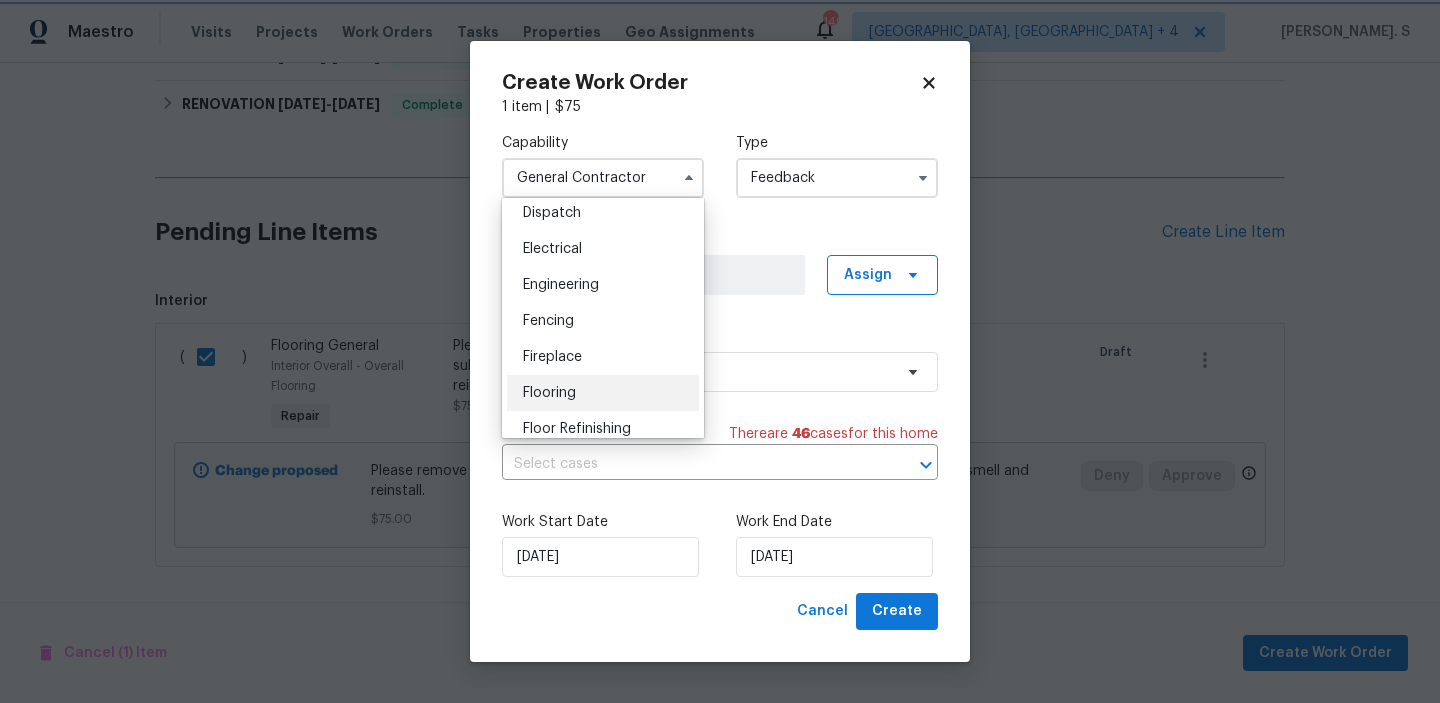 type on "Flooring" 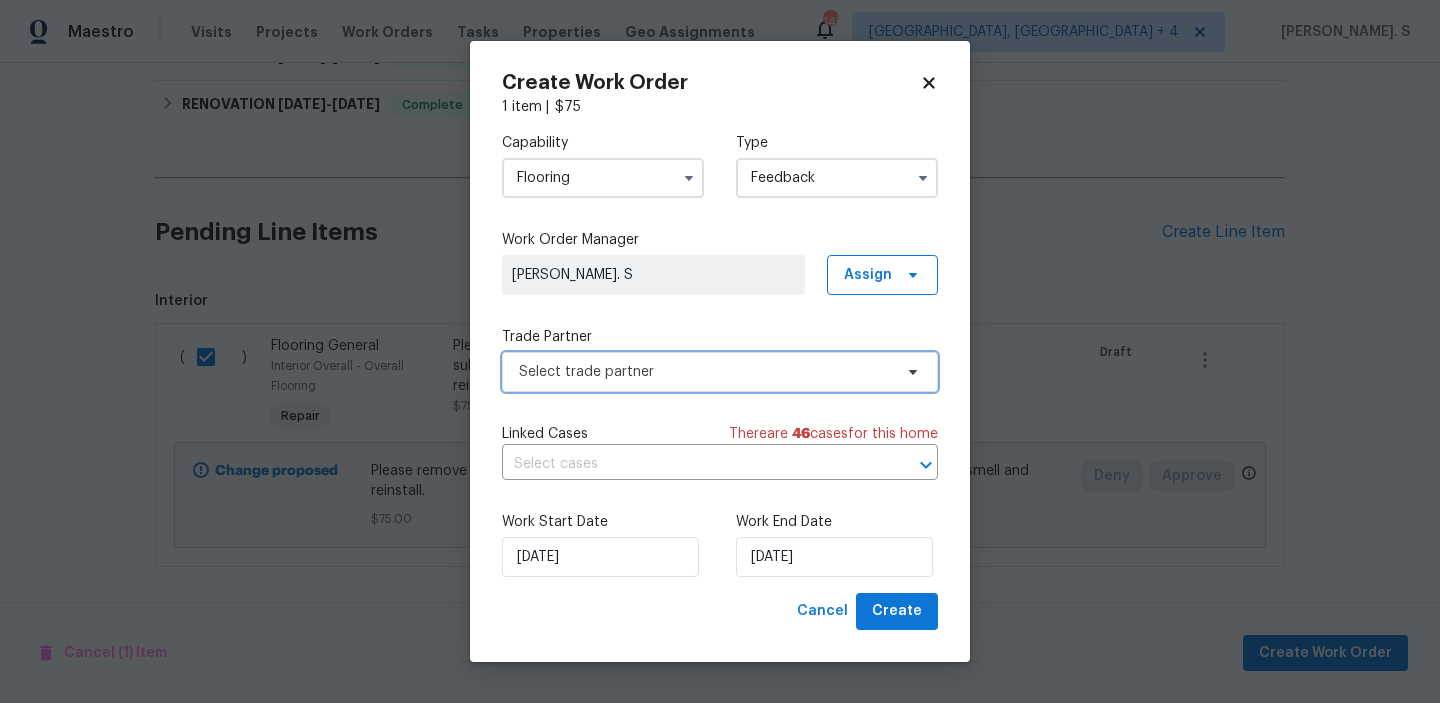 click on "Select trade partner" at bounding box center [720, 372] 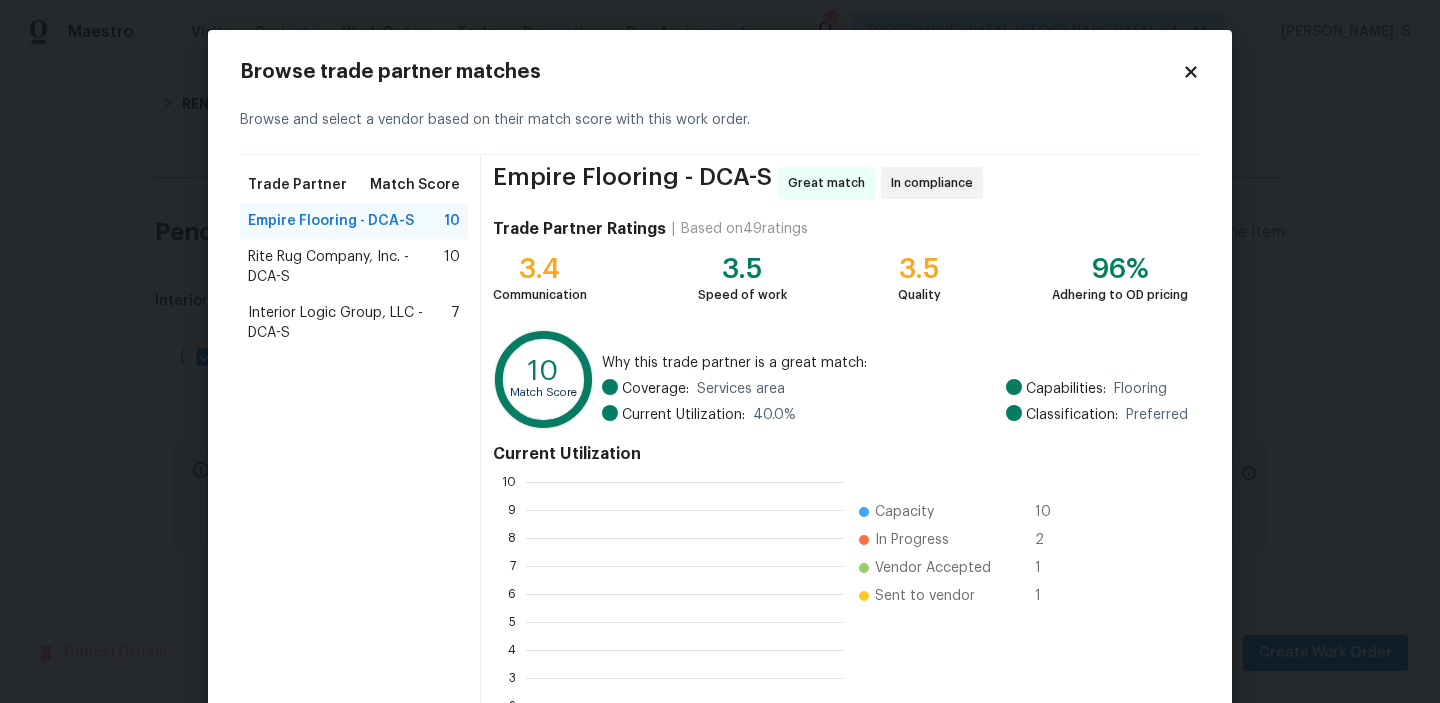 scroll, scrollTop: 2, scrollLeft: 2, axis: both 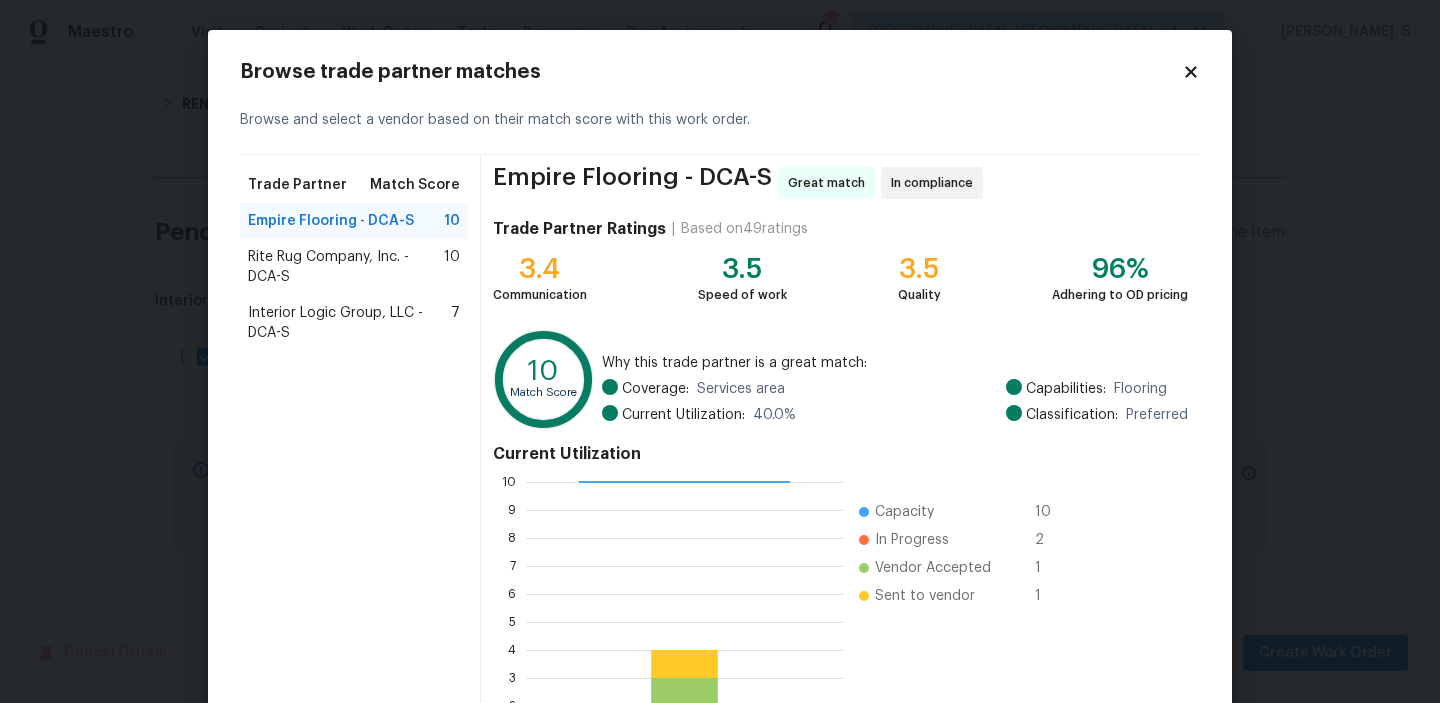 click on "Interior Logic Group, LLC - DCA-S" at bounding box center (349, 323) 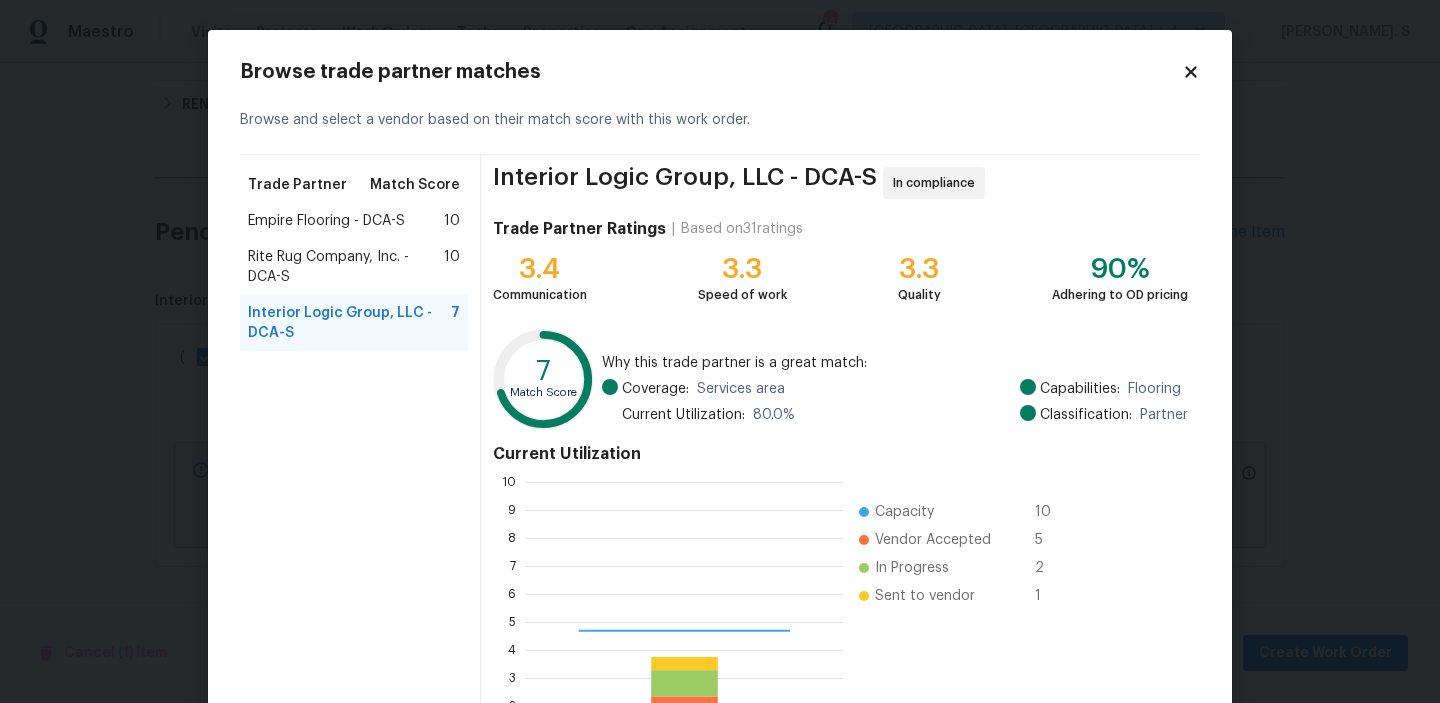 scroll, scrollTop: 2, scrollLeft: 2, axis: both 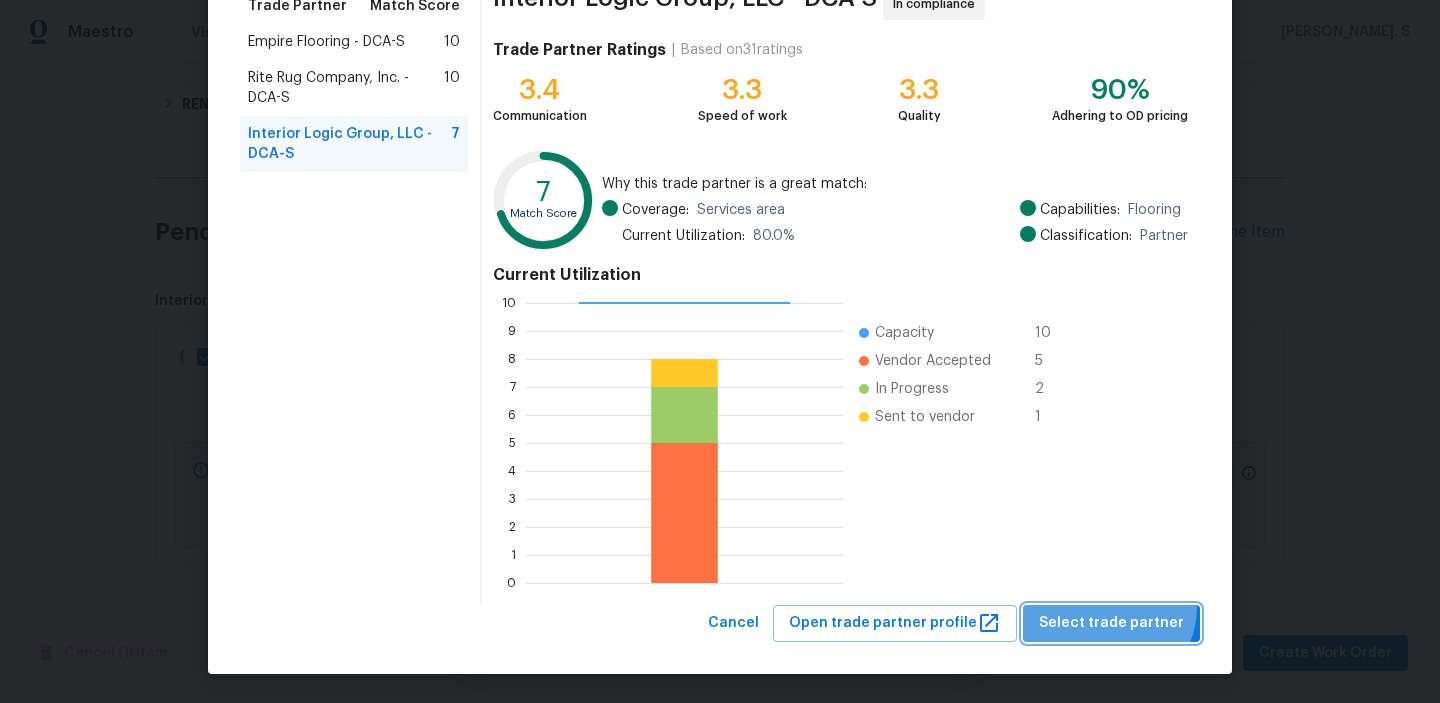 click on "Select trade partner" at bounding box center (1111, 623) 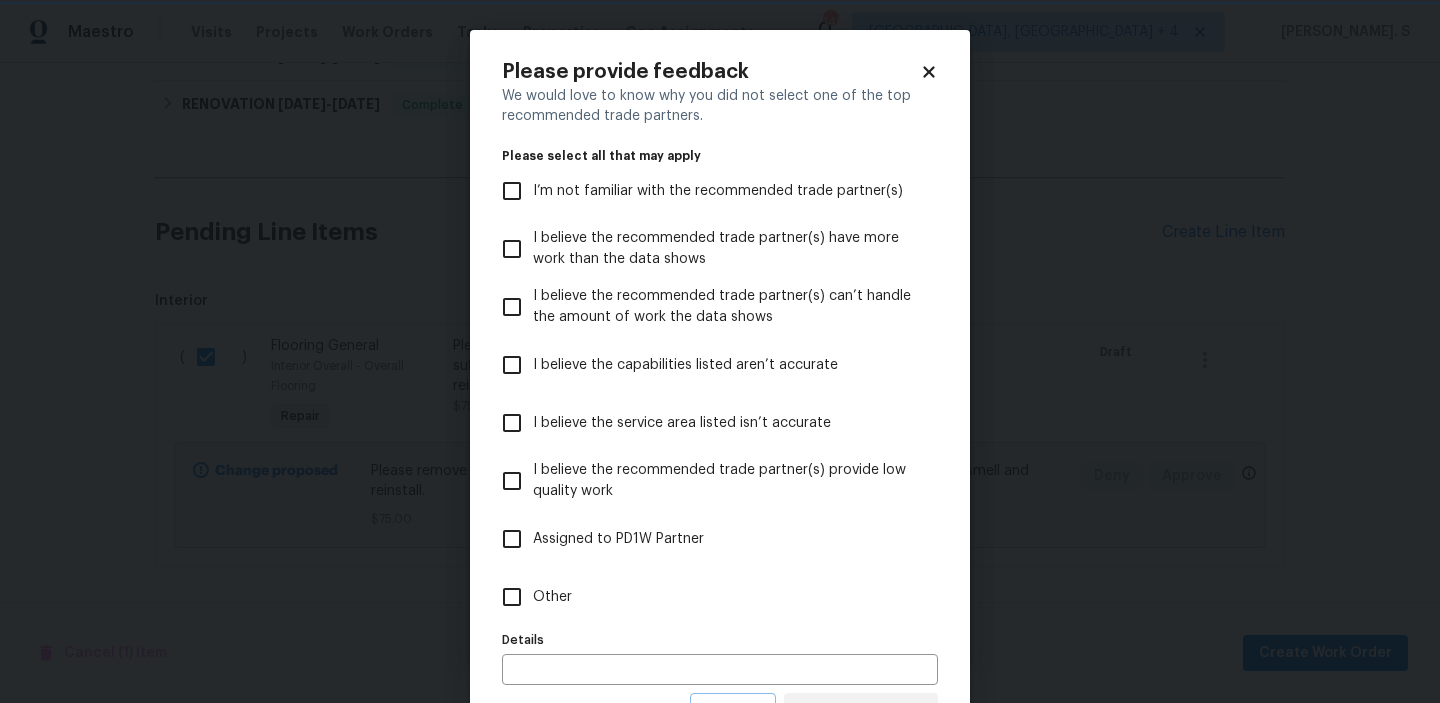 scroll, scrollTop: 0, scrollLeft: 0, axis: both 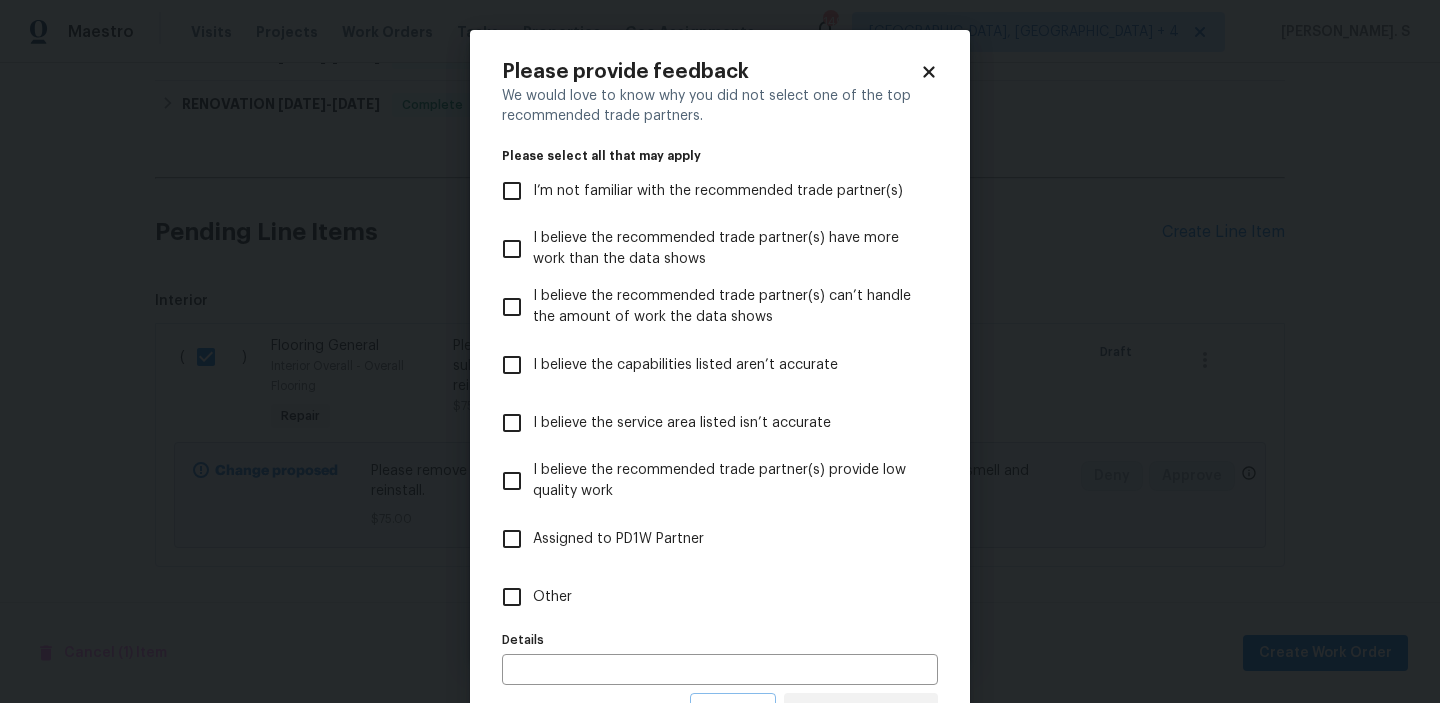 click on "Other" at bounding box center (706, 597) 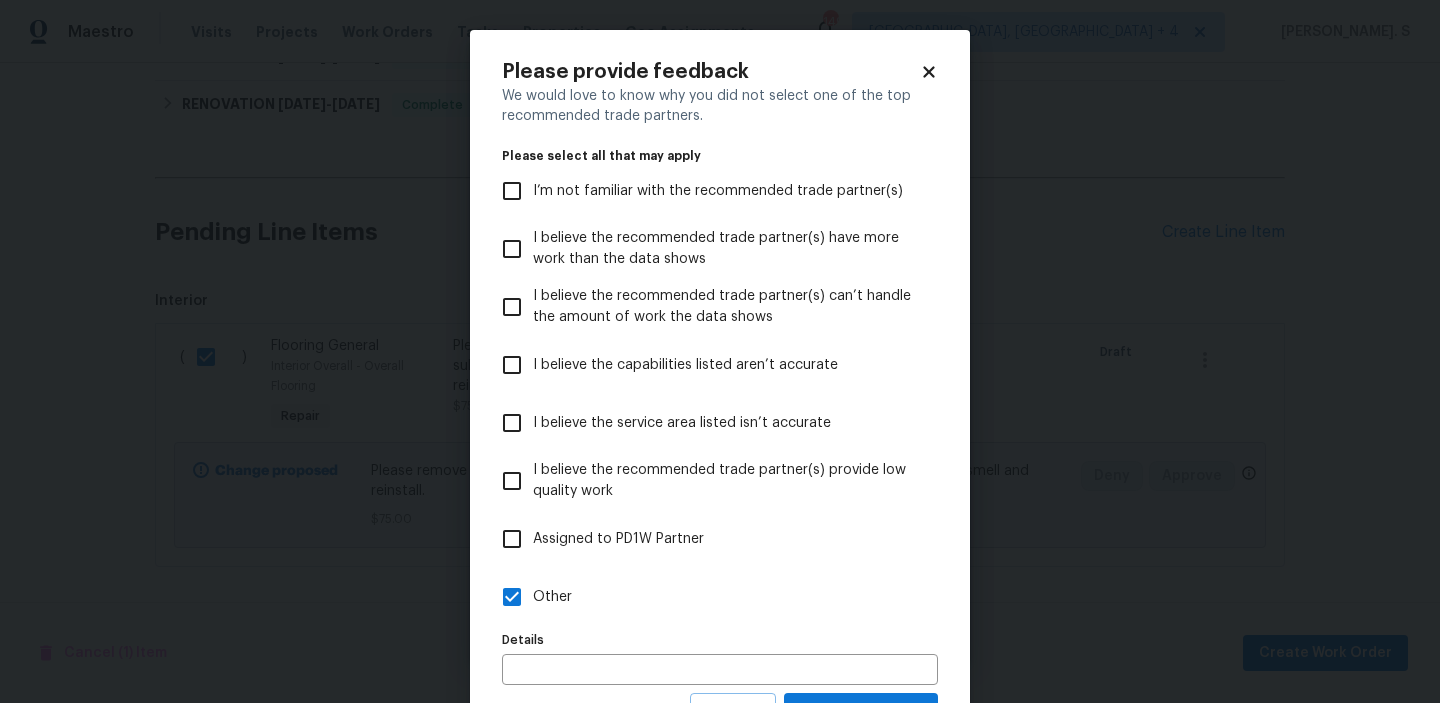 scroll, scrollTop: 89, scrollLeft: 0, axis: vertical 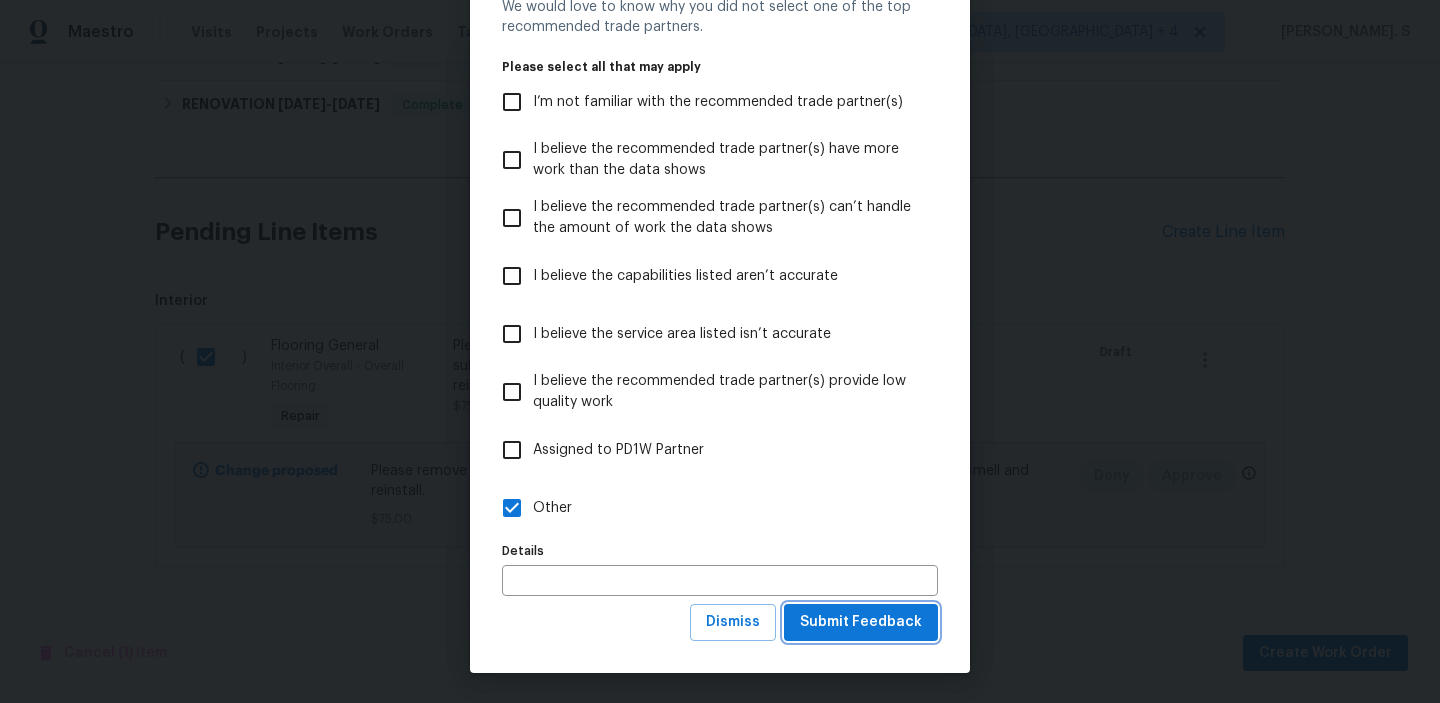 click on "Submit Feedback" at bounding box center (861, 622) 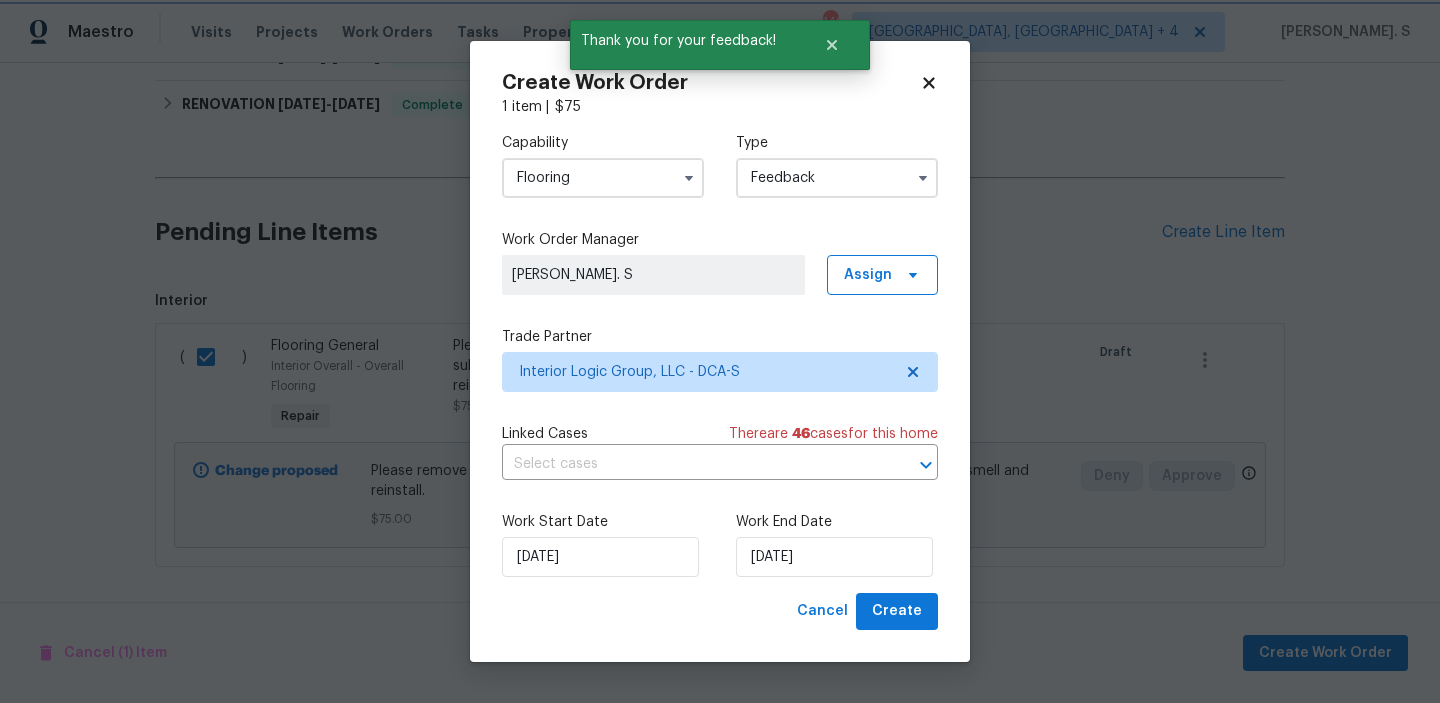 scroll, scrollTop: 0, scrollLeft: 0, axis: both 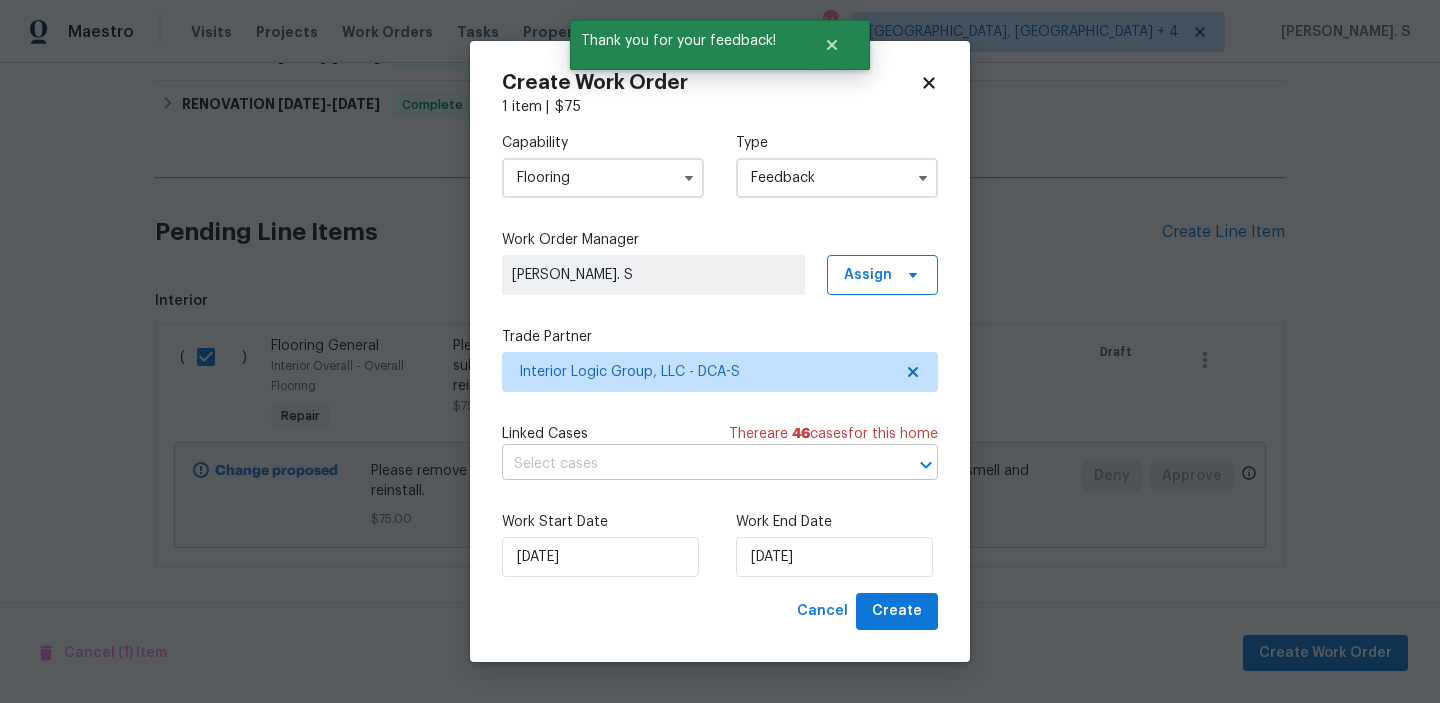 click at bounding box center [692, 464] 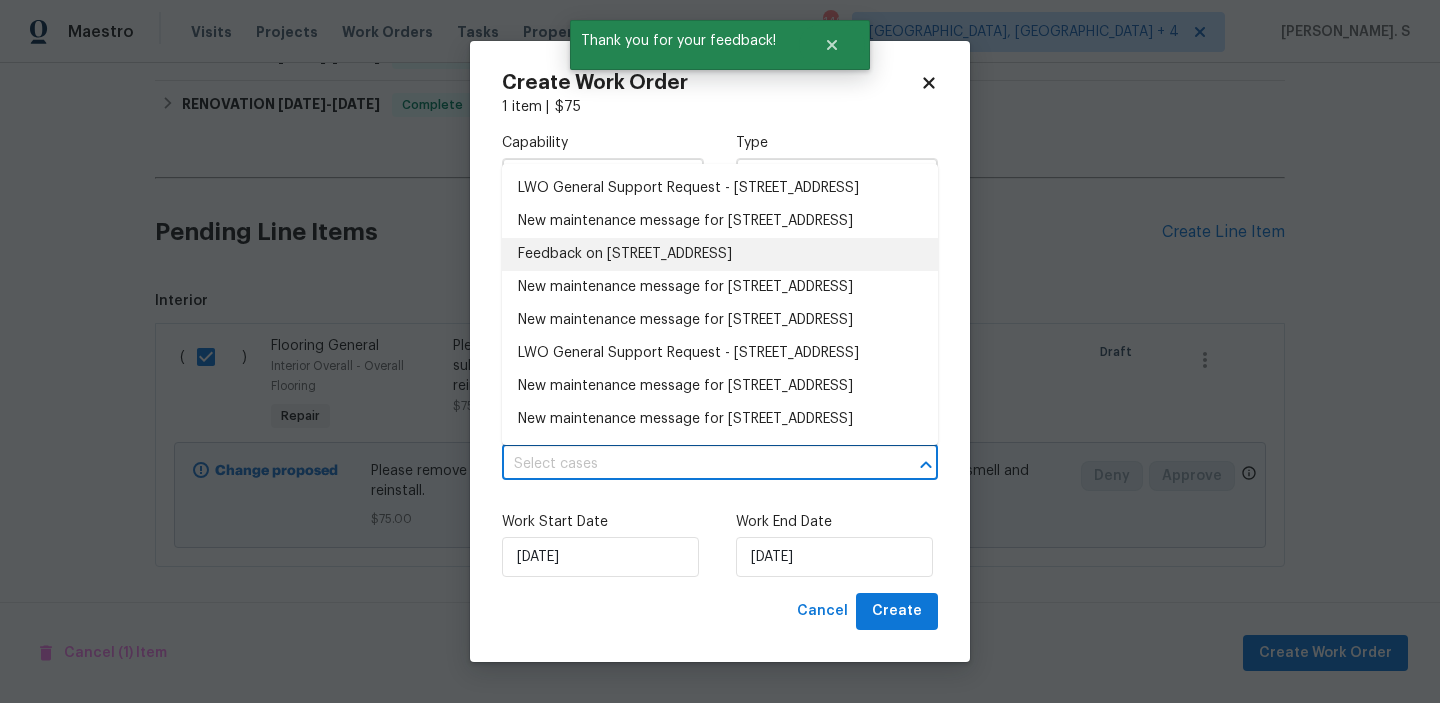 click on "Feedback on 8245 Crackling Fire Dr, Gainesville, VA 20155" at bounding box center (720, 254) 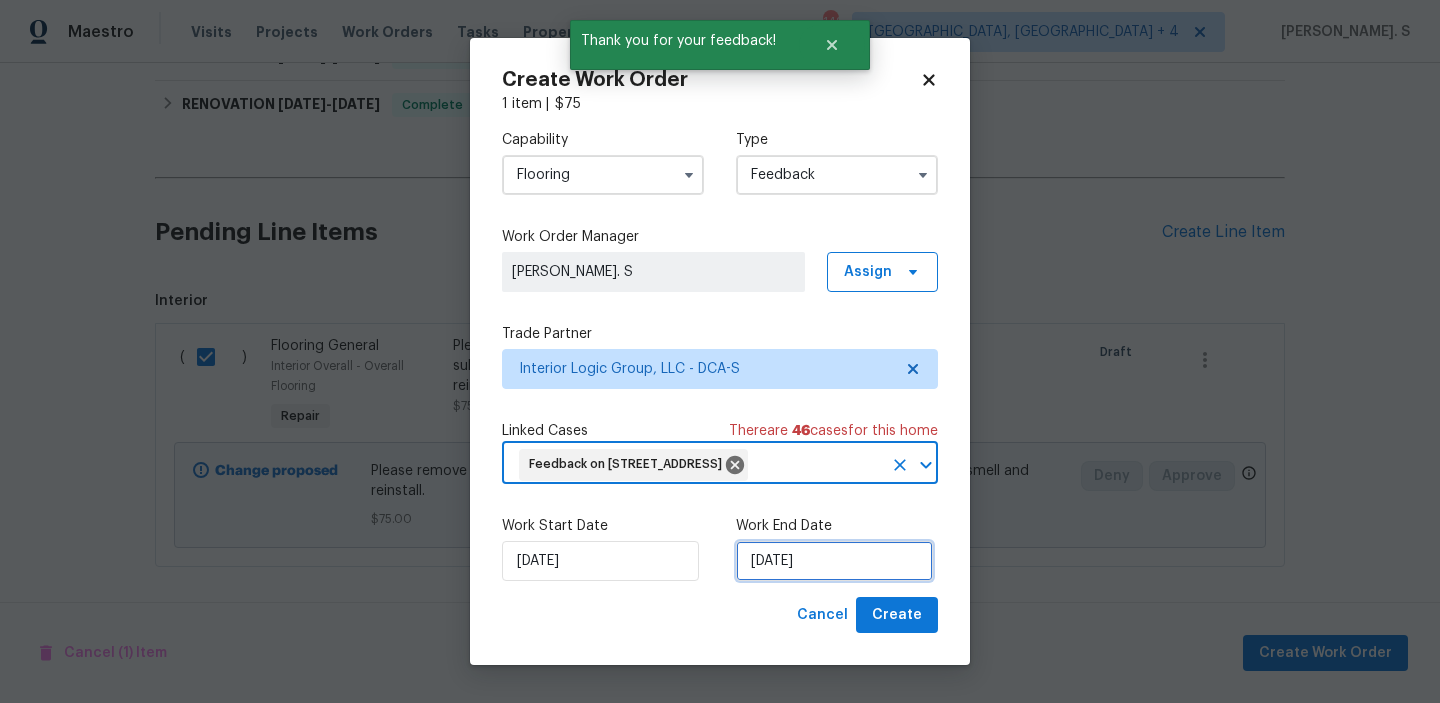 click on "[DATE]" at bounding box center [834, 561] 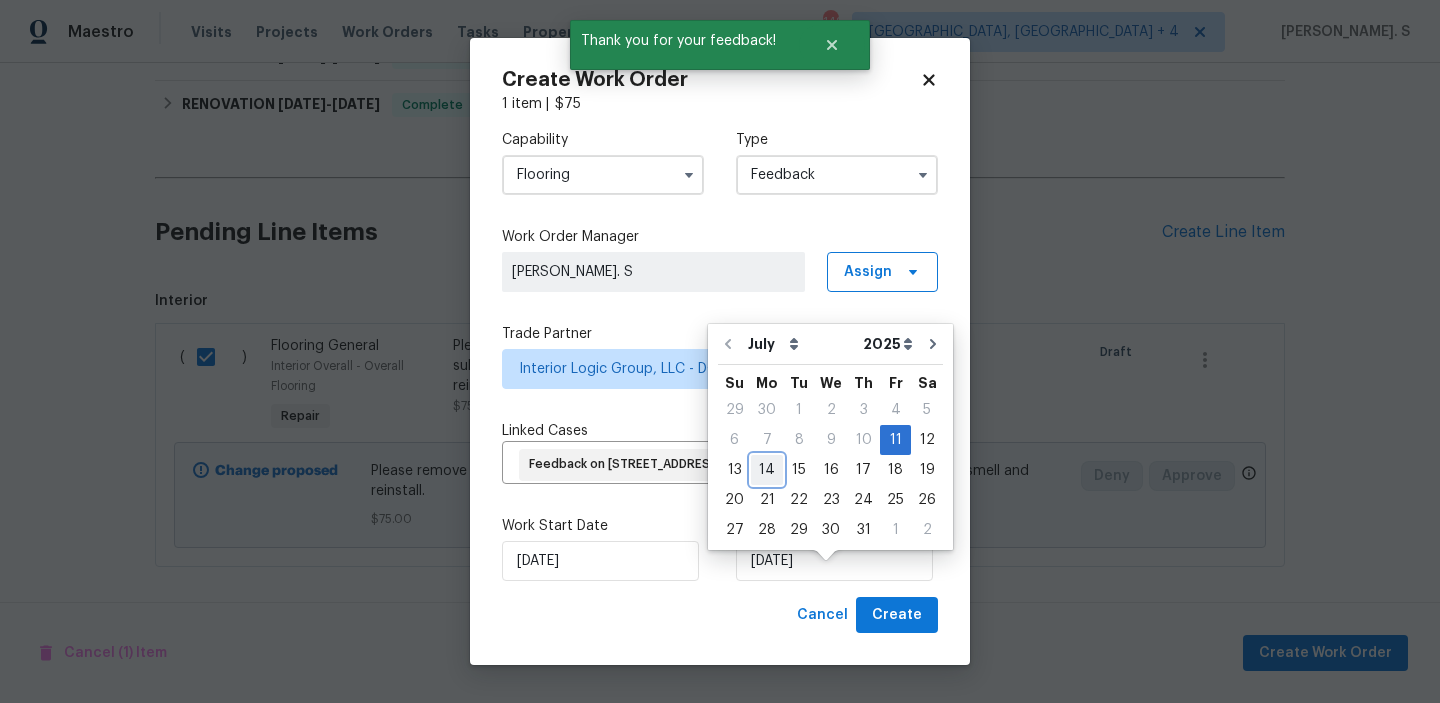 click on "14" at bounding box center [767, 470] 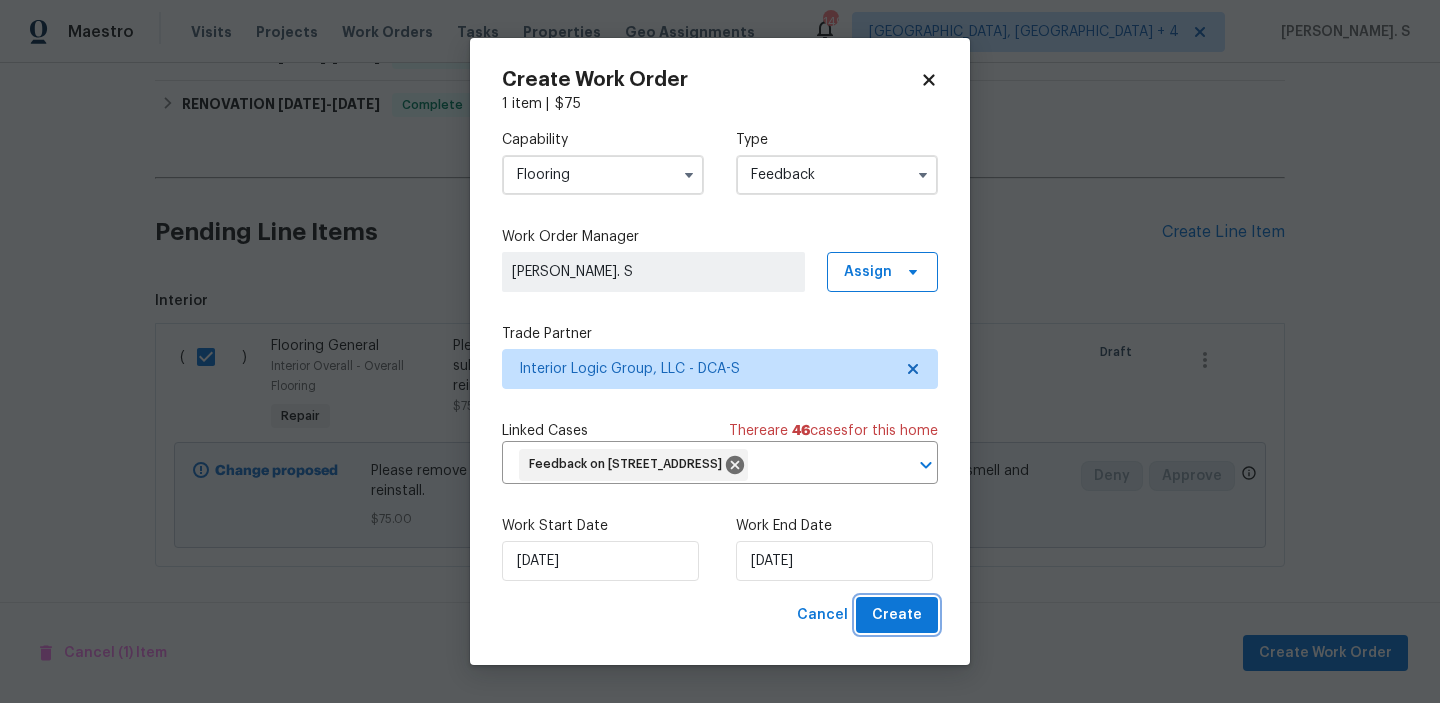 click on "Create" at bounding box center [897, 615] 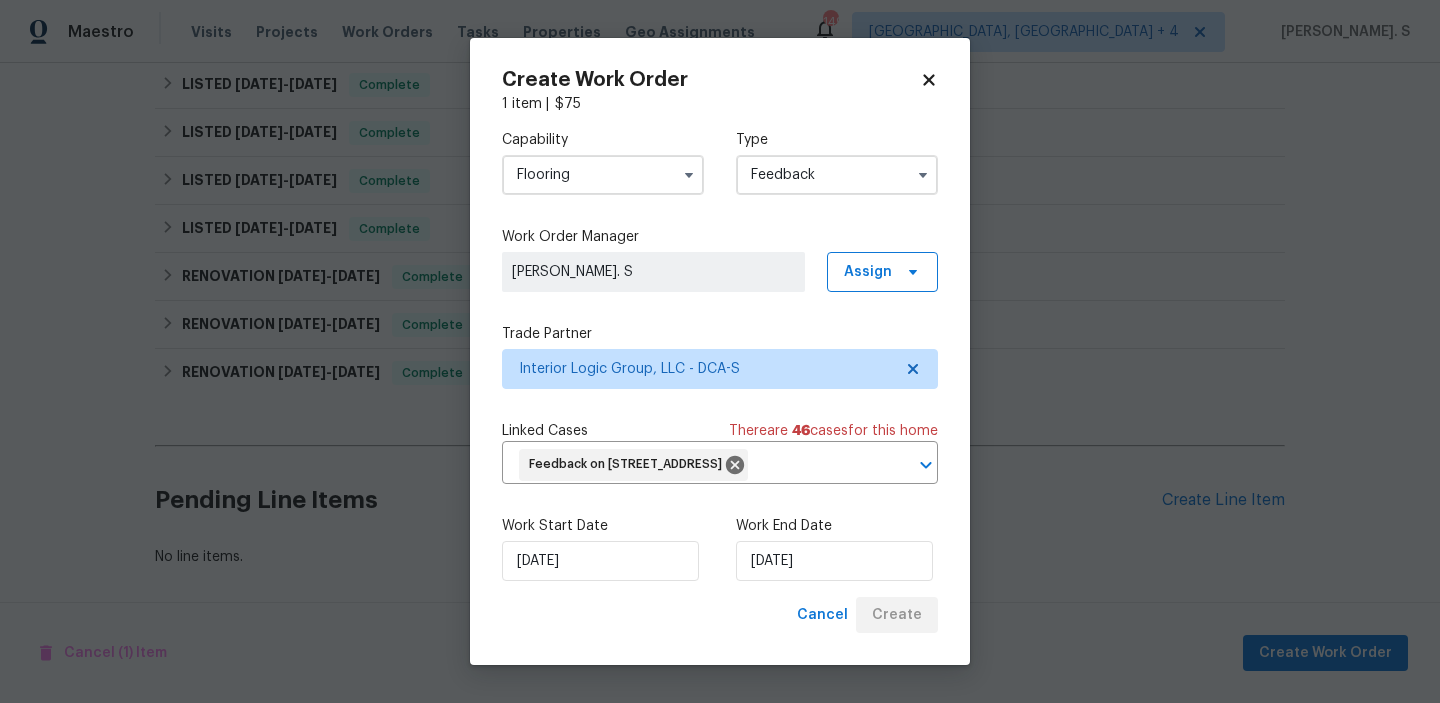 scroll, scrollTop: 529, scrollLeft: 0, axis: vertical 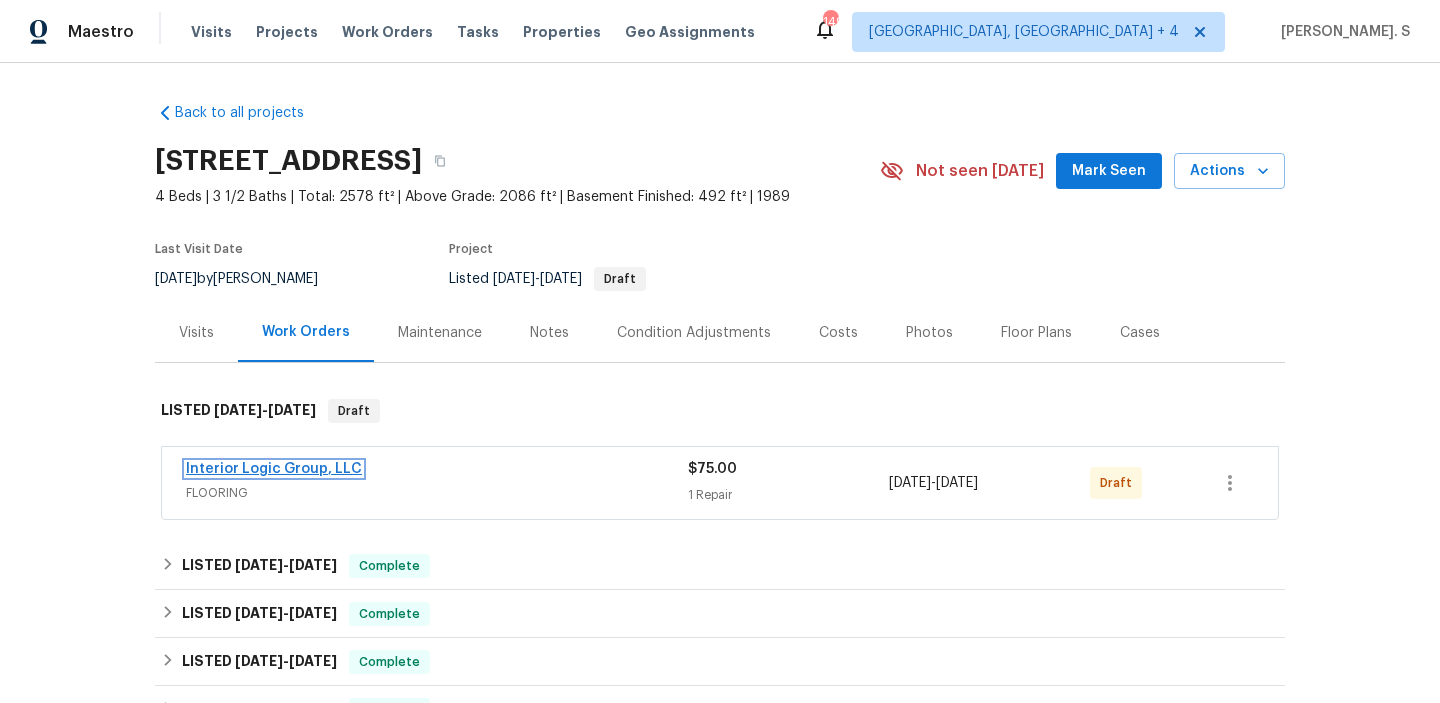 click on "Interior Logic Group, LLC" at bounding box center (274, 469) 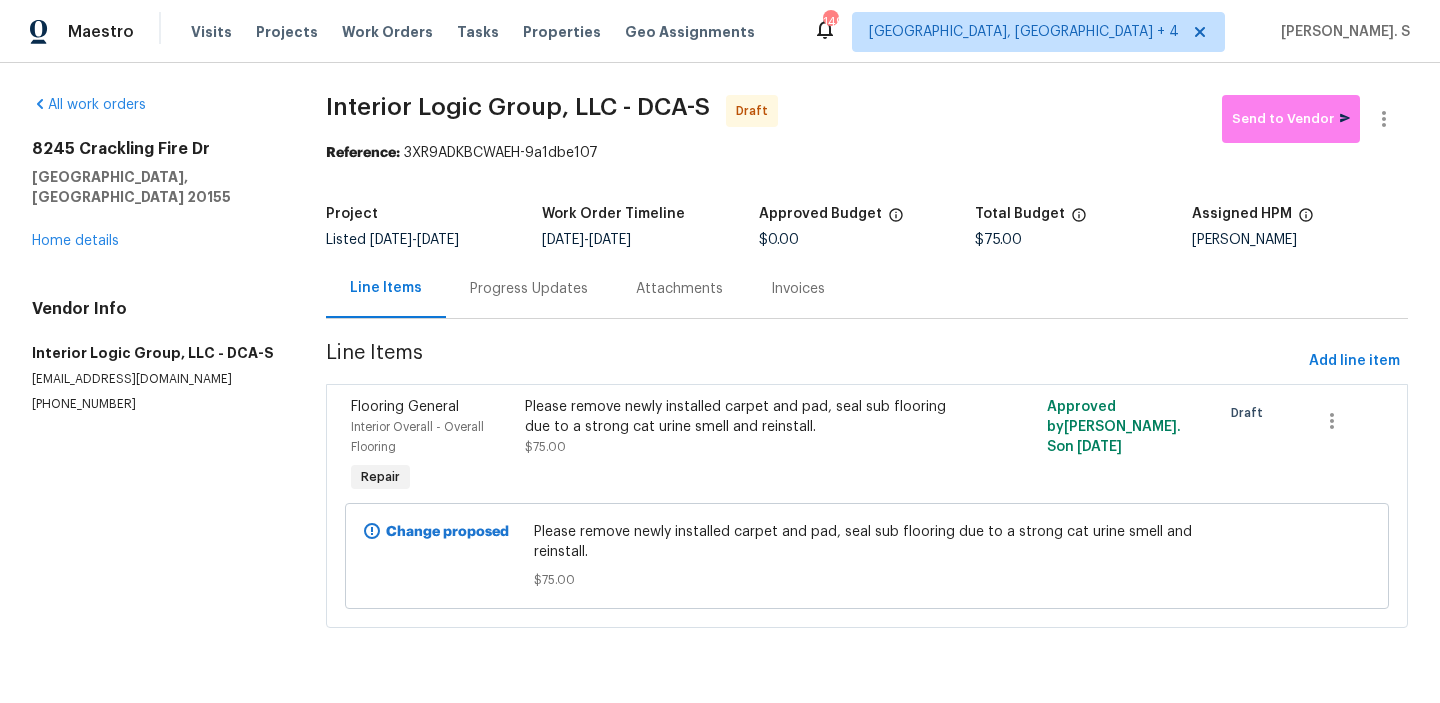click on "Progress Updates" at bounding box center (529, 288) 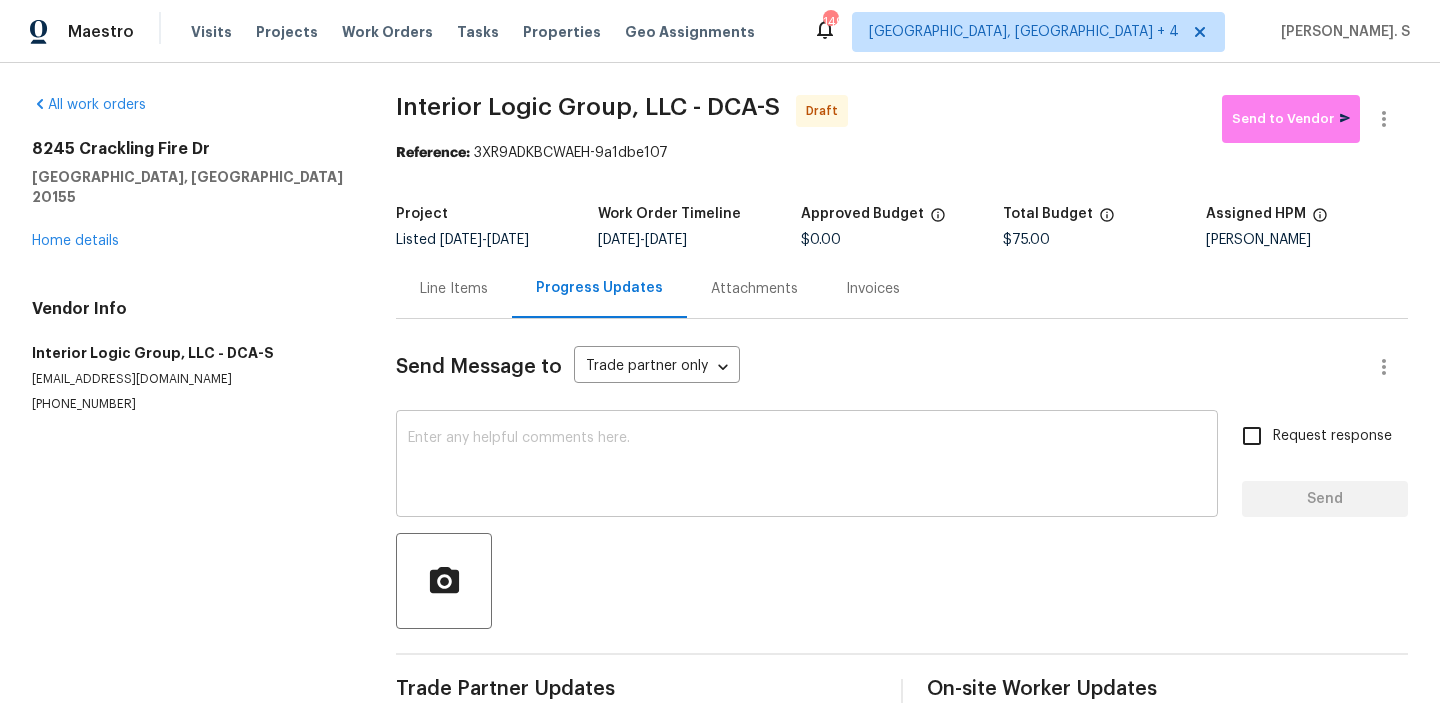 click at bounding box center [807, 466] 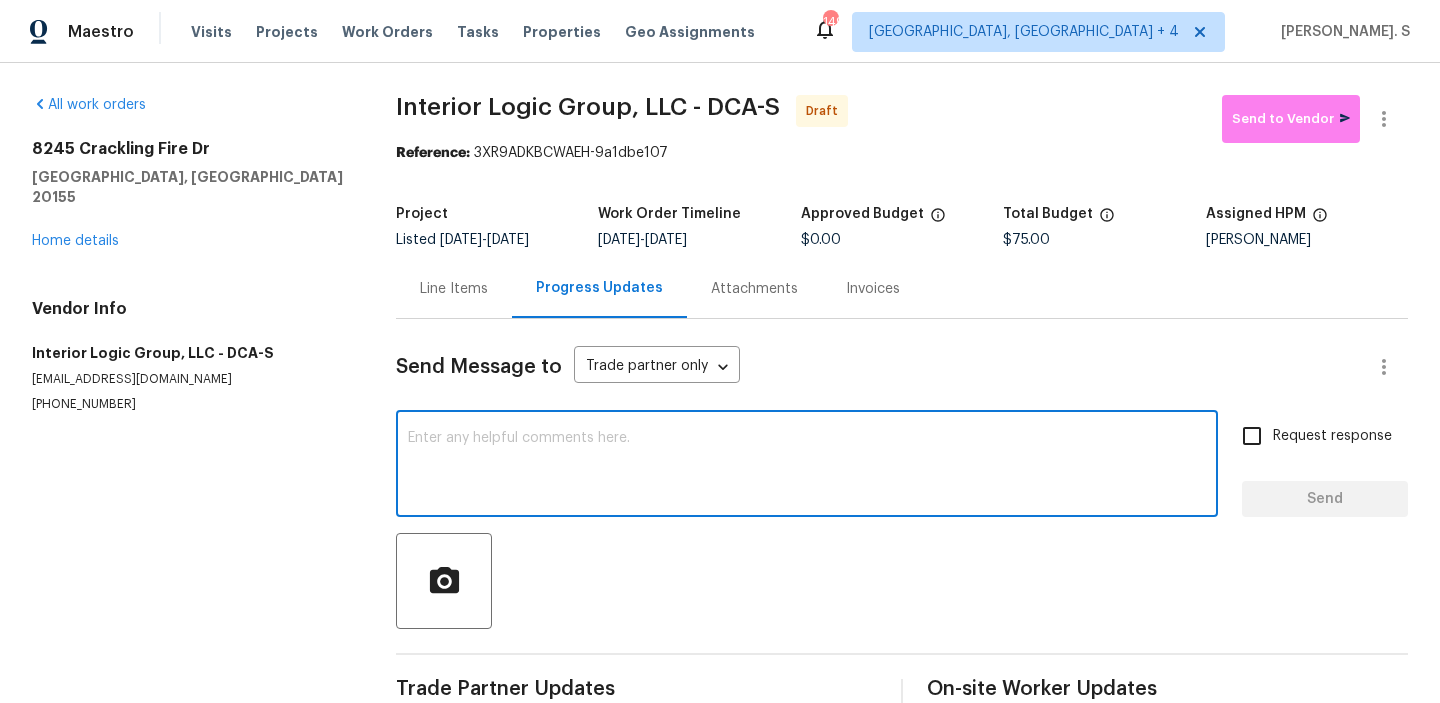 paste on "Hi, this is Glory with Opendoor. I’m confirming you received the WO for the property at (Address). Please review and accept the WO within 24 hours and provide a schedule date. Please disregard the contact information for the HPM included in the WO. Our Centralised LWO Team is responsible for Listed WOs. The team can be reached through the portal or by phone at (480) 478-0155." 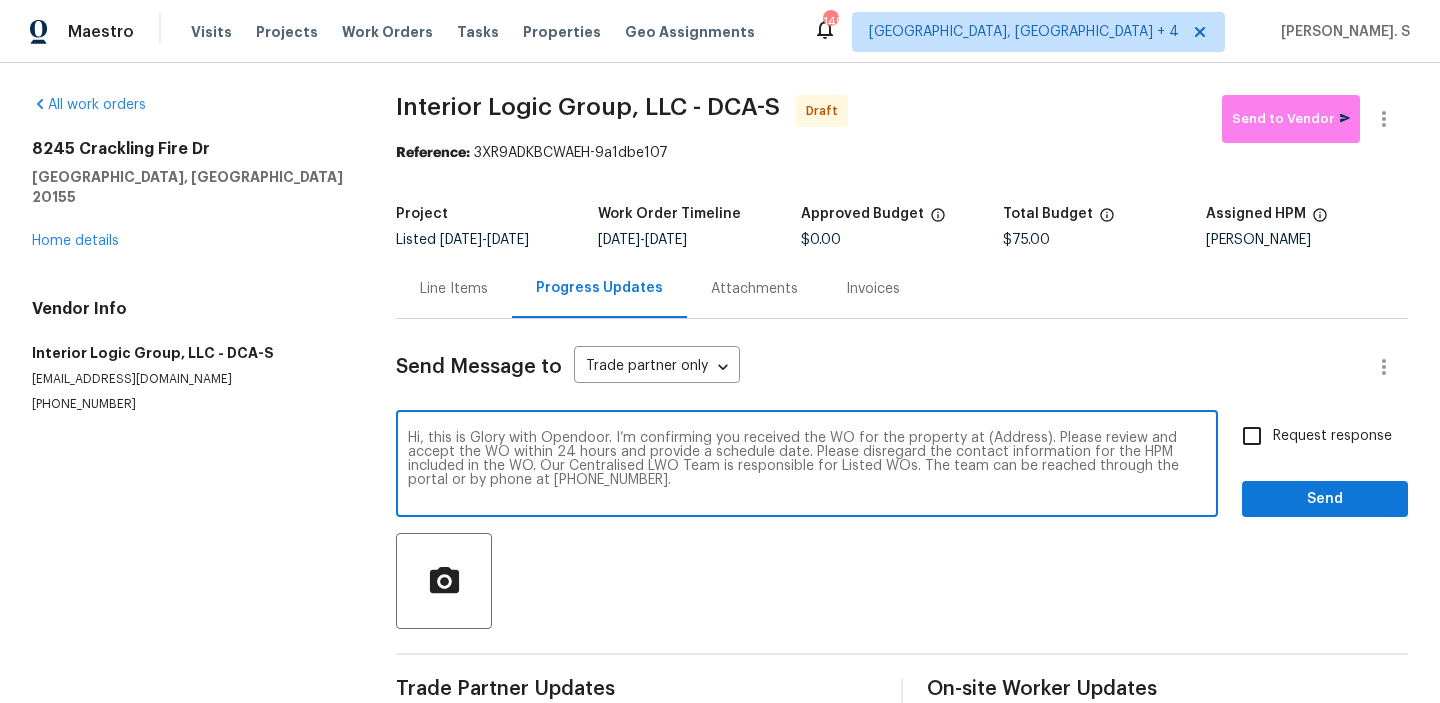 click on "Hi, this is Glory with Opendoor. I’m confirming you received the WO for the property at (Address). Please review and accept the WO within 24 hours and provide a schedule date. Please disregard the contact information for the HPM included in the WO. Our Centralised LWO Team is responsible for Listed WOs. The team can be reached through the portal or by phone at (480) 478-0155." at bounding box center [807, 466] 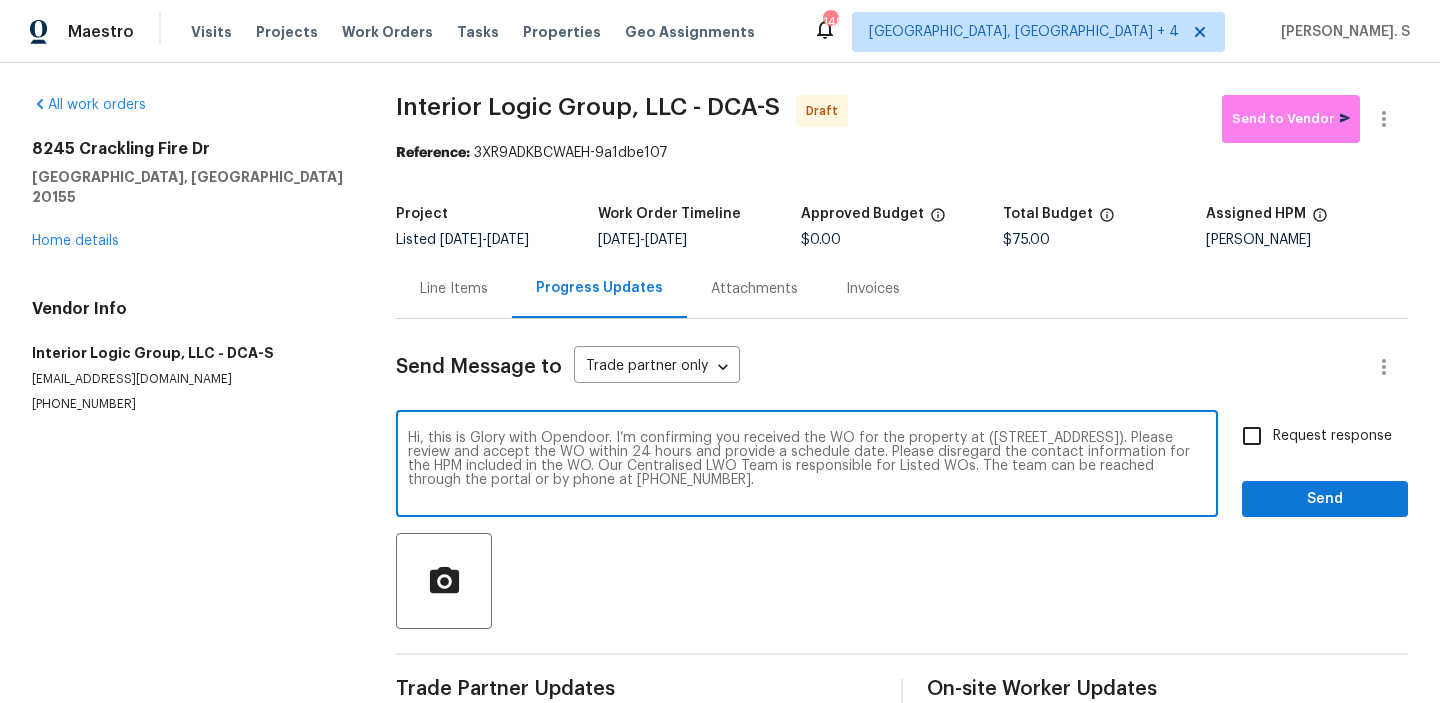 type on "Hi, this is Glory with Opendoor. I’m confirming you received the WO for the property at (8245 Crackling Fire Dr, Gainesville, VA 20155). Please review and accept the WO within 24 hours and provide a schedule date. Please disregard the contact information for the HPM included in the WO. Our Centralised LWO Team is responsible for Listed WOs. The team can be reached through the portal or by phone at (480) 478-0155." 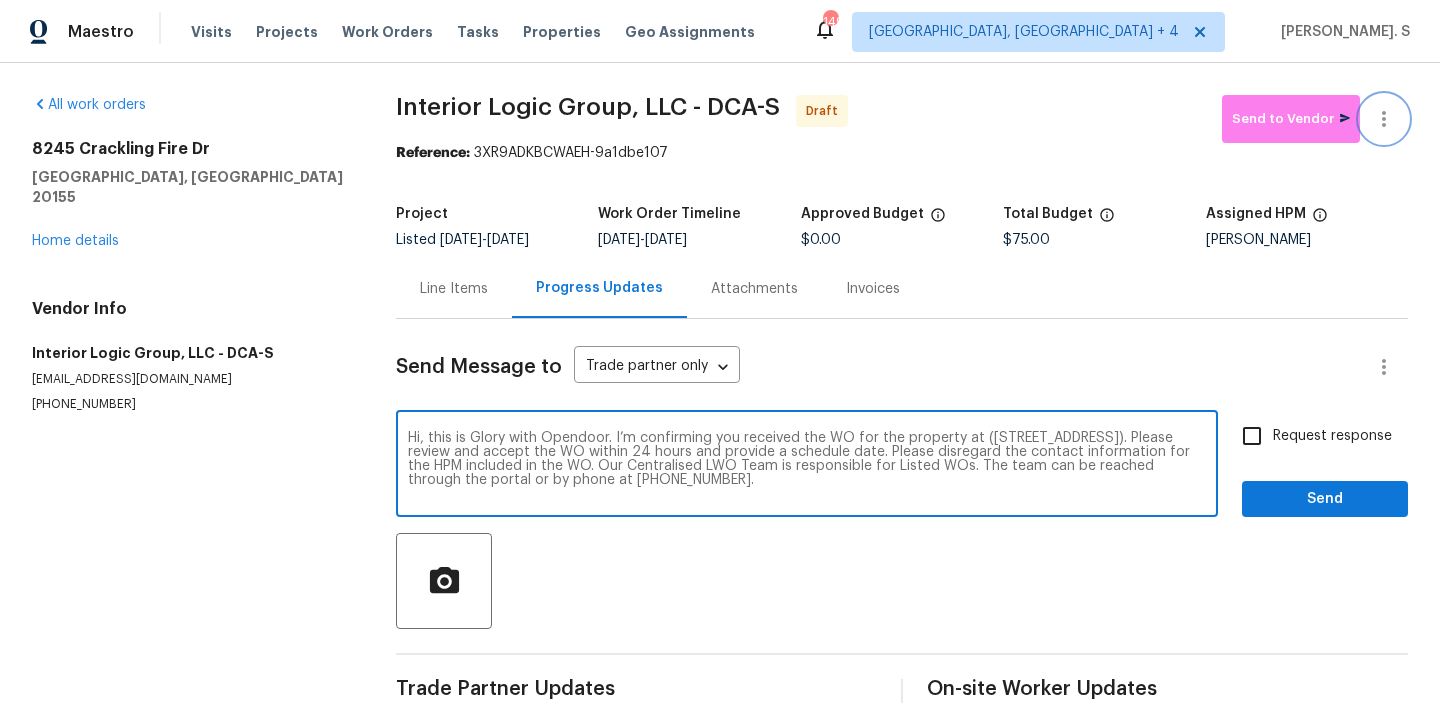 click at bounding box center (1384, 119) 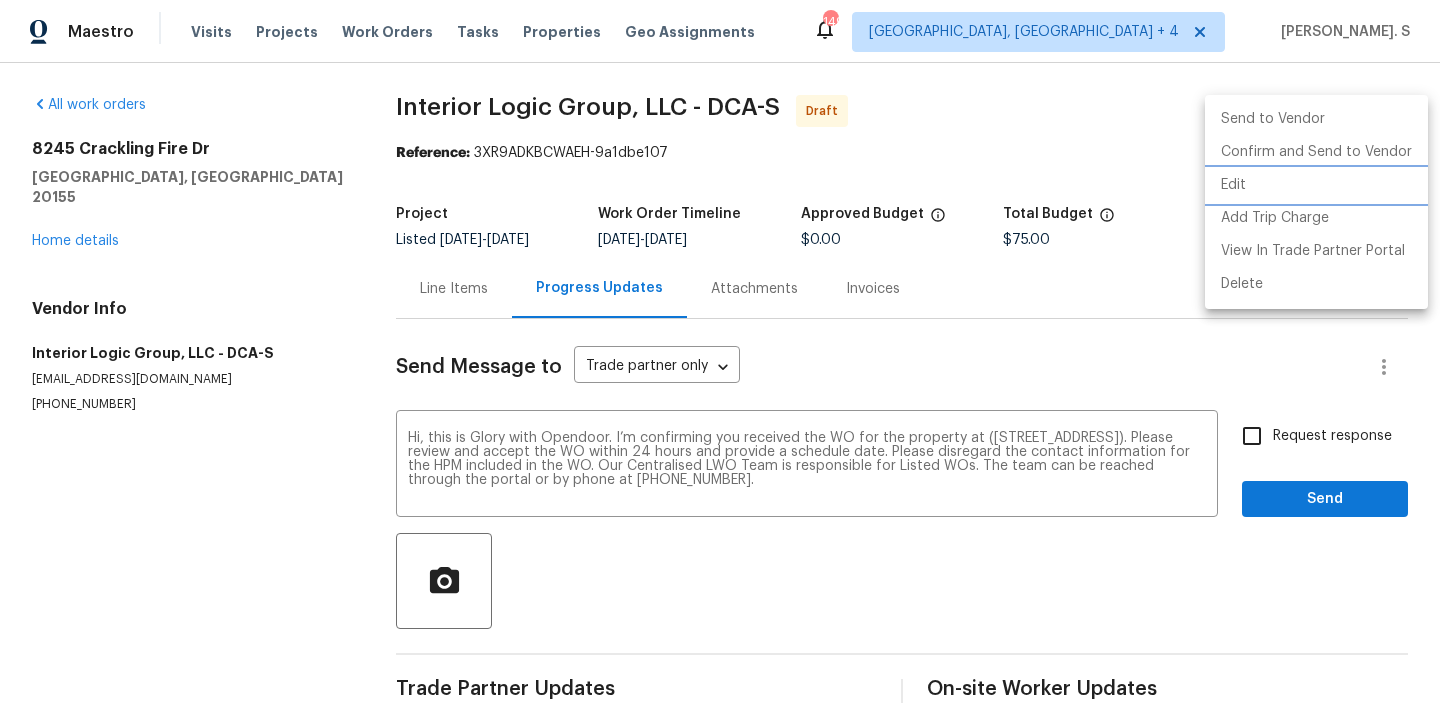 click on "Edit" at bounding box center (1316, 185) 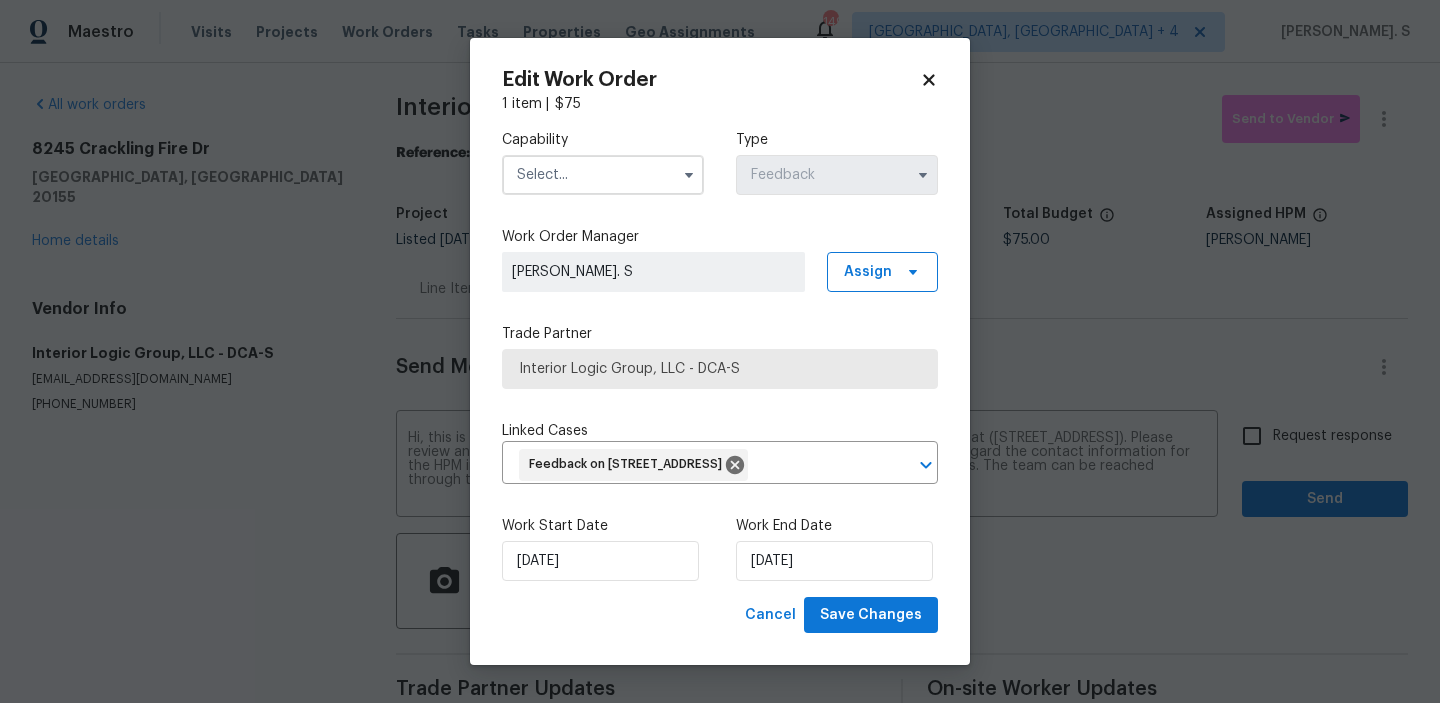 click at bounding box center (603, 175) 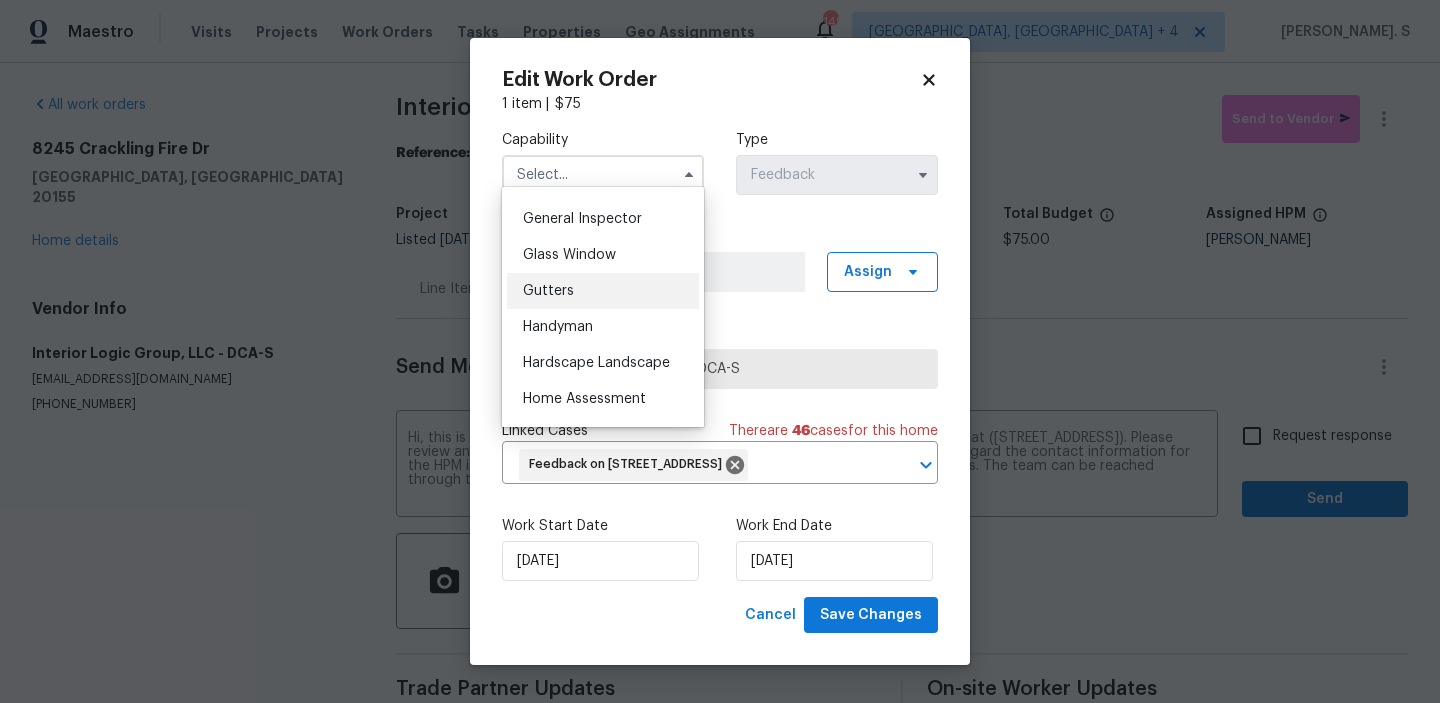 scroll, scrollTop: 984, scrollLeft: 0, axis: vertical 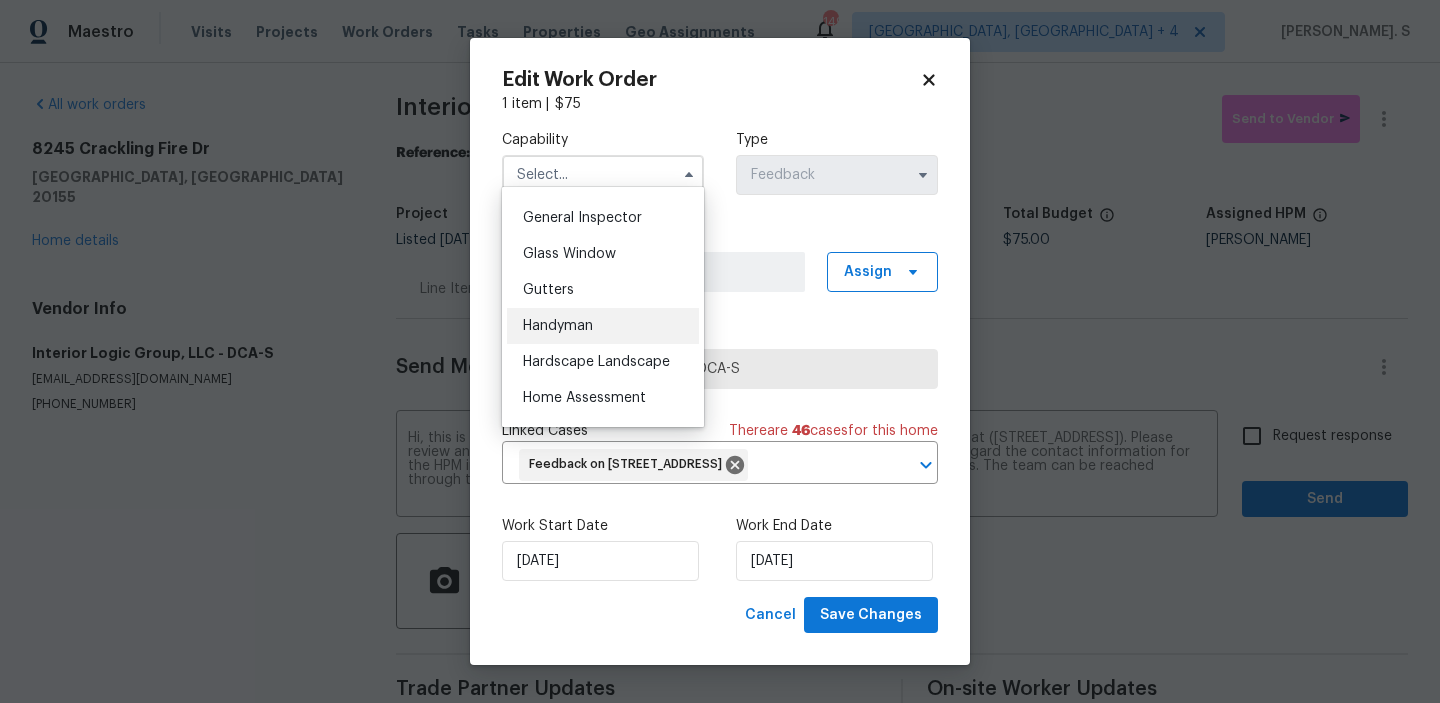 click on "Handyman" at bounding box center (558, 326) 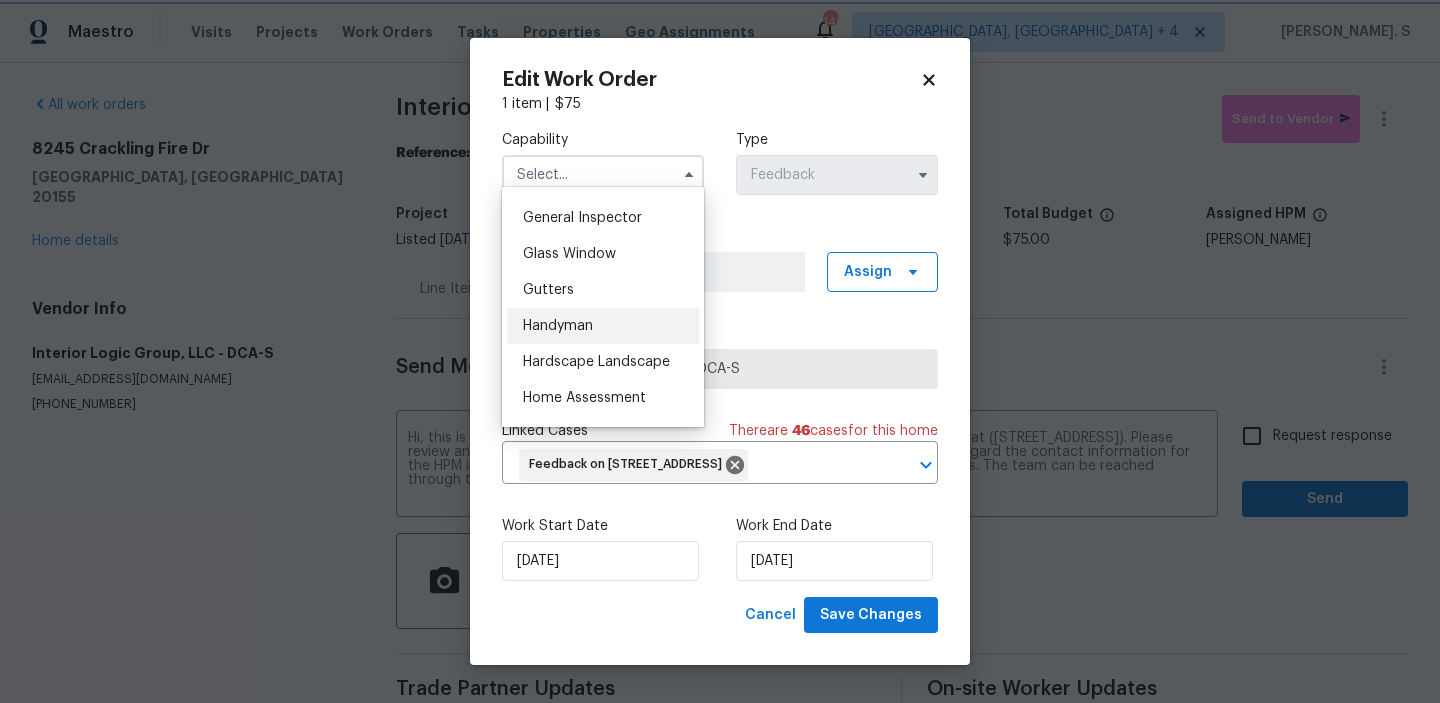 type on "Handyman" 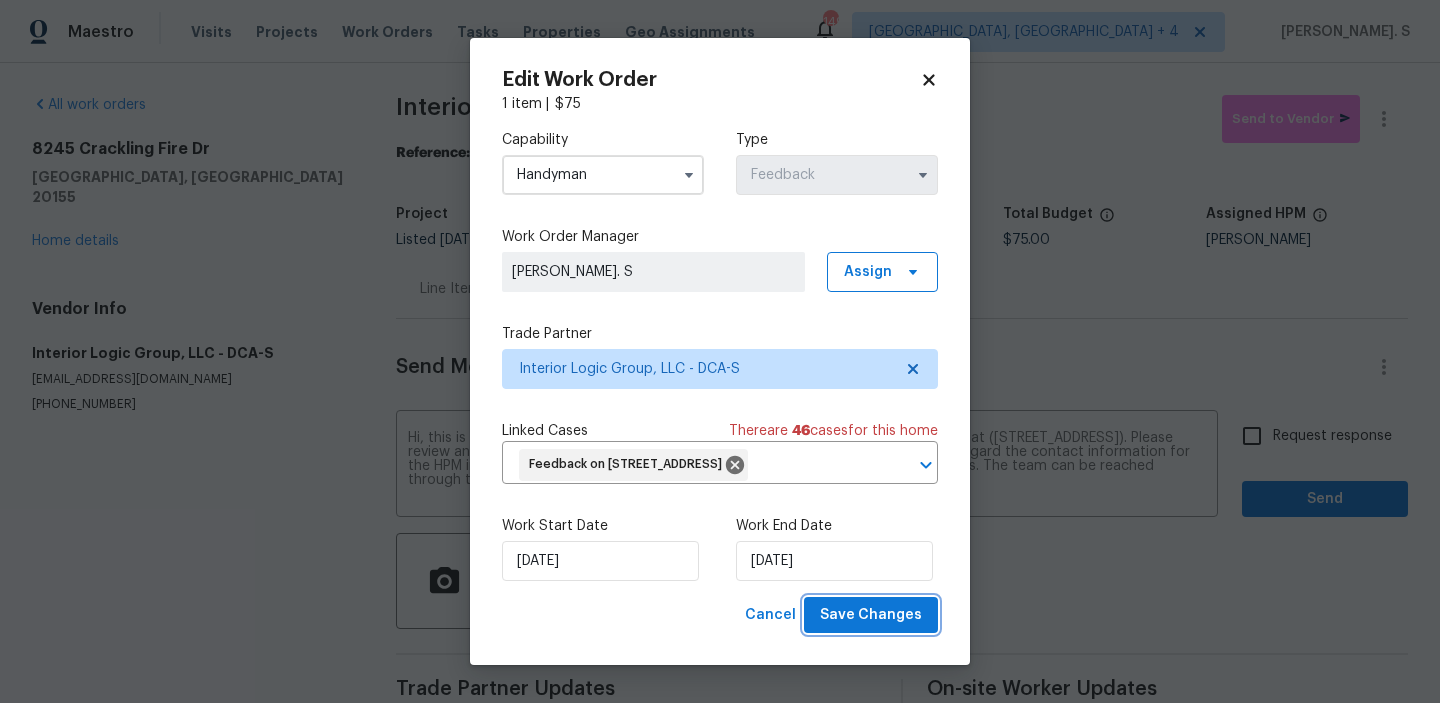 click on "Save Changes" at bounding box center [871, 615] 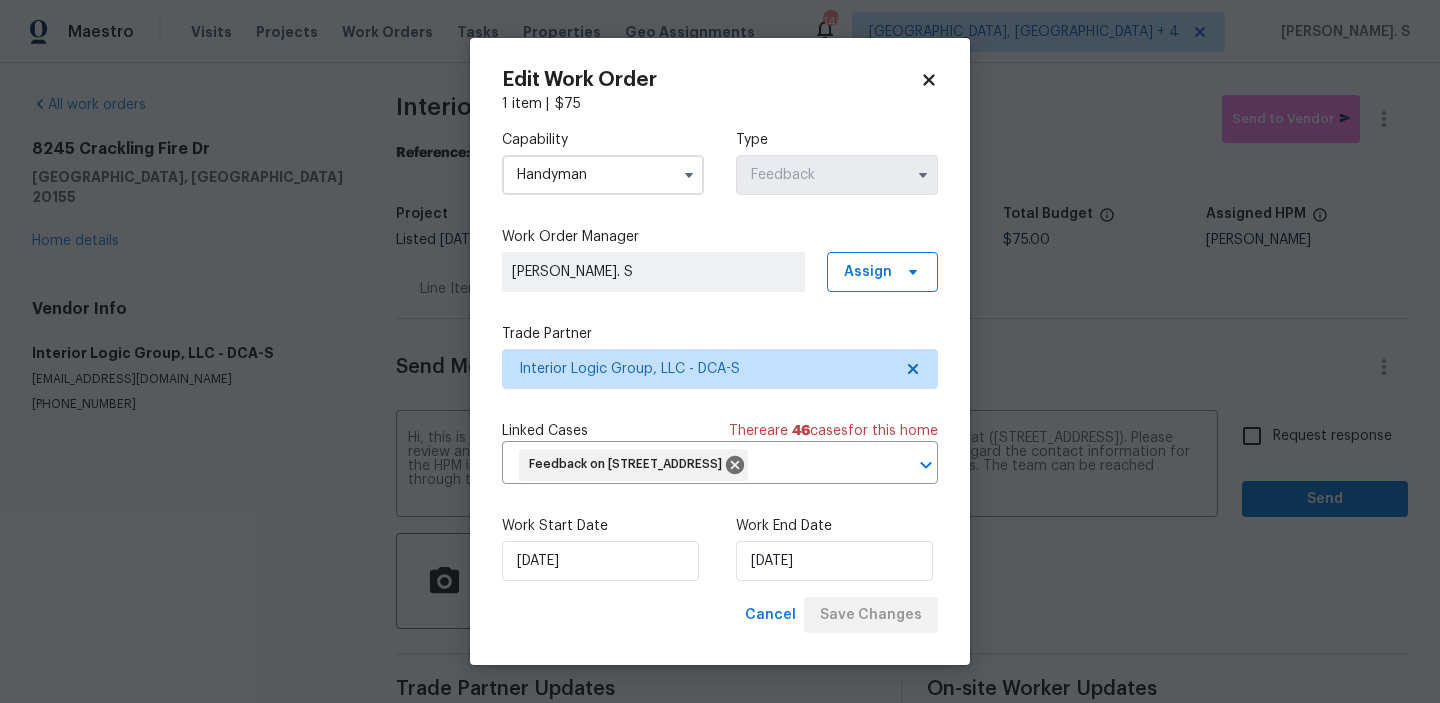 click on "Maestro Visits Projects Work Orders Tasks Properties Geo Assignments 149 Greensboro, NC + 4 Glory Joyce. S All work orders 8245 Crackling Fire Dr Gainesville, VA 20155 Home details Vendor Info Interior Logic Group, LLC - DCA-S ps.natact@interiorlogicgroup.com (571) 300-3261 Interior Logic Group, LLC - DCA-S Draft Send to Vendor   Reference:   3XR9ADKBCWAEH-9a1dbe107 Project Listed   7/11/2025  -  7/14/2025 Work Order Timeline 7/11/2025  -  7/14/2025 Approved Budget $0.00 Total Budget $75.00 Assigned HPM Nelson Flores Line Items Progress Updates Attachments Invoices Send Message to Trade partner only Trade partner only ​ x ​ Request response Send Trade Partner Updates On-site Worker Updates
Edit Work Order 1 item | $ 75 Capability   Handyman Type   Feedback Work Order Manager   Glory Joyce. S Assign Trade Partner   Interior Logic Group, LLC - DCA-S Linked Cases There  are   46  case s  for this home   Feedback on 8245 Crackling Fire Dr, Gainesville, VA 20155 ​ Work Start Date   7/11/2025   Cancel" at bounding box center [720, 351] 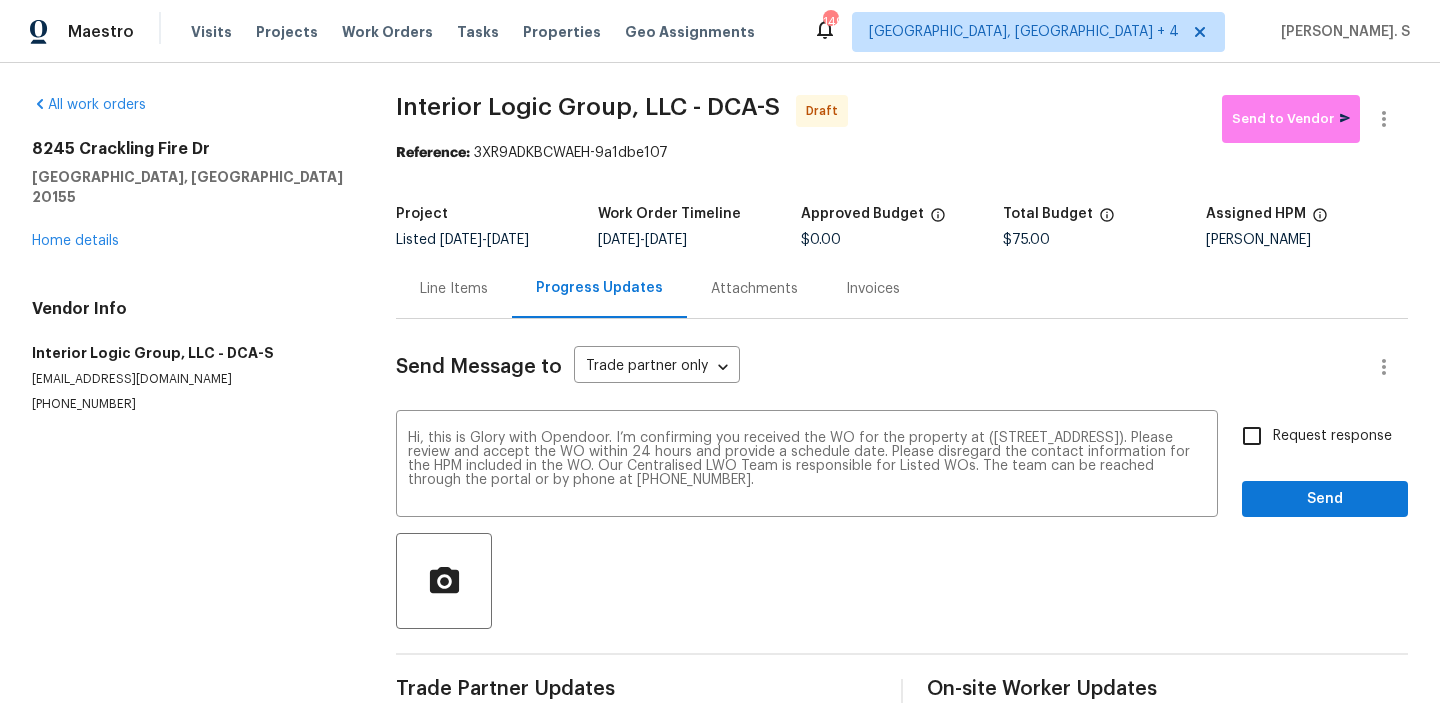 click on "Request response" at bounding box center [1252, 436] 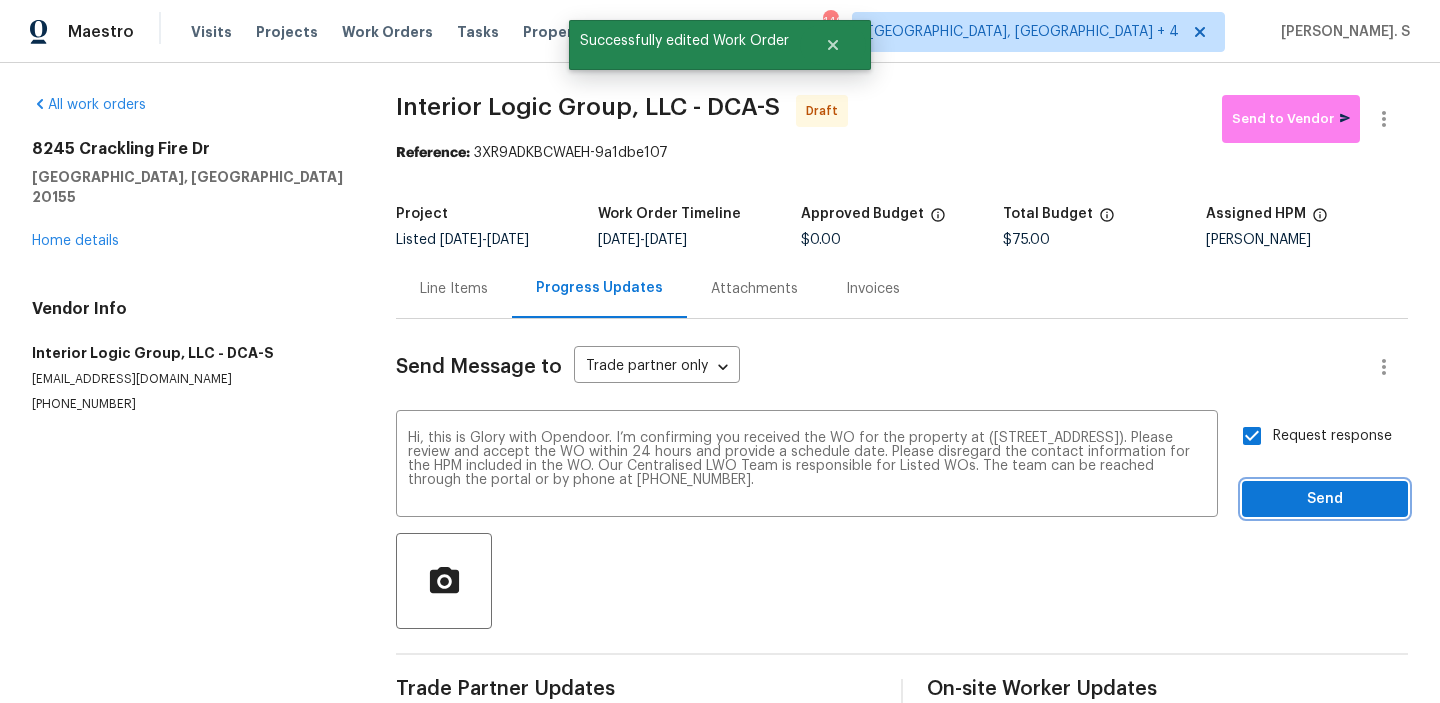 click on "Send" at bounding box center [1325, 499] 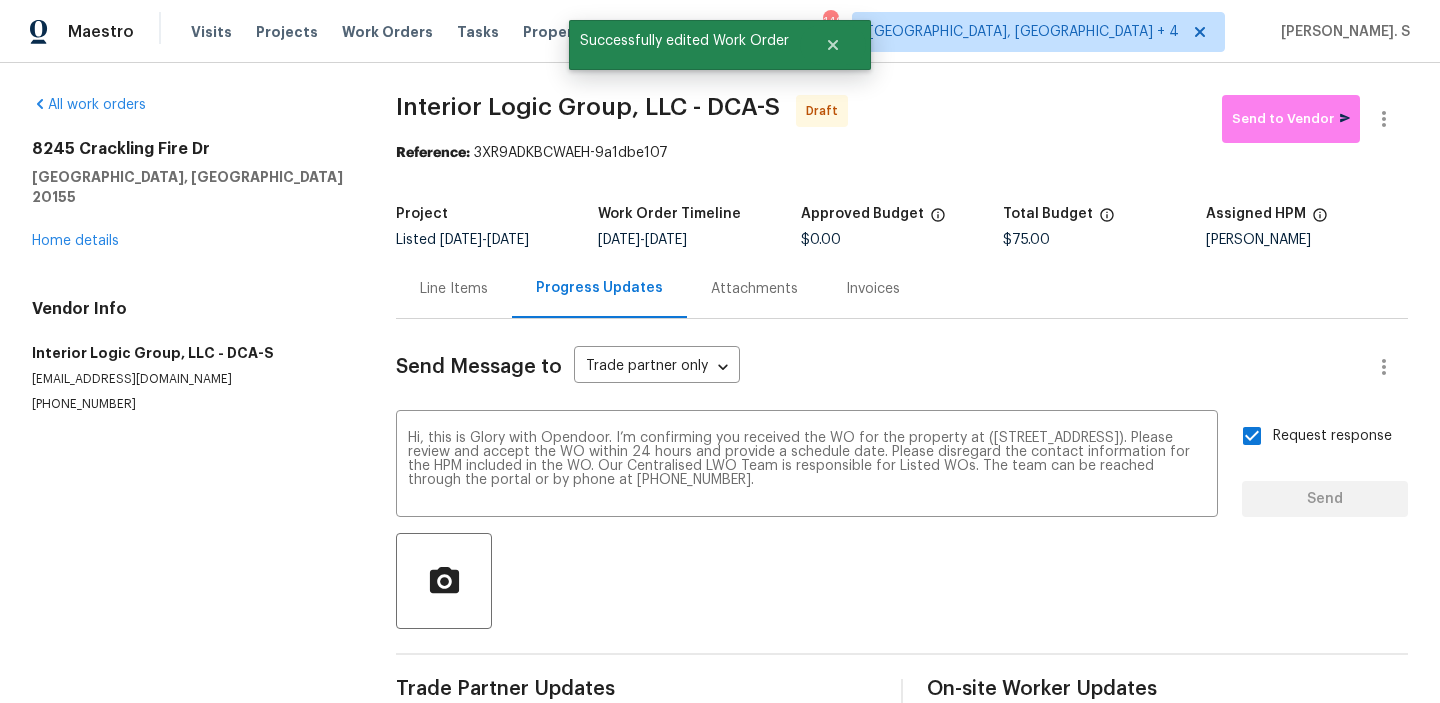 type 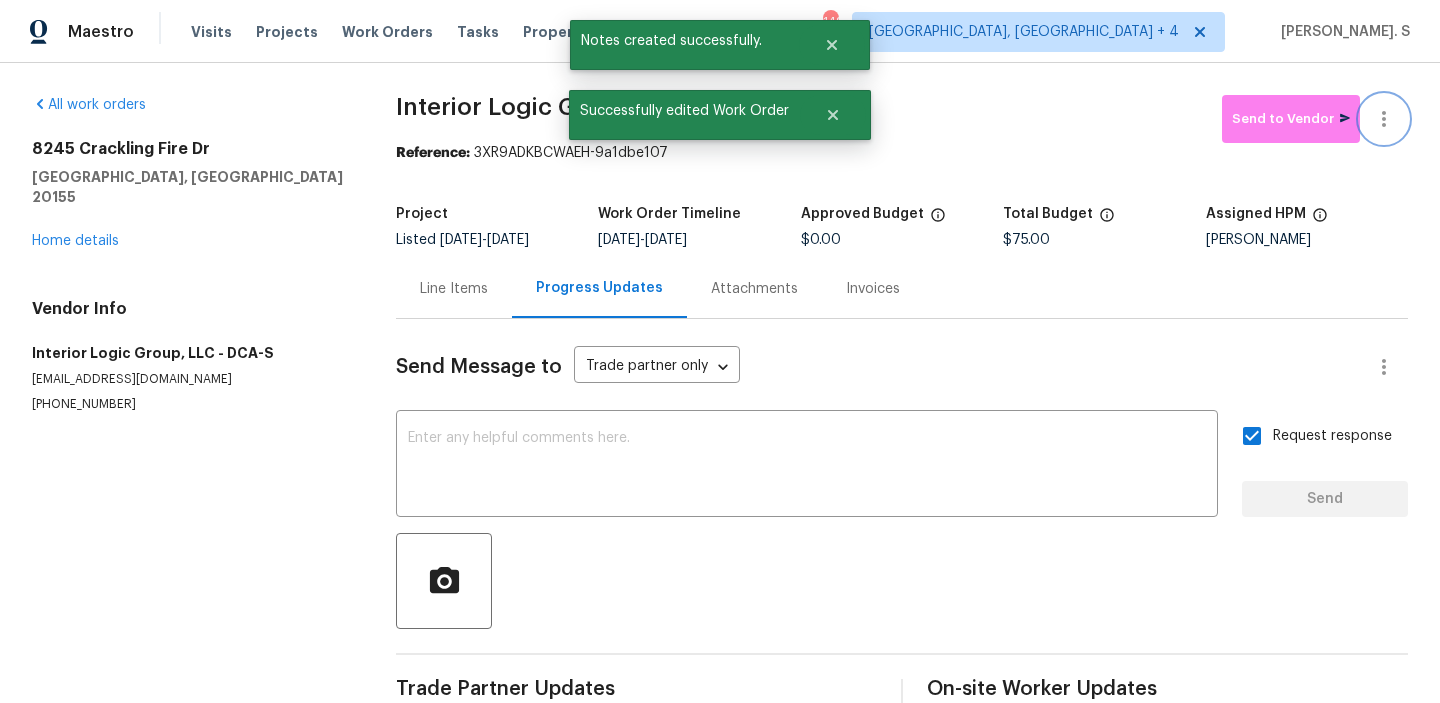 click 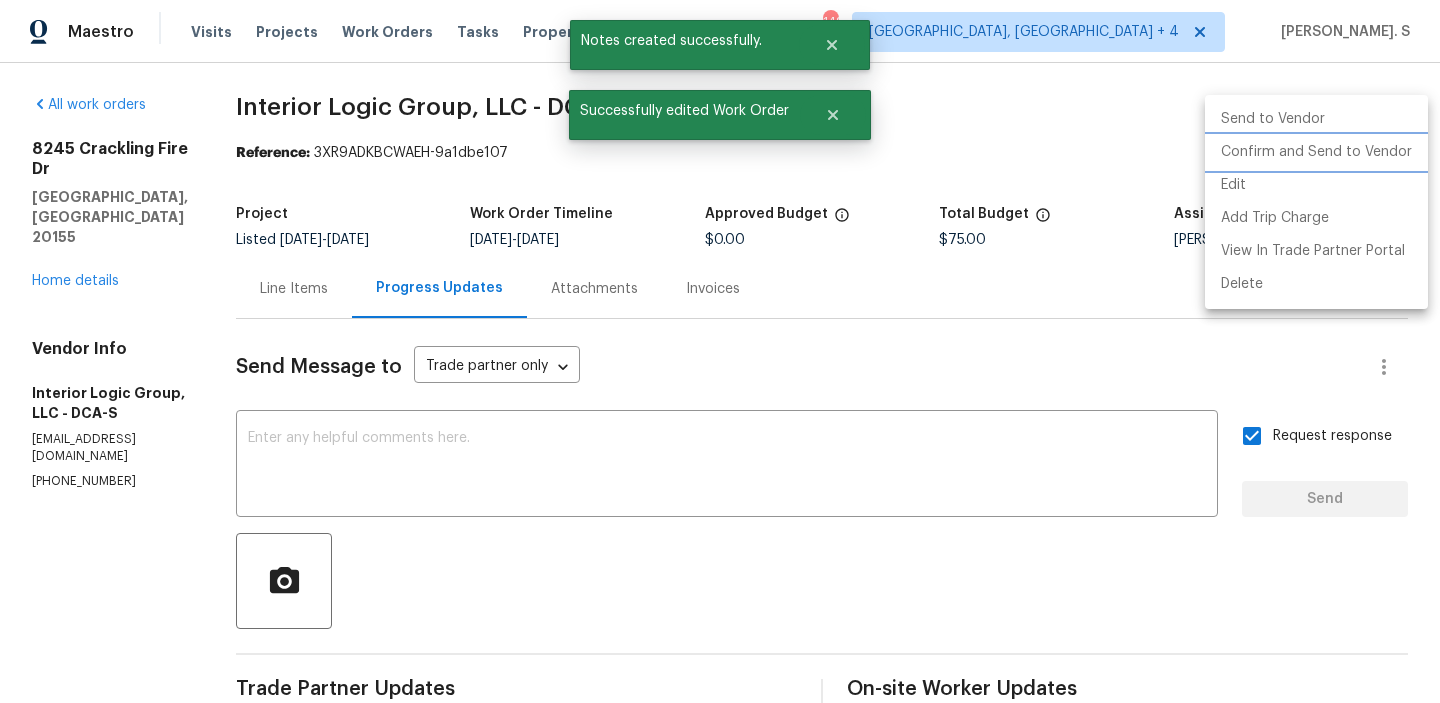 click on "Confirm and Send to Vendor" at bounding box center [1316, 152] 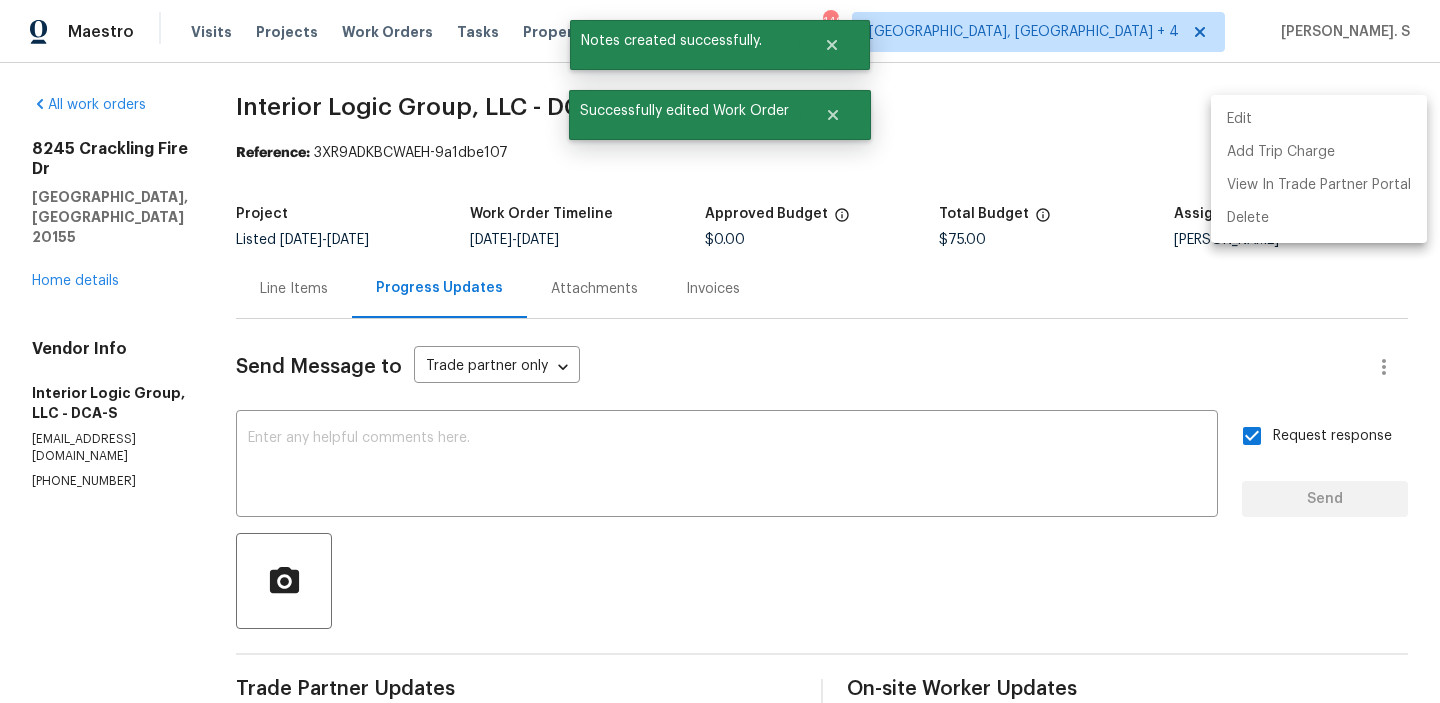 click at bounding box center (720, 351) 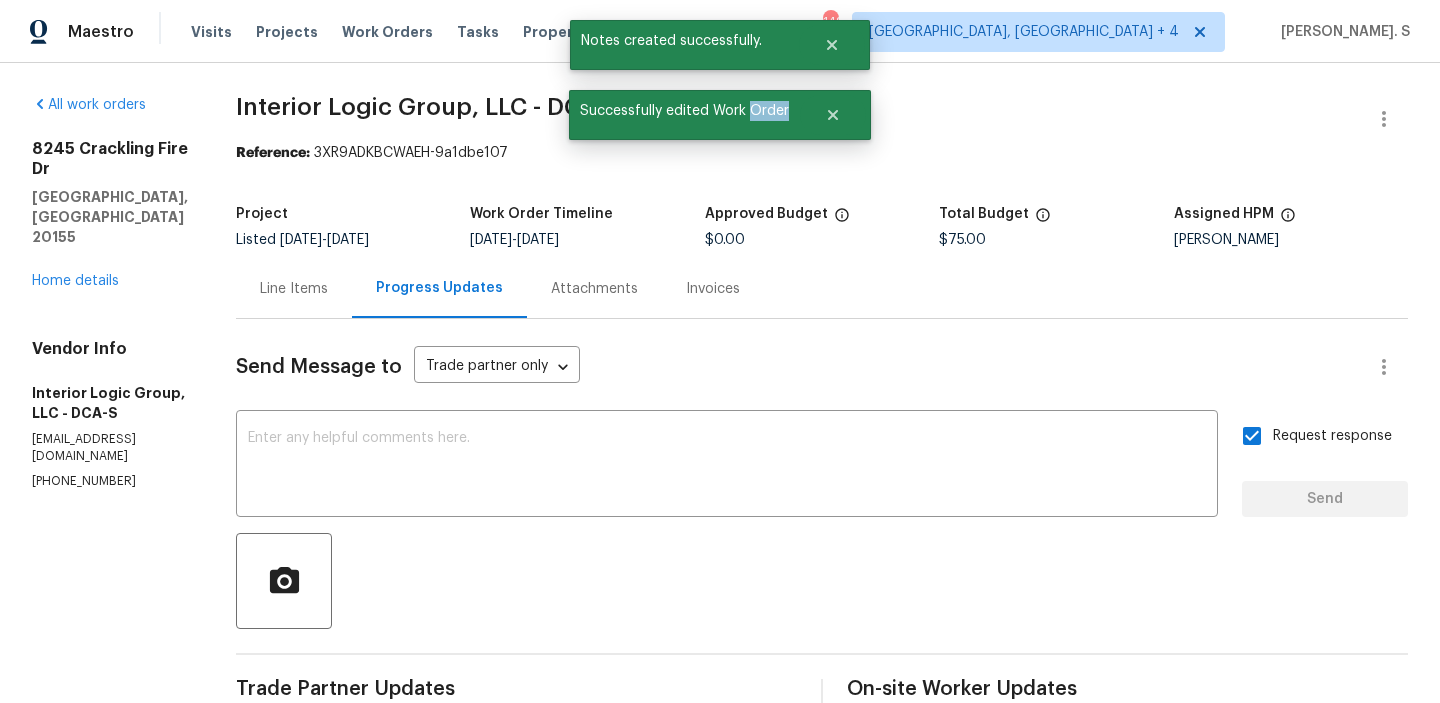 click on "Interior Logic Group, LLC - DCA-S" at bounding box center (428, 107) 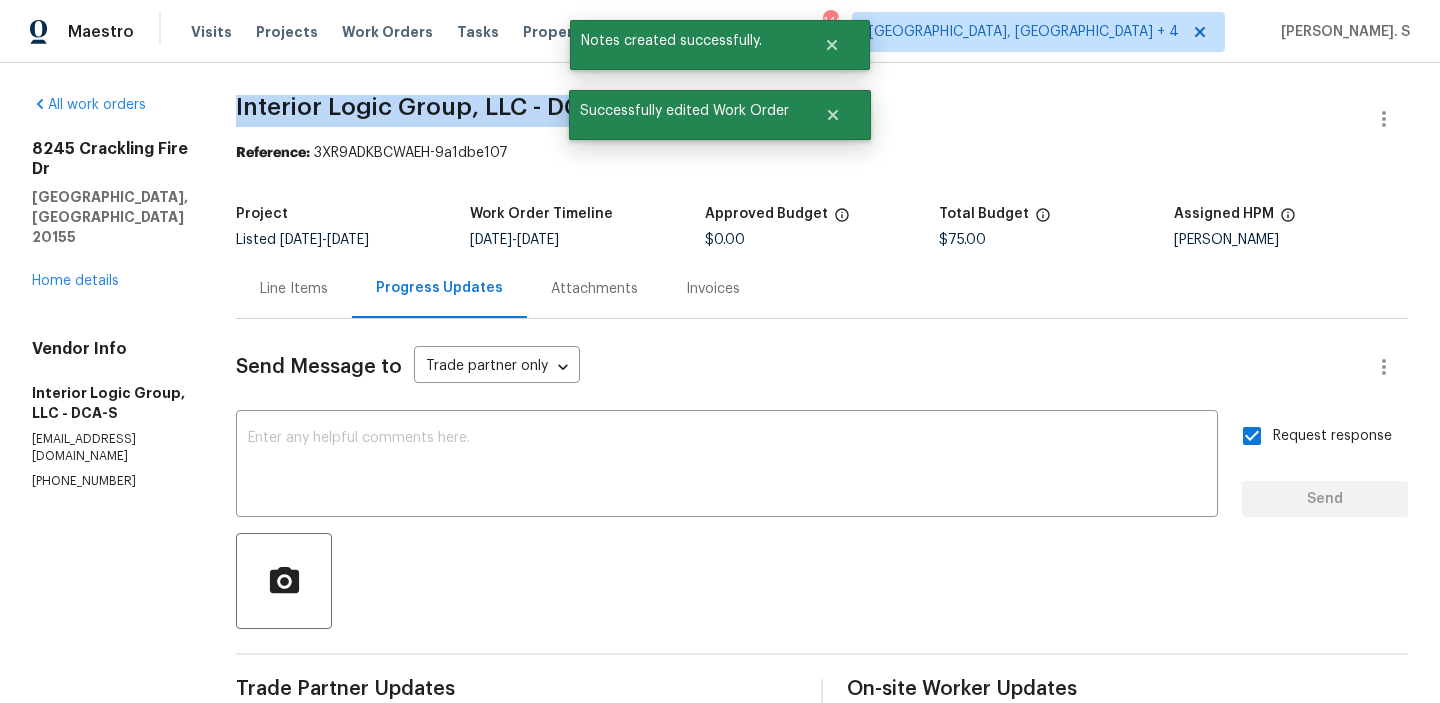 click on "Interior Logic Group, LLC - DCA-S" at bounding box center (428, 107) 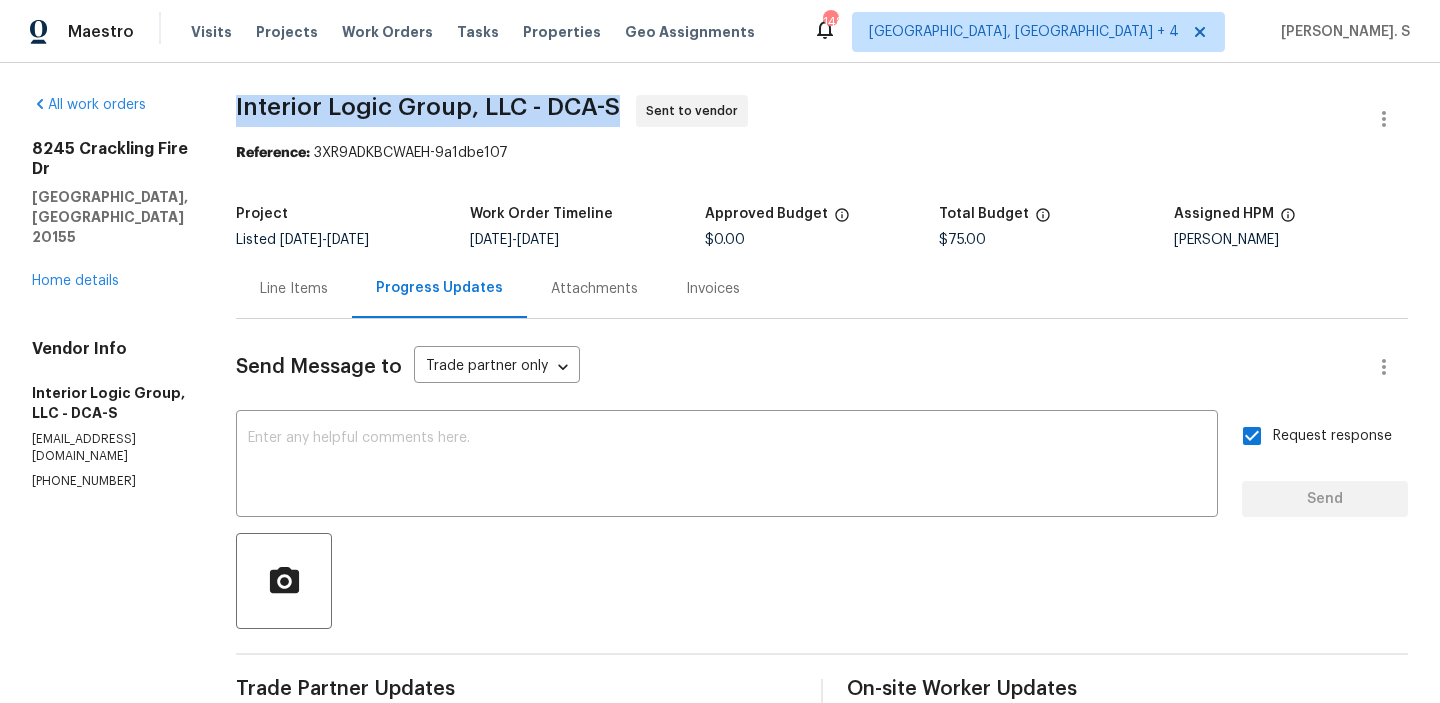 click on "Line Items" at bounding box center [294, 288] 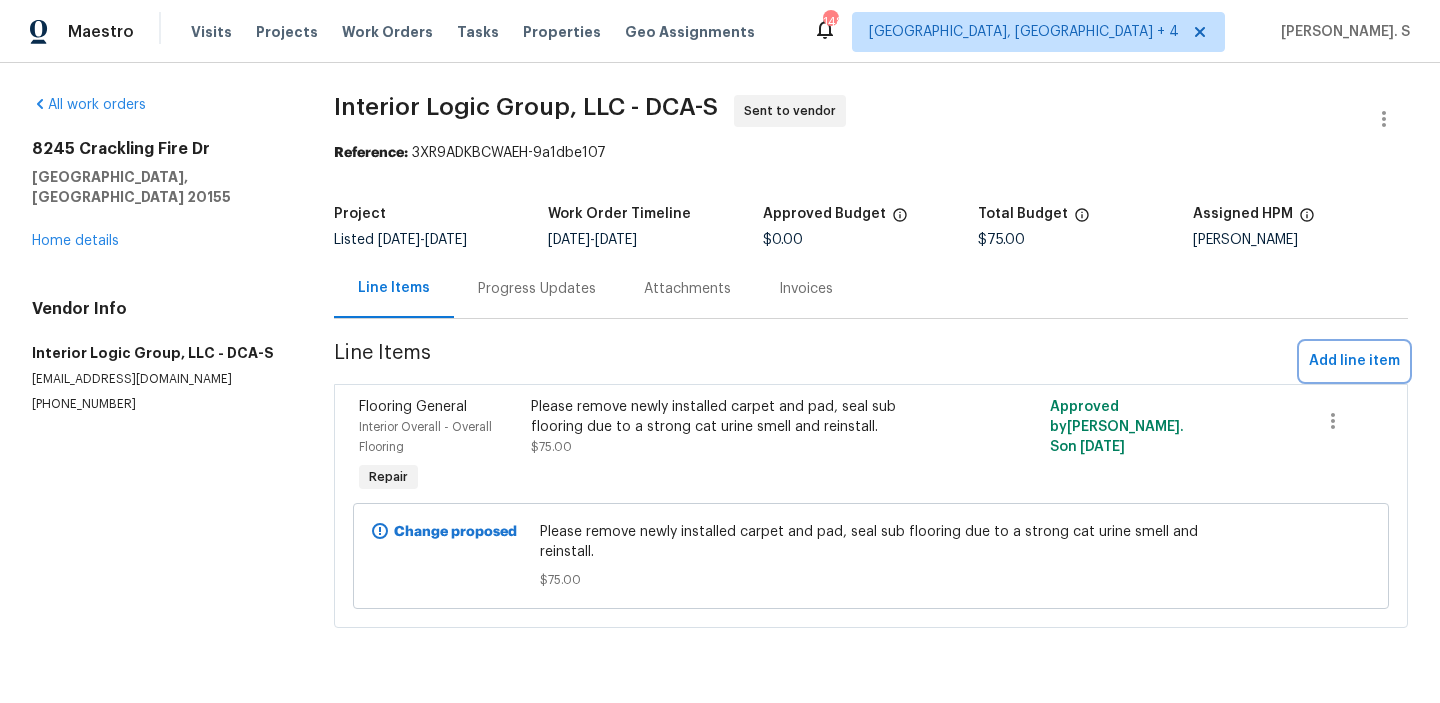 click on "Add line item" at bounding box center (1354, 361) 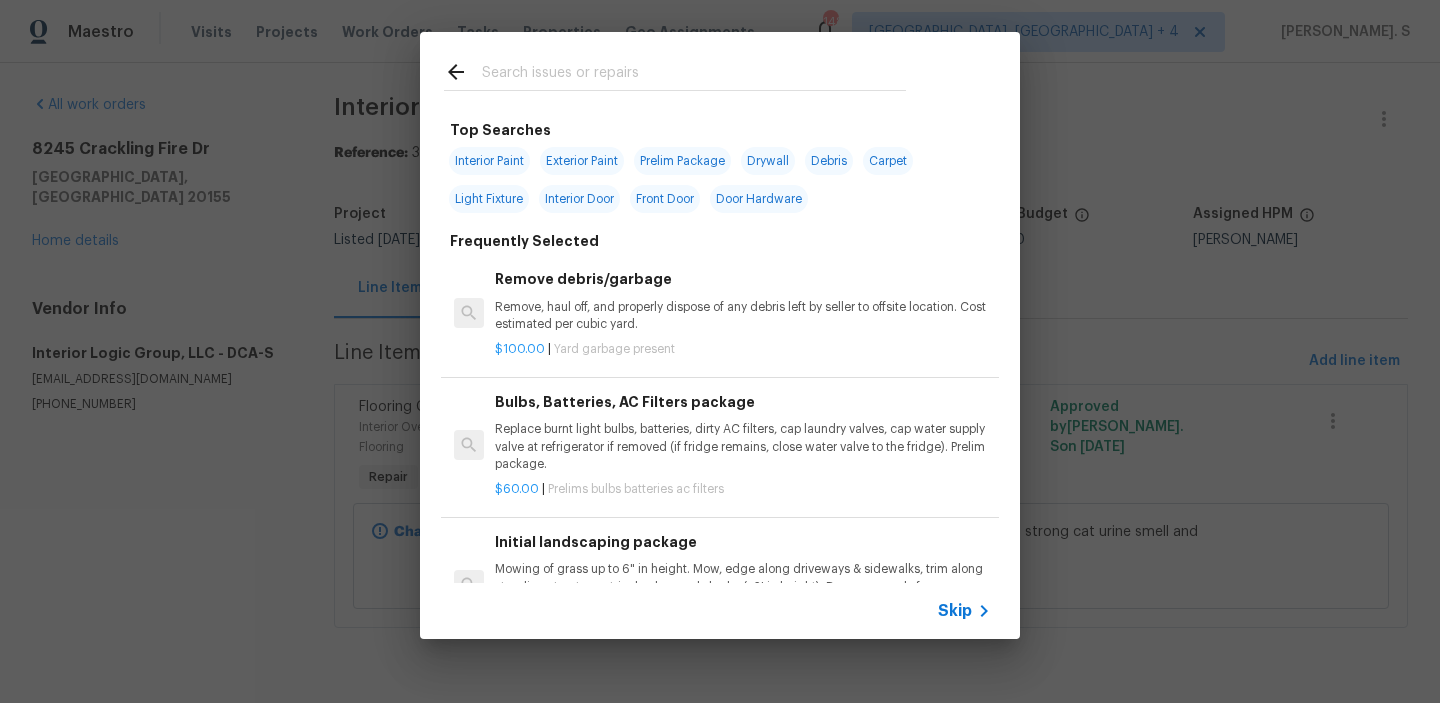 click on "Remove, haul off, and properly dispose of any debris left by seller to offsite location. Cost estimated per cubic yard." at bounding box center [743, 316] 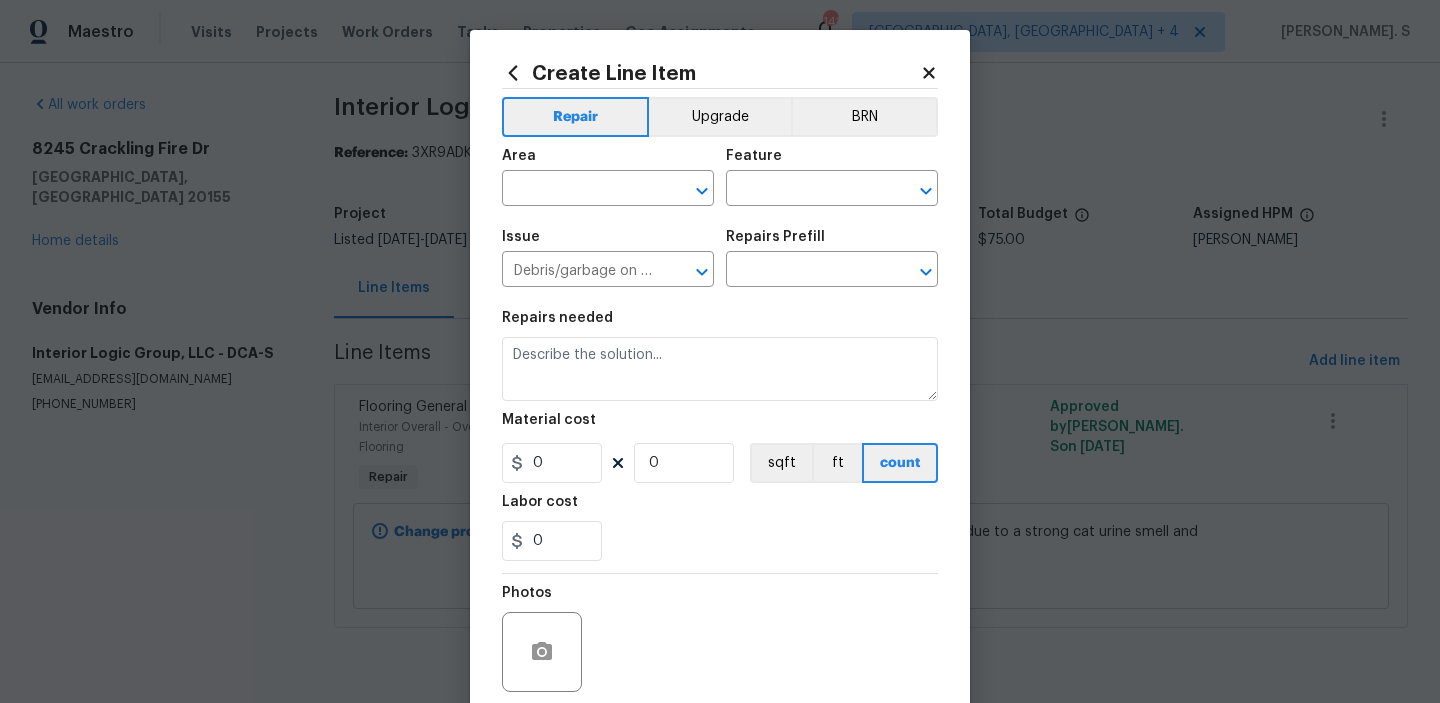 type on "Remove debris/garbage $100.00" 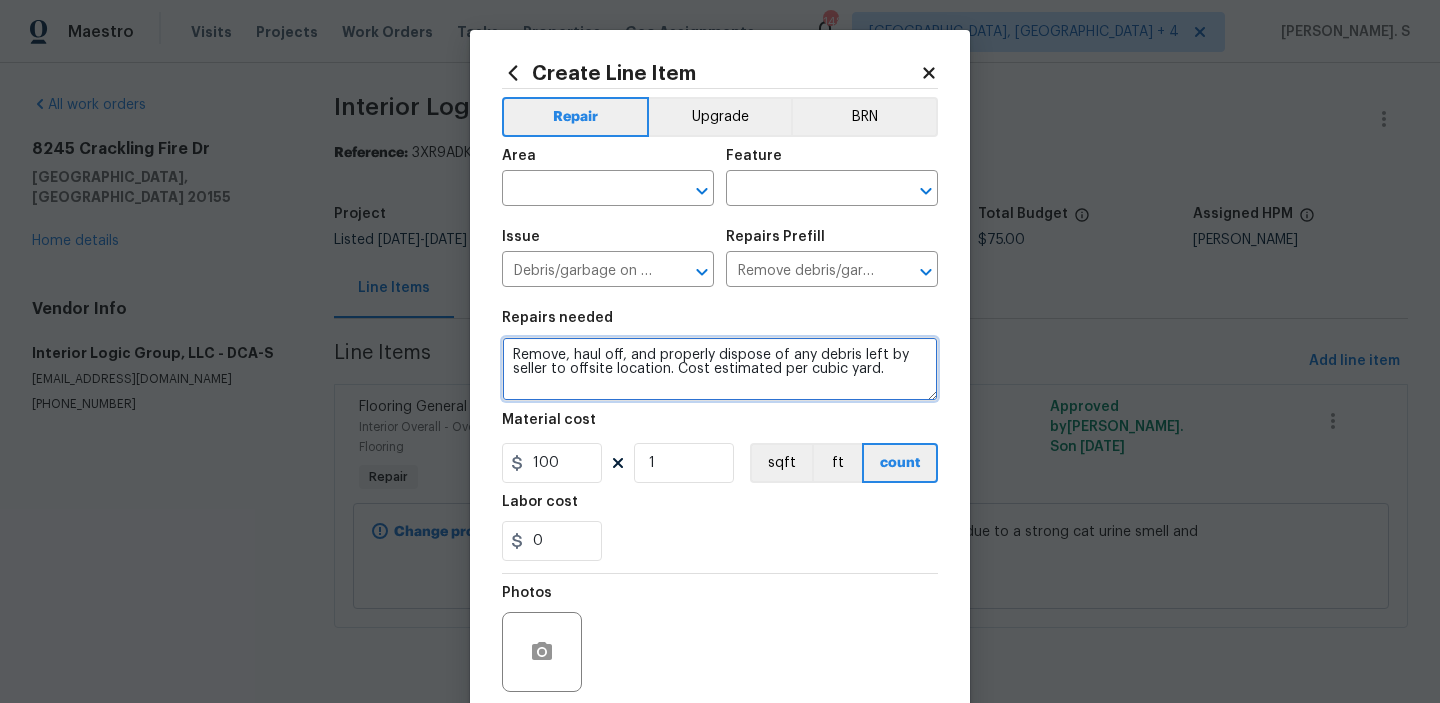 click on "Remove, haul off, and properly dispose of any debris left by seller to offsite location. Cost estimated per cubic yard." at bounding box center [720, 369] 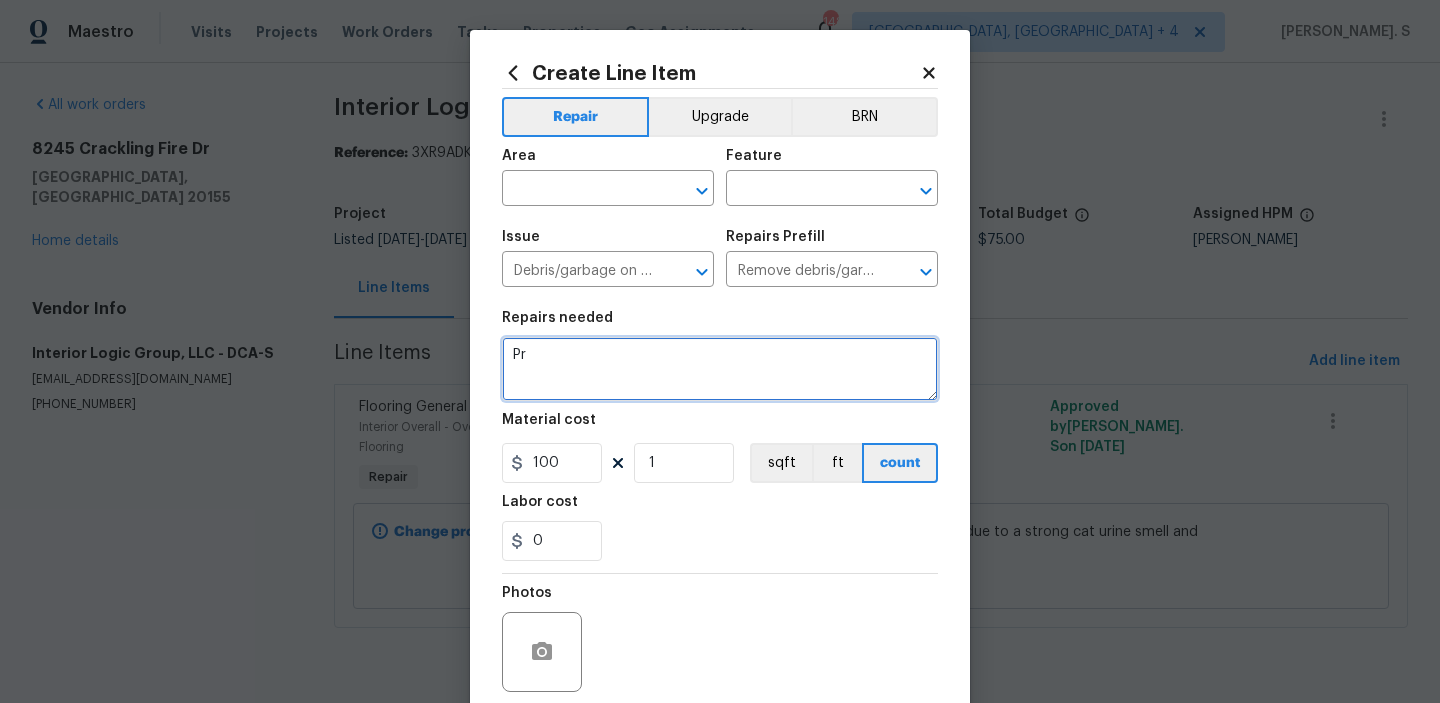 type on "P" 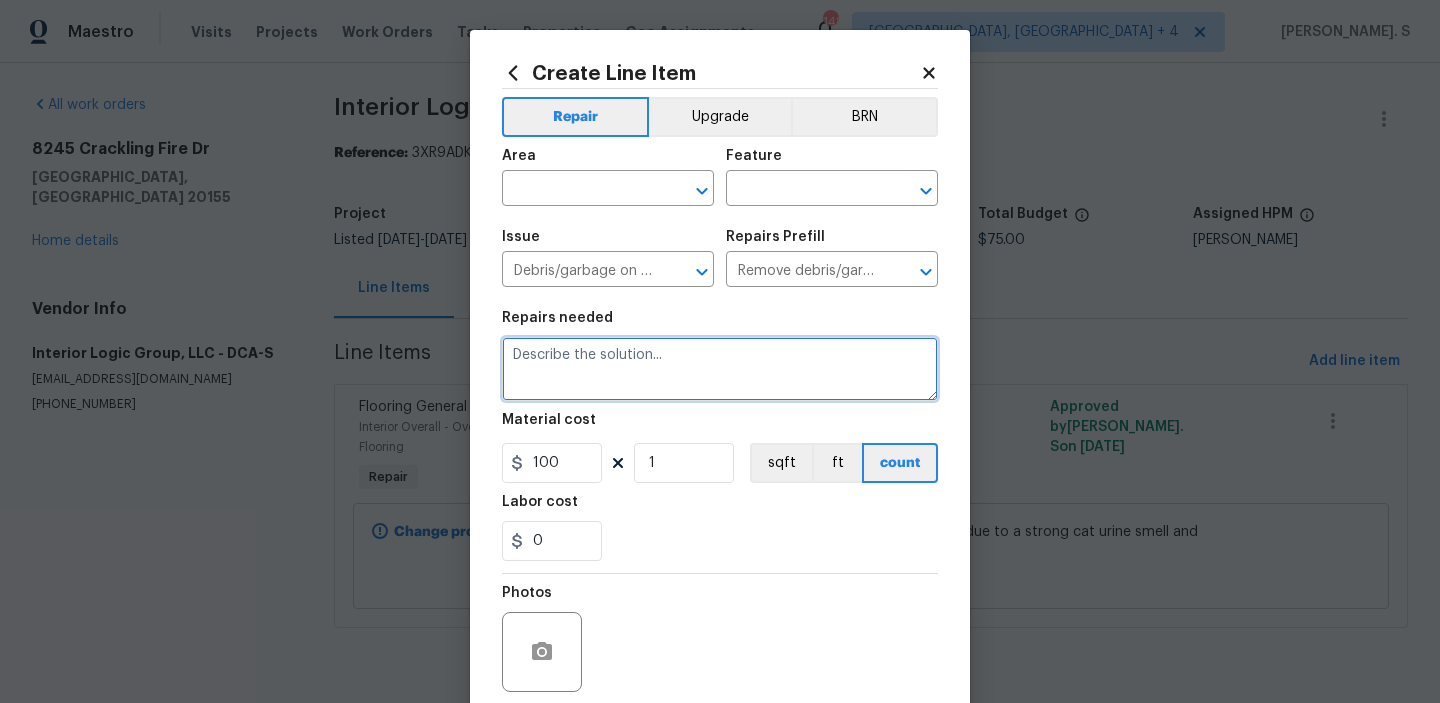 click at bounding box center (720, 369) 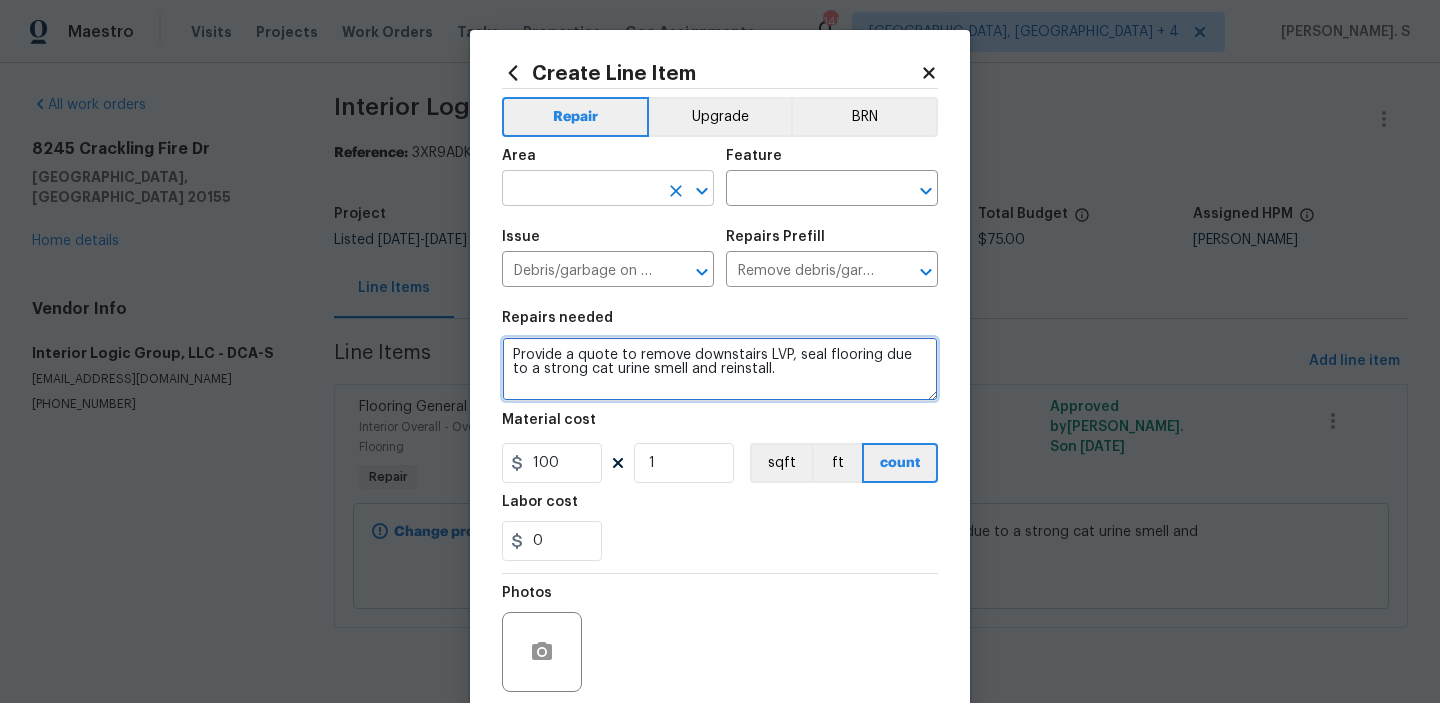 click 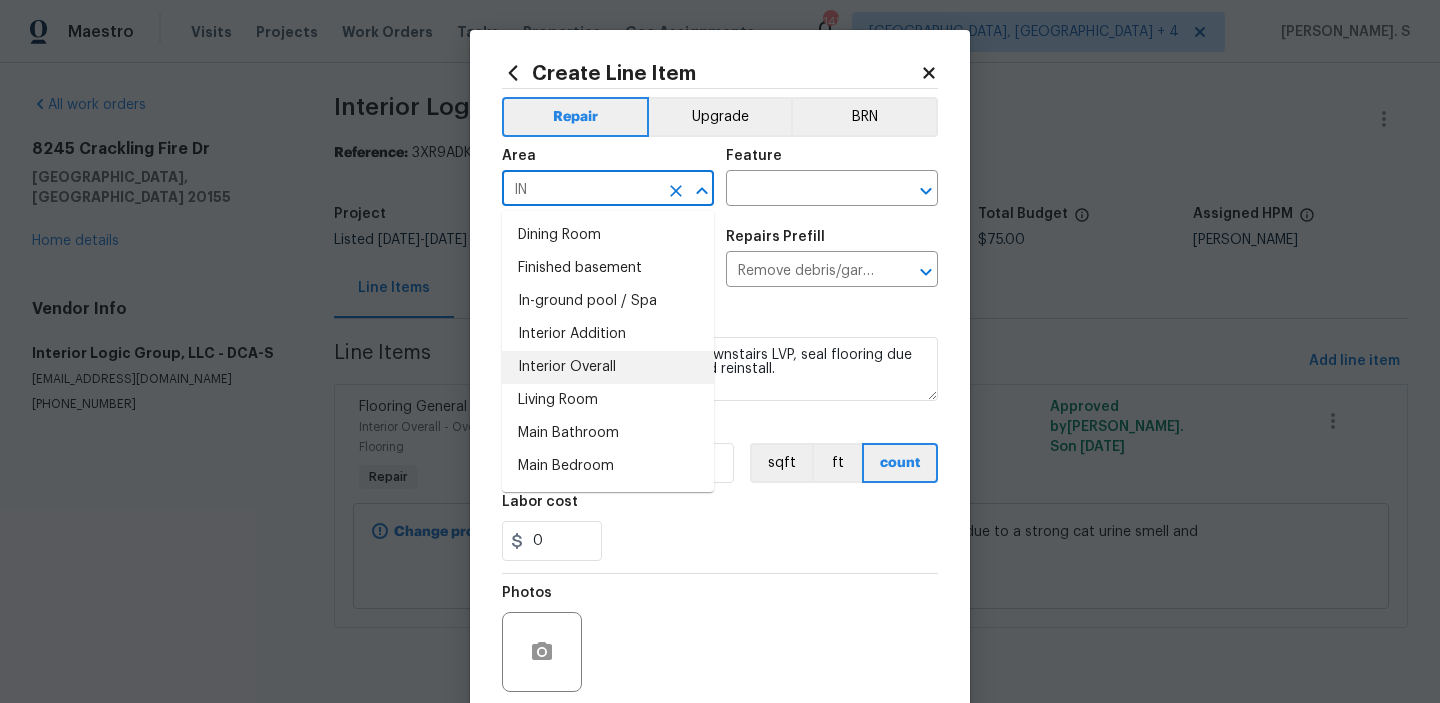 click on "Interior Overall" at bounding box center [608, 367] 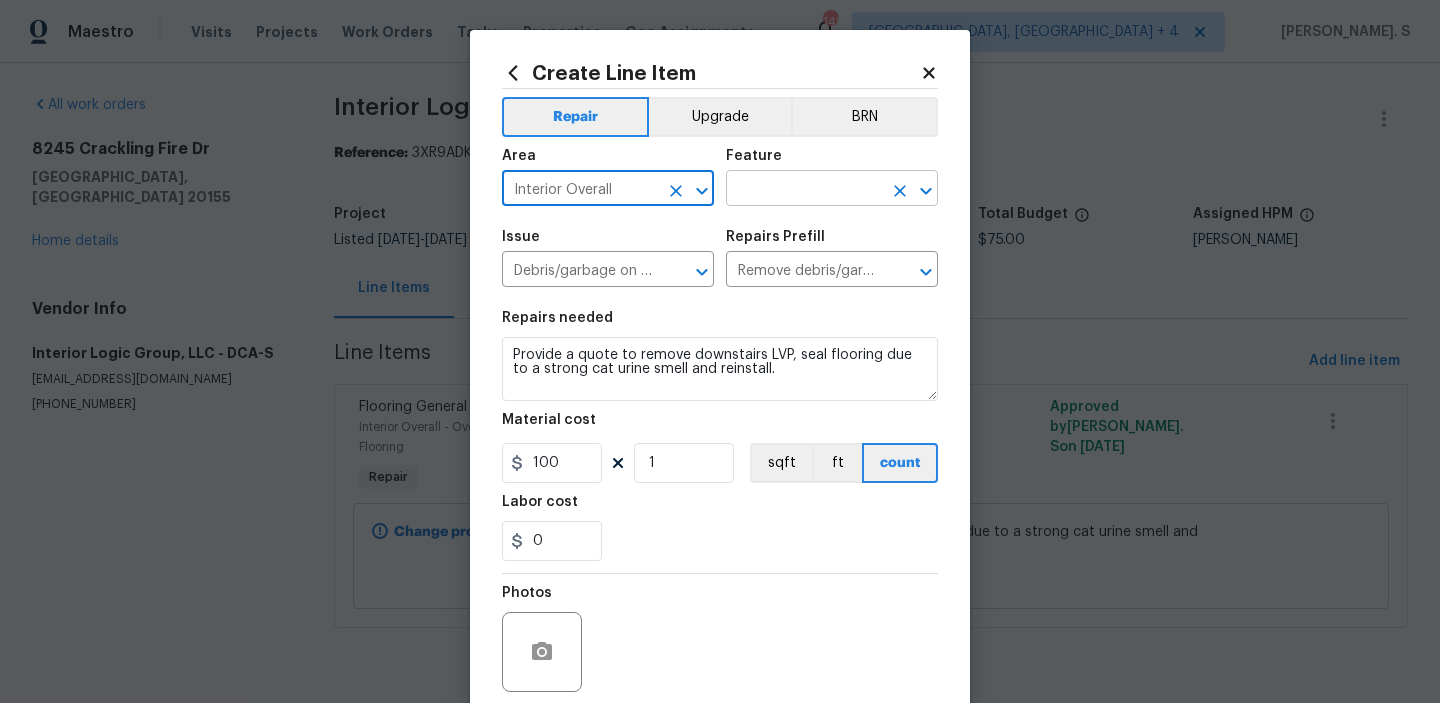 click 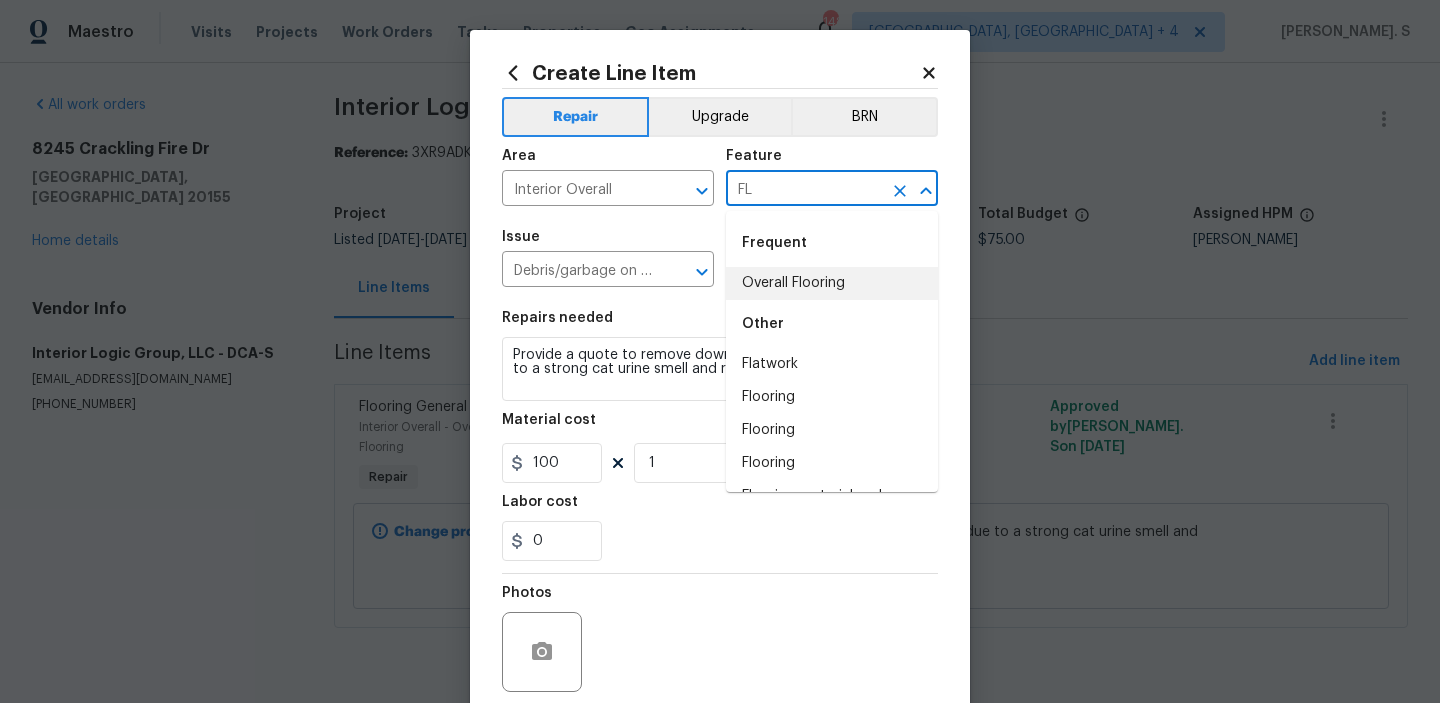 click on "Overall Flooring" at bounding box center [832, 283] 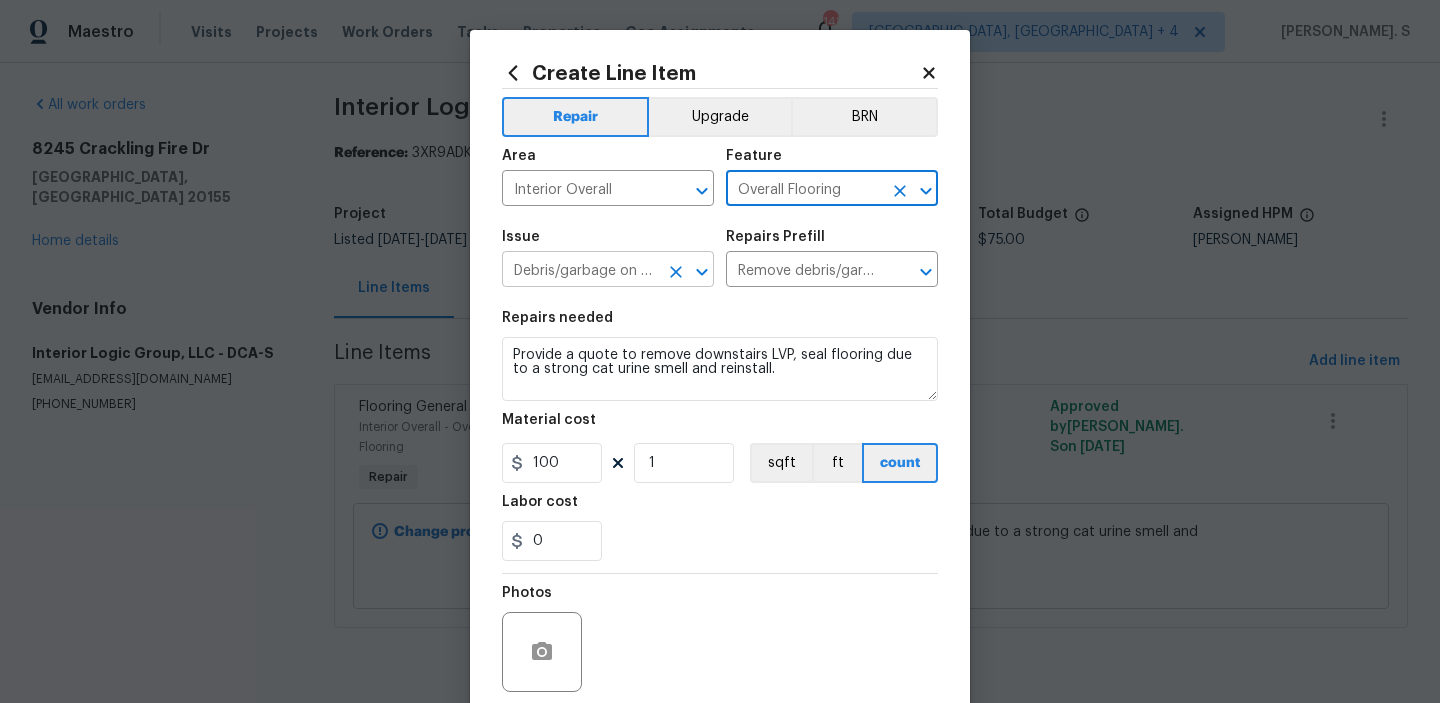 click 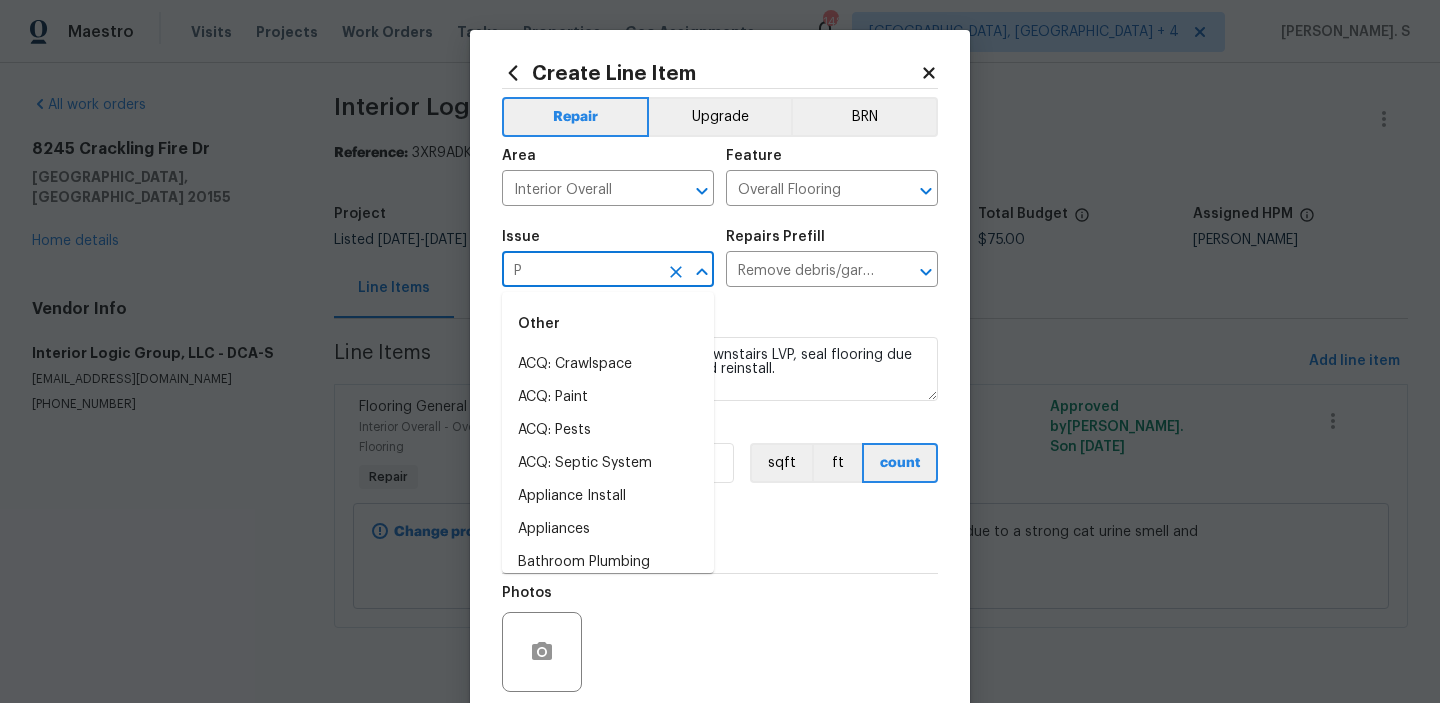 scroll, scrollTop: 0, scrollLeft: 0, axis: both 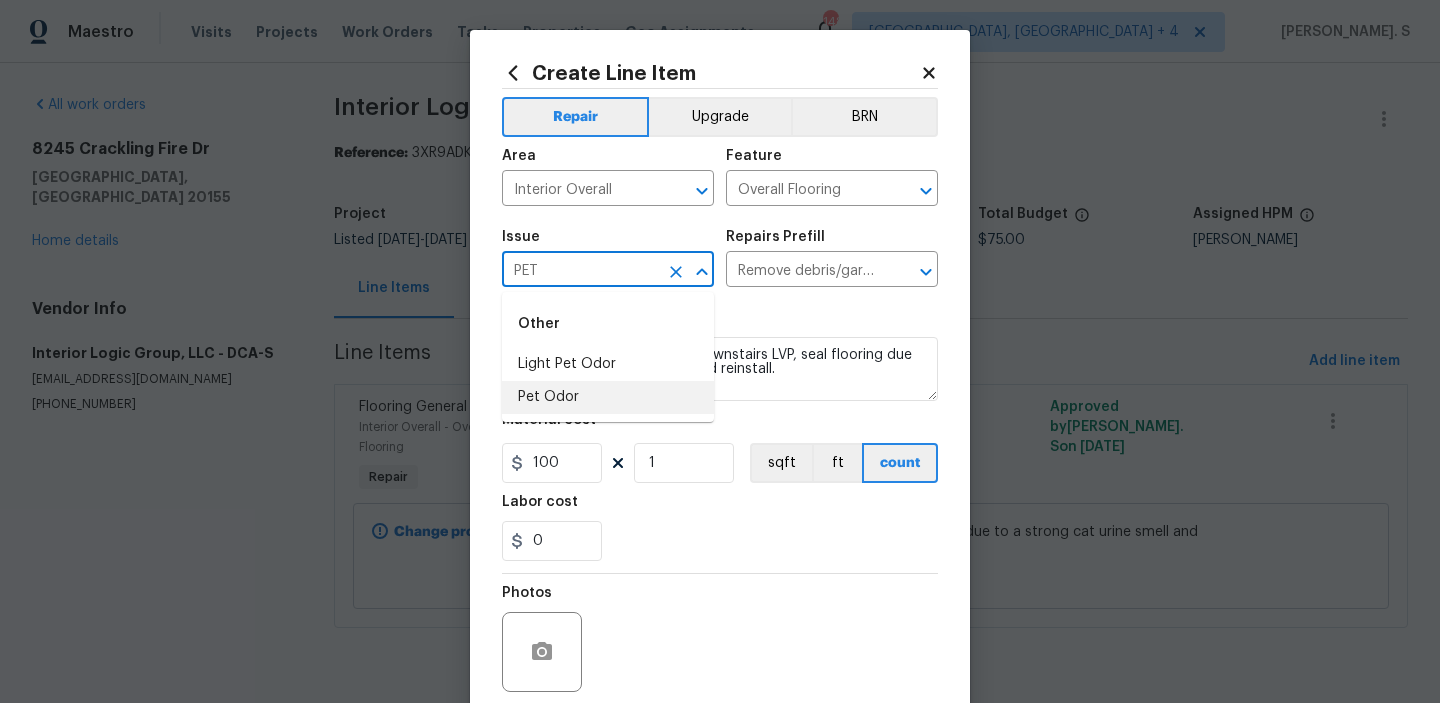 click on "Pet Odor" at bounding box center (608, 397) 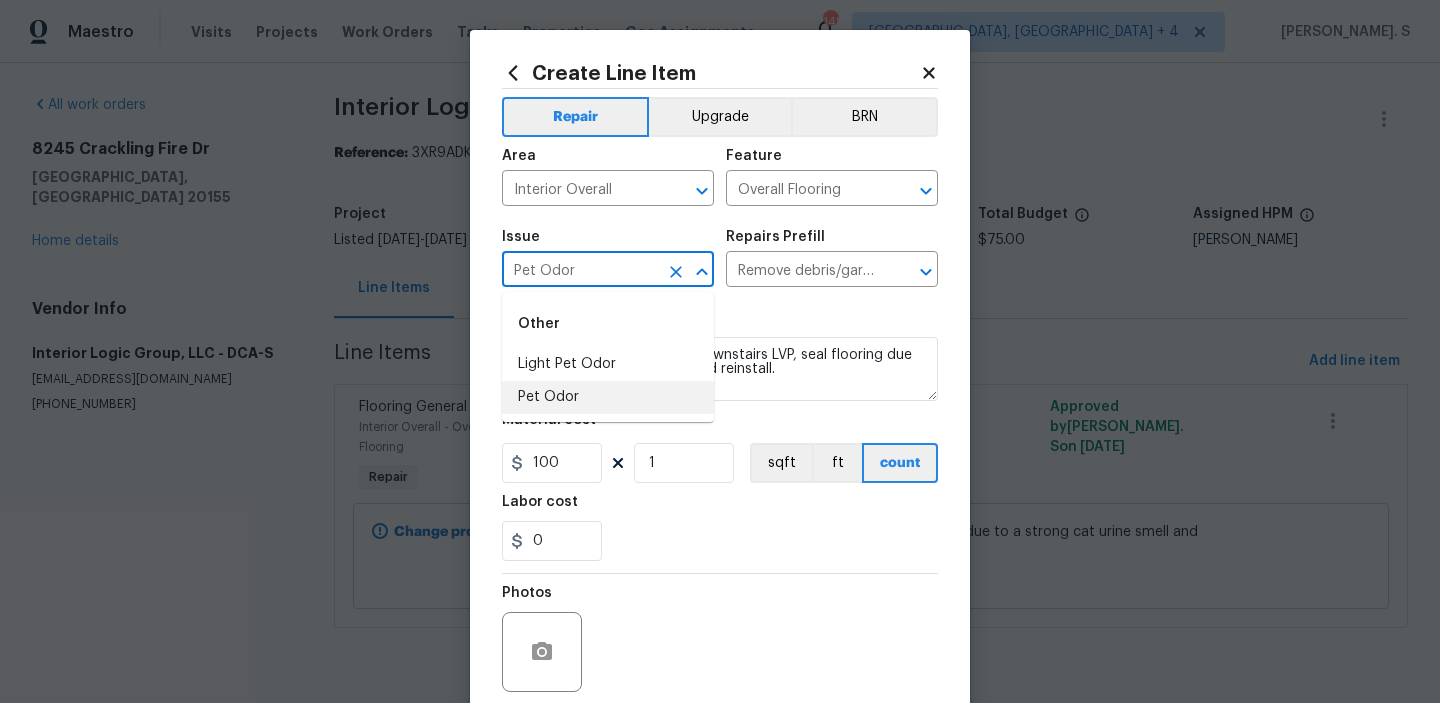 type 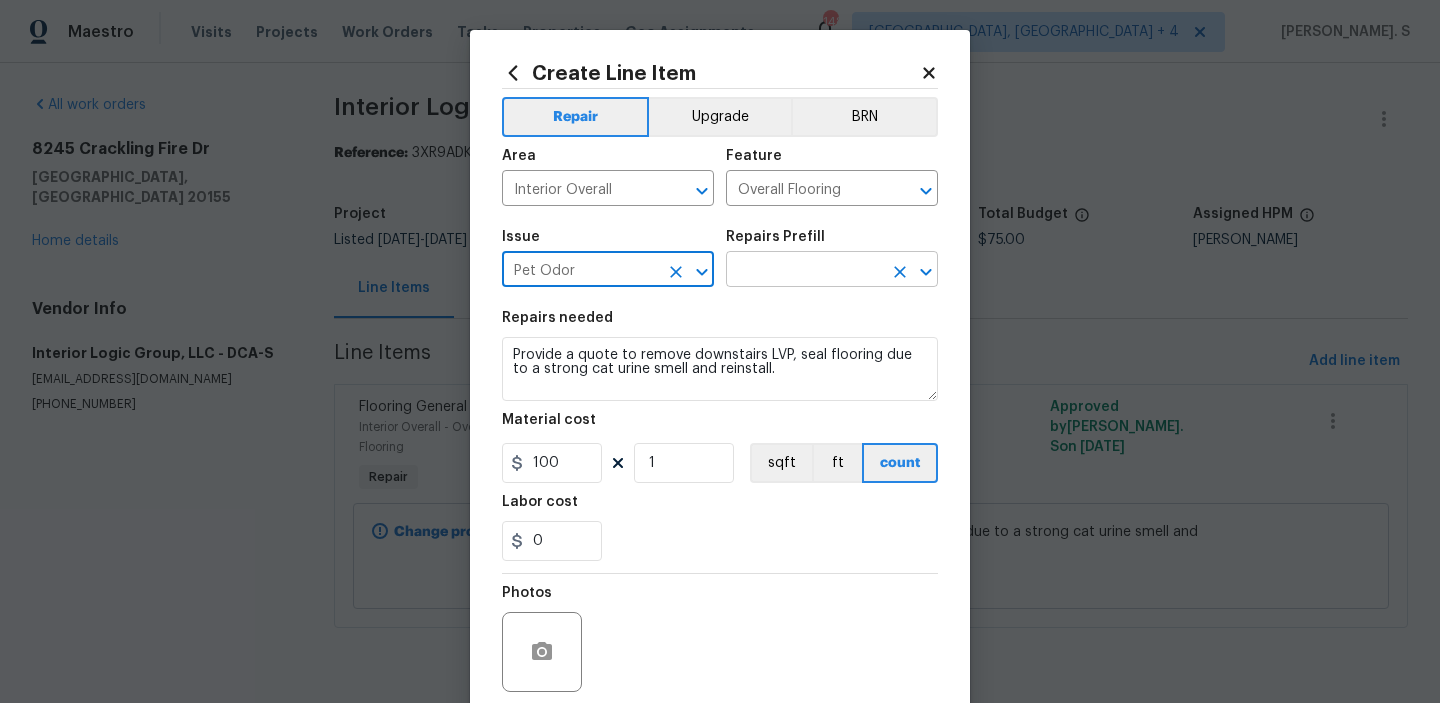 click 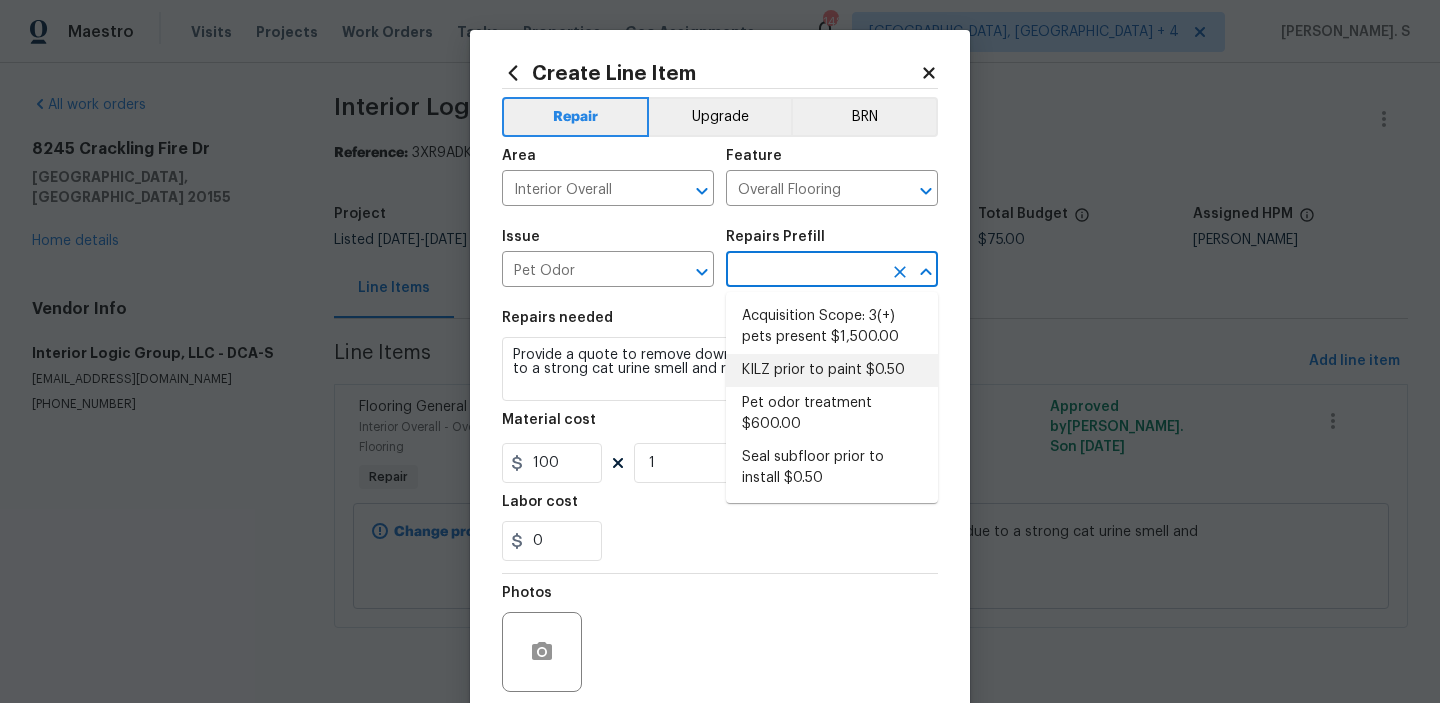 click on "KILZ prior to paint $0.50" at bounding box center [832, 370] 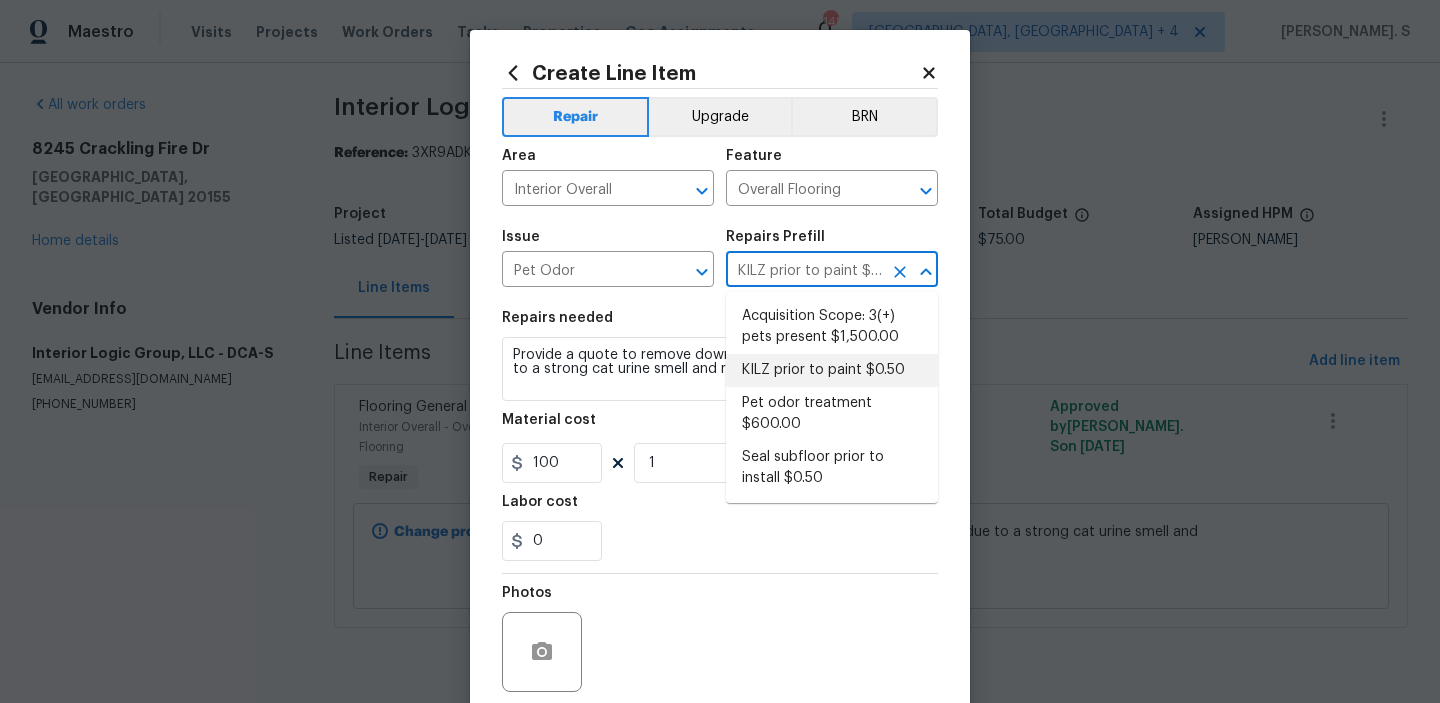 type on "Apply odor blocking kilz primer prior to paint for odor in home." 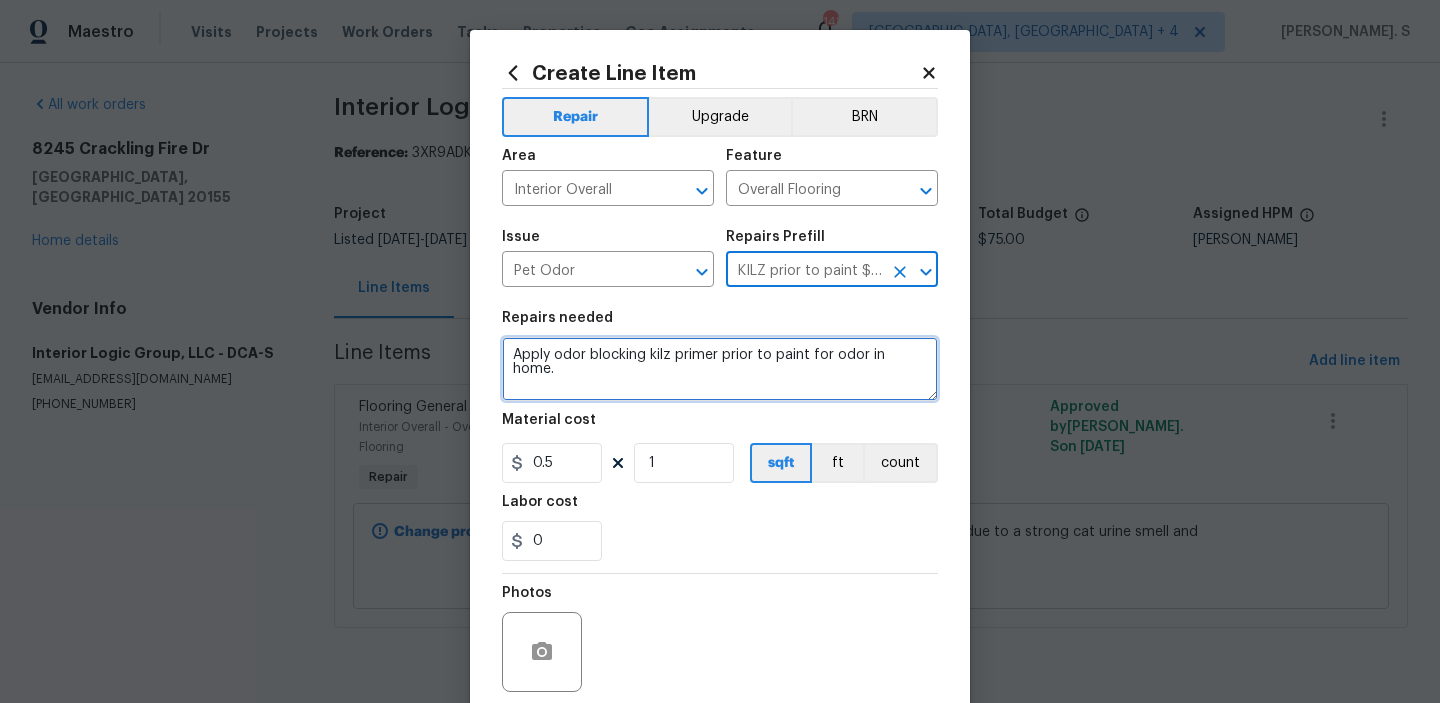 click on "Apply odor blocking kilz primer prior to paint for odor in home." at bounding box center [720, 369] 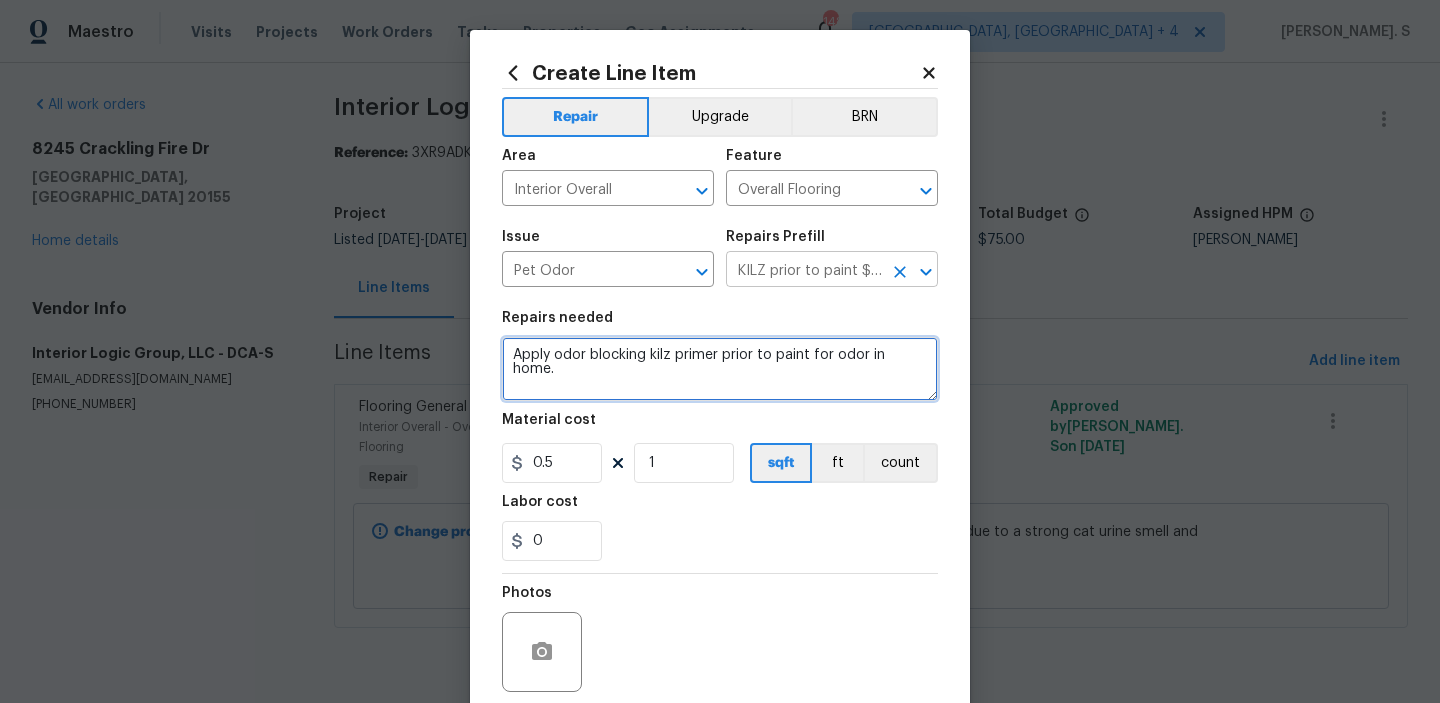 click 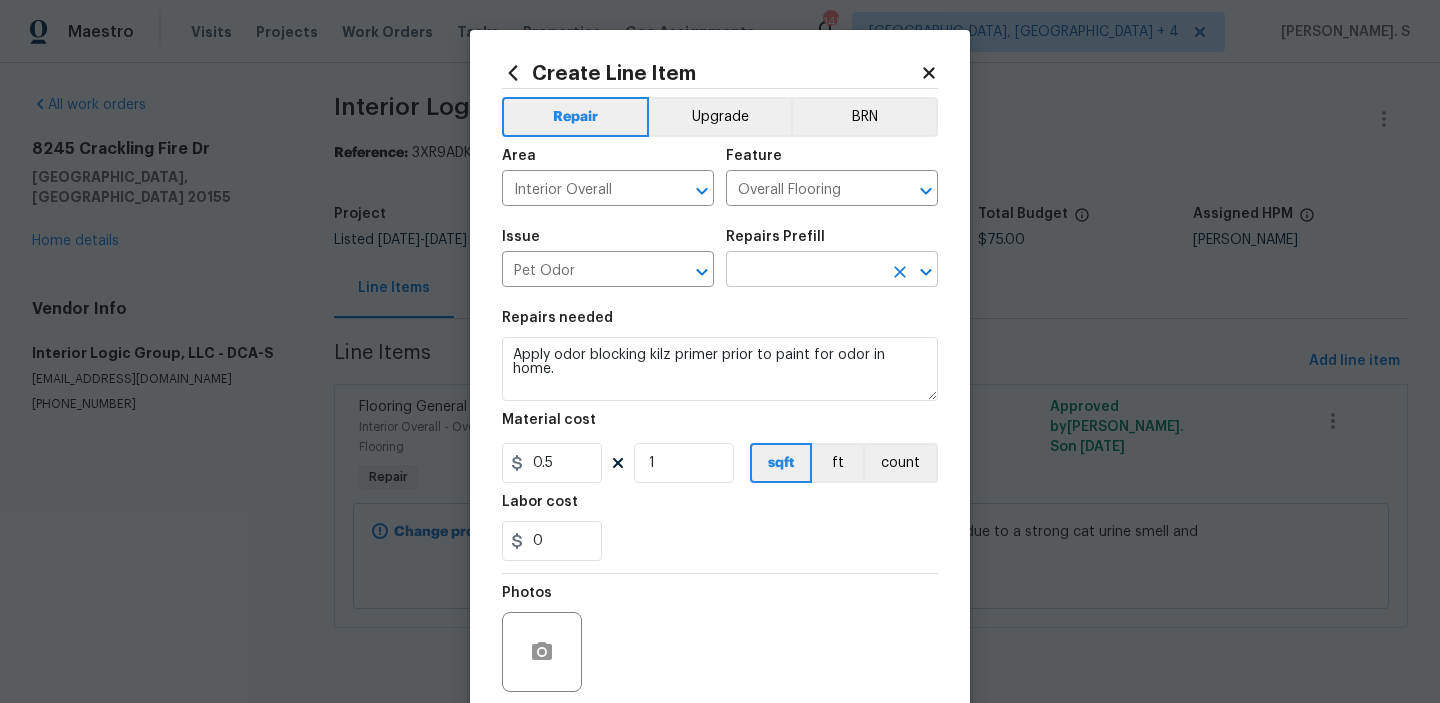 scroll, scrollTop: 0, scrollLeft: 0, axis: both 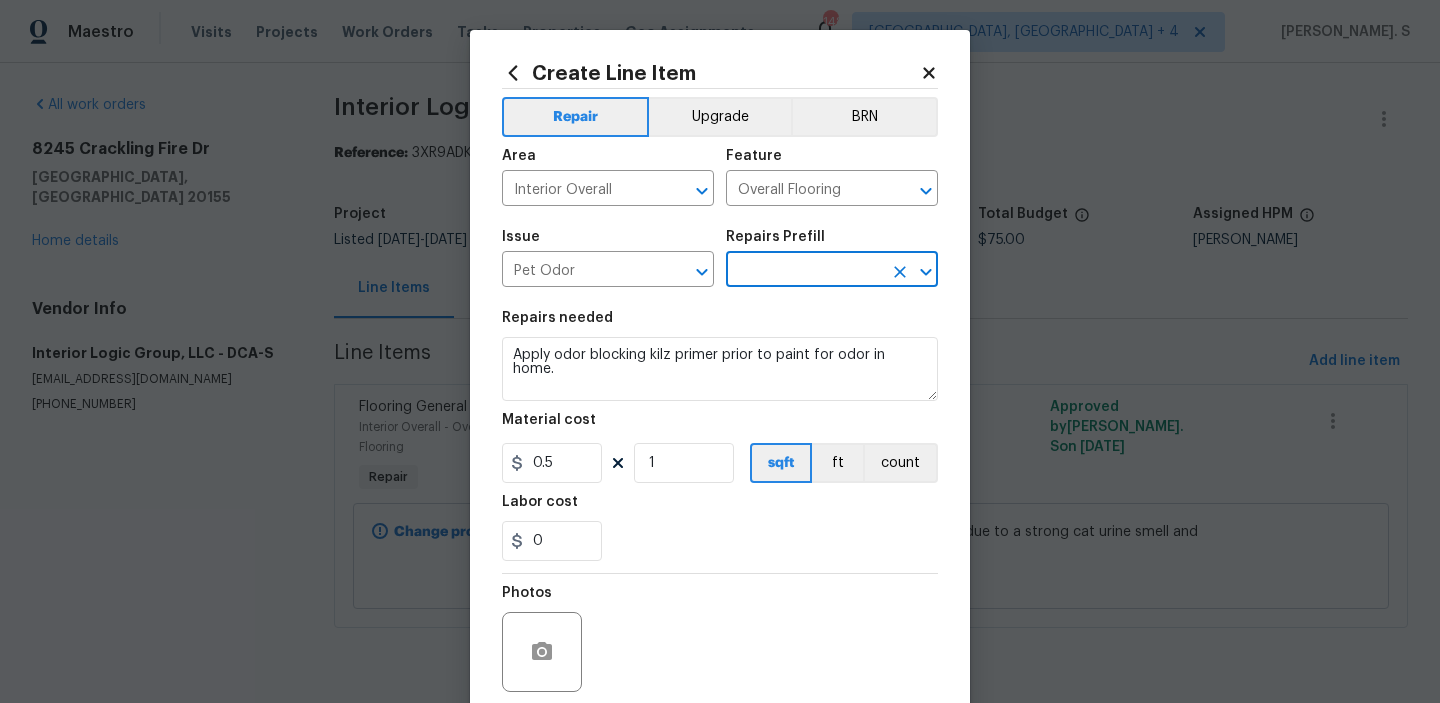 click 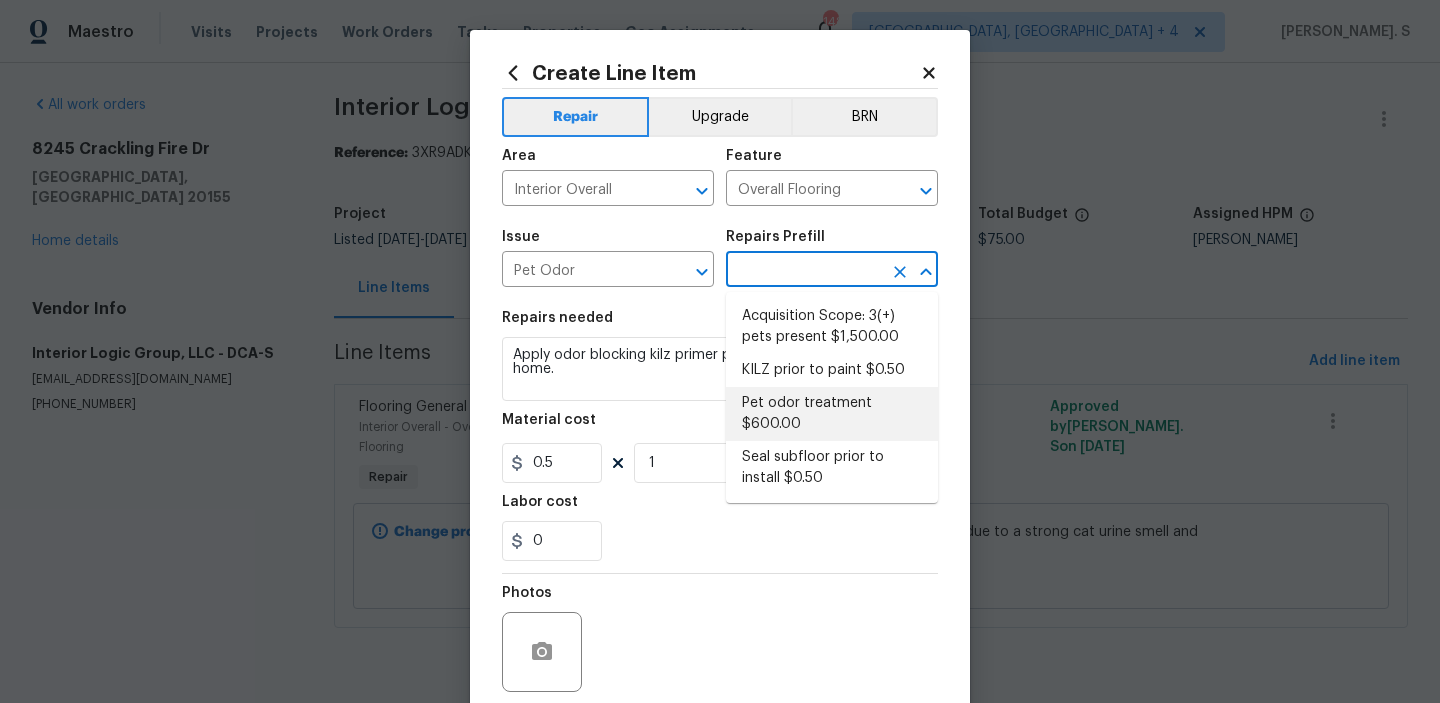 click on "Pet odor treatment $600.00" at bounding box center (832, 414) 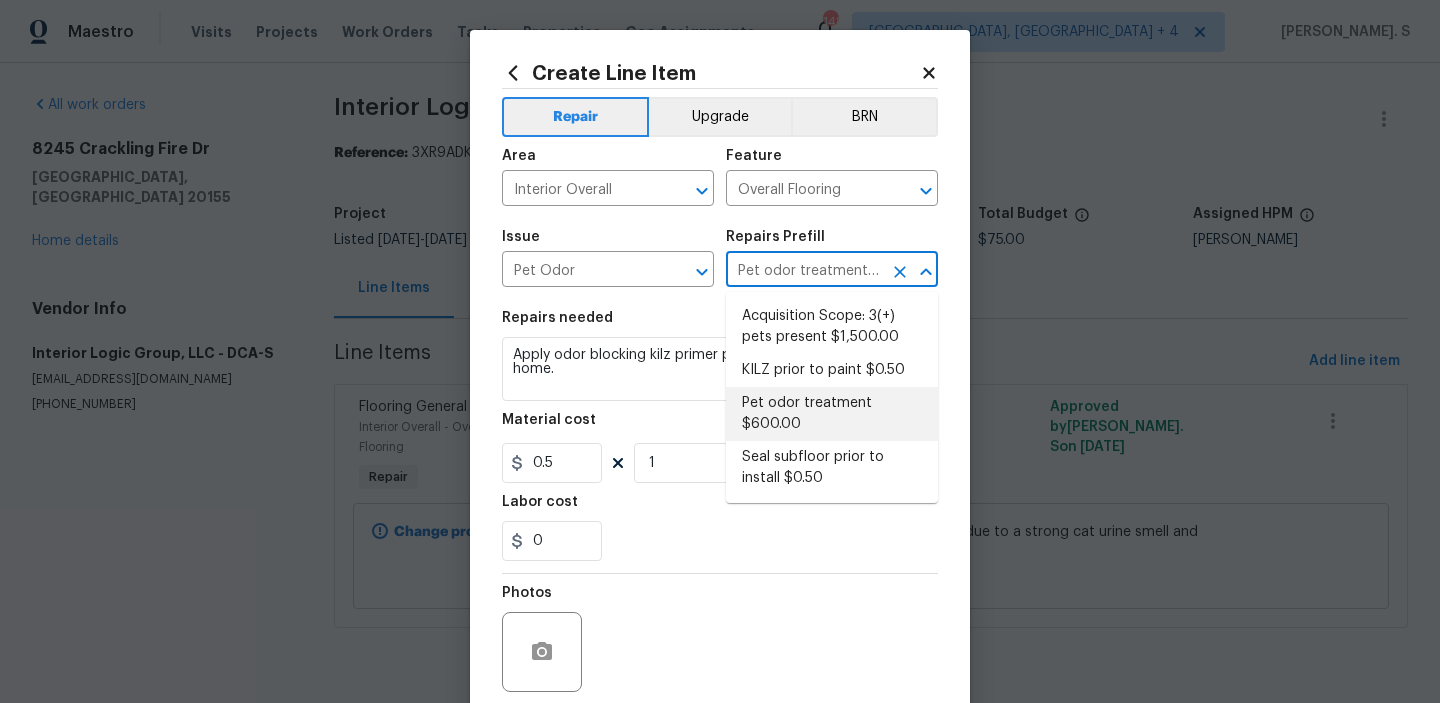 type on "Complete a chlorine dioxide odor treatment for the home due to heavy odor. This is to also include a HVAC duct clean, and HVAC evaporator coil cleaning. Please be sure to post a notice to not enter the property during treatment, and remove the signage upon your return." 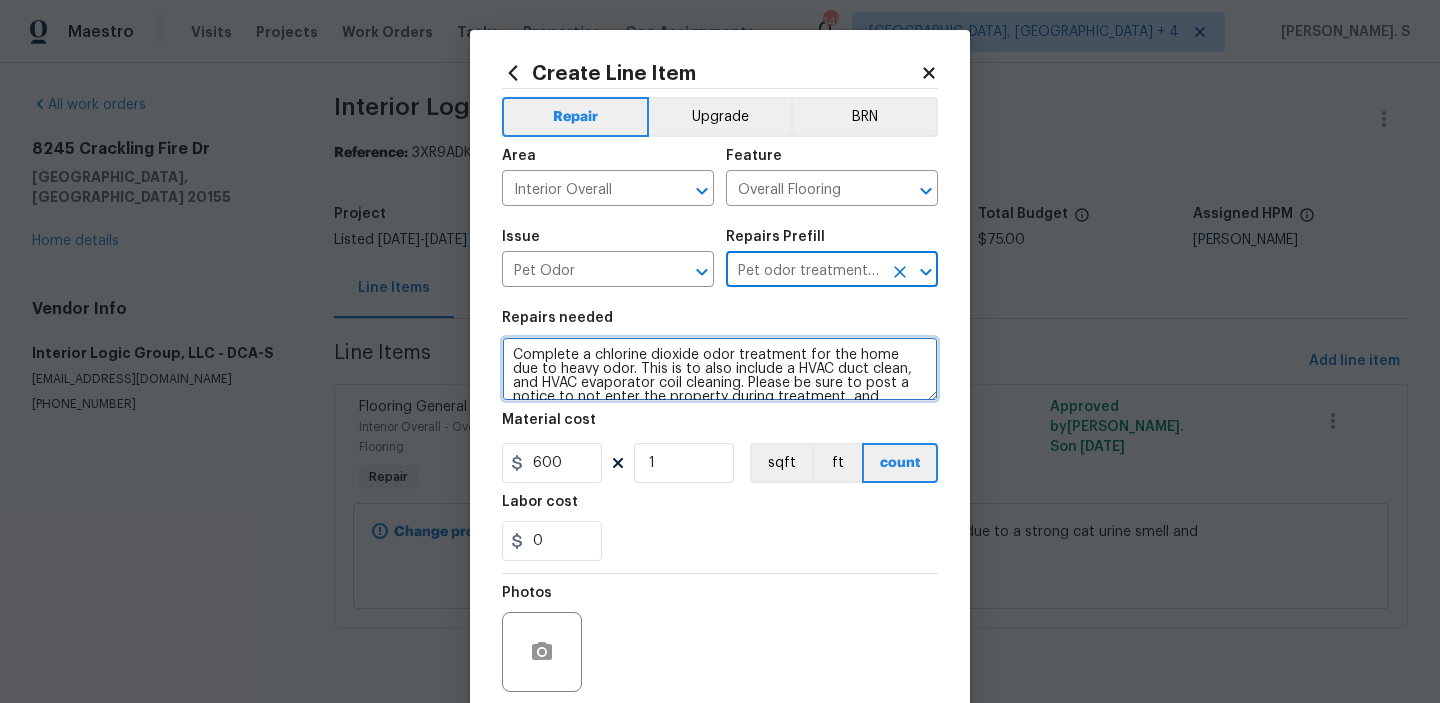 click on "Complete a chlorine dioxide odor treatment for the home due to heavy odor. This is to also include a HVAC duct clean, and HVAC evaporator coil cleaning. Please be sure to post a notice to not enter the property during treatment, and remove the signage upon your return." at bounding box center [720, 369] 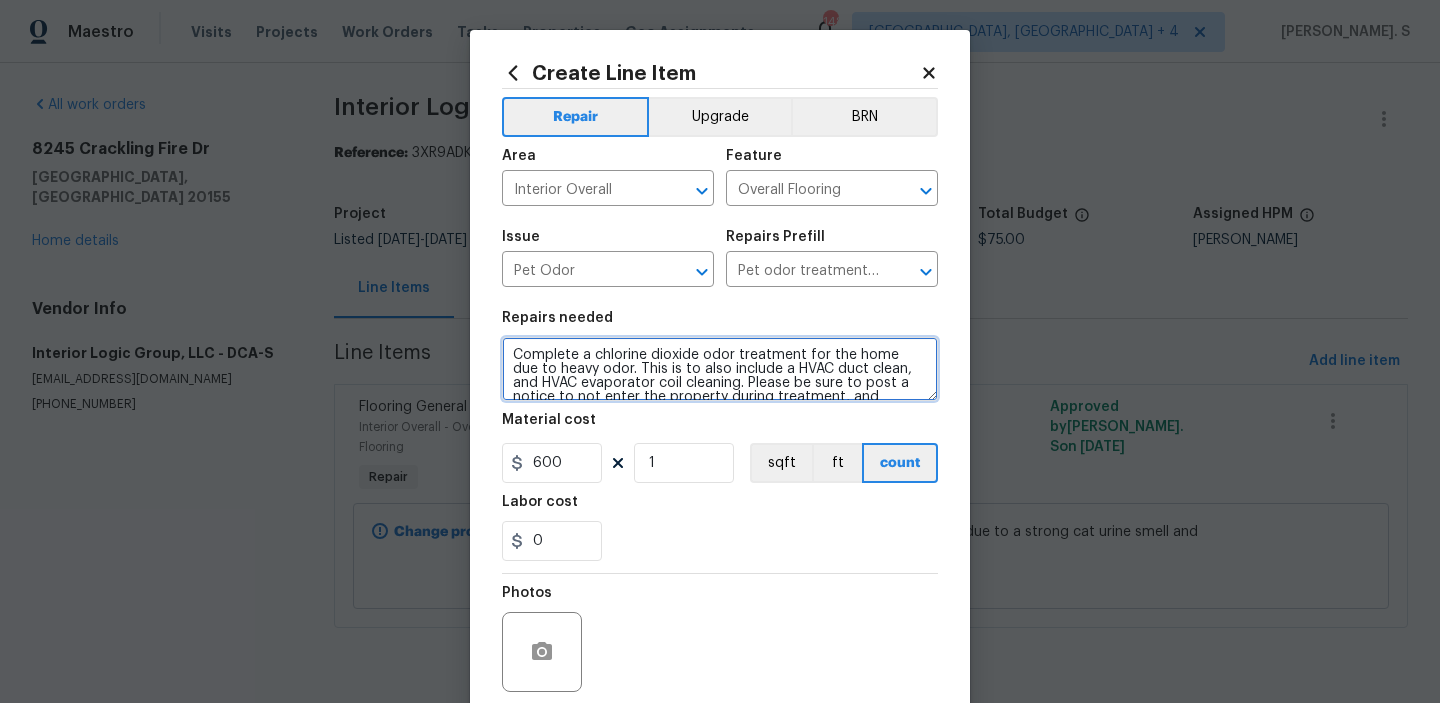 click on "Complete a chlorine dioxide odor treatment for the home due to heavy odor. This is to also include a HVAC duct clean, and HVAC evaporator coil cleaning. Please be sure to post a notice to not enter the property during treatment, and remove the signage upon your return." at bounding box center (720, 369) 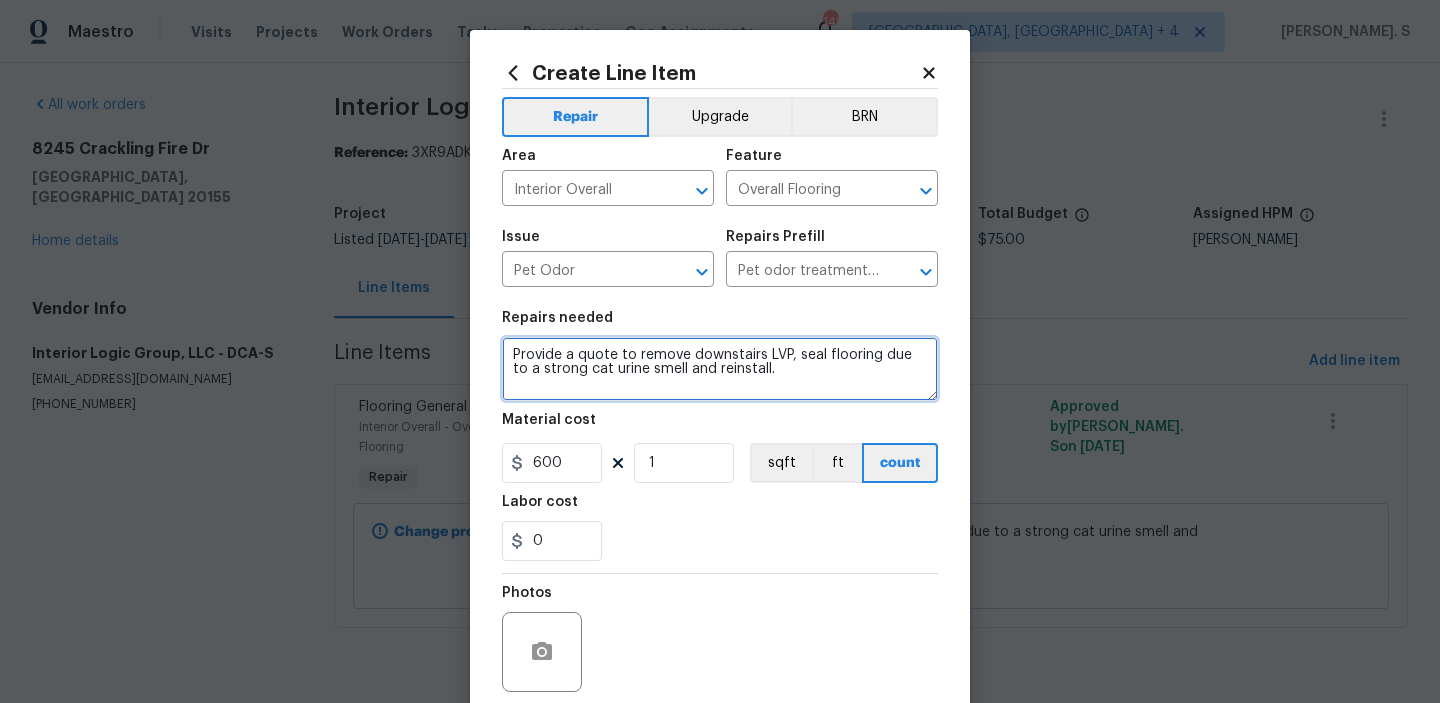 type on "Provide a quote to remove downstairs LVP, seal flooring due to a strong cat urine smell and reinstall." 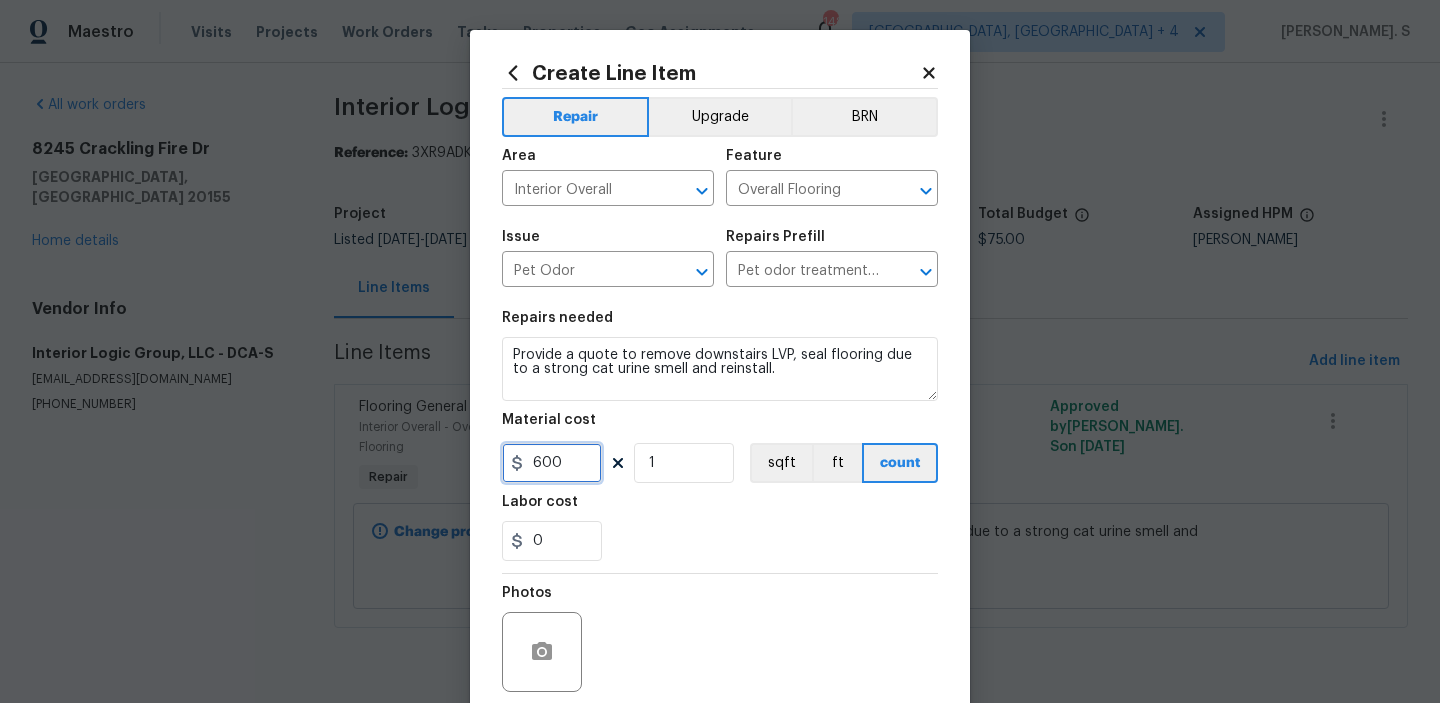 click on "600" at bounding box center [552, 463] 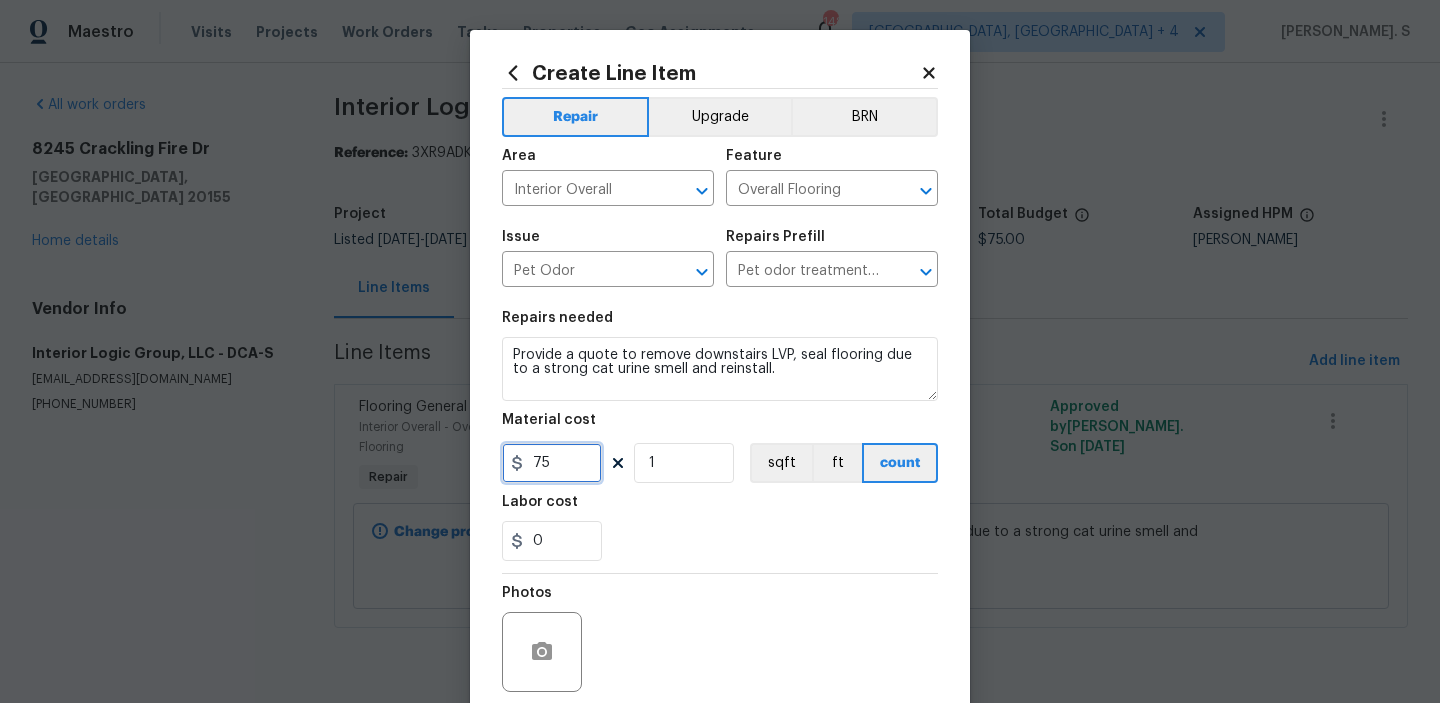 scroll, scrollTop: 159, scrollLeft: 0, axis: vertical 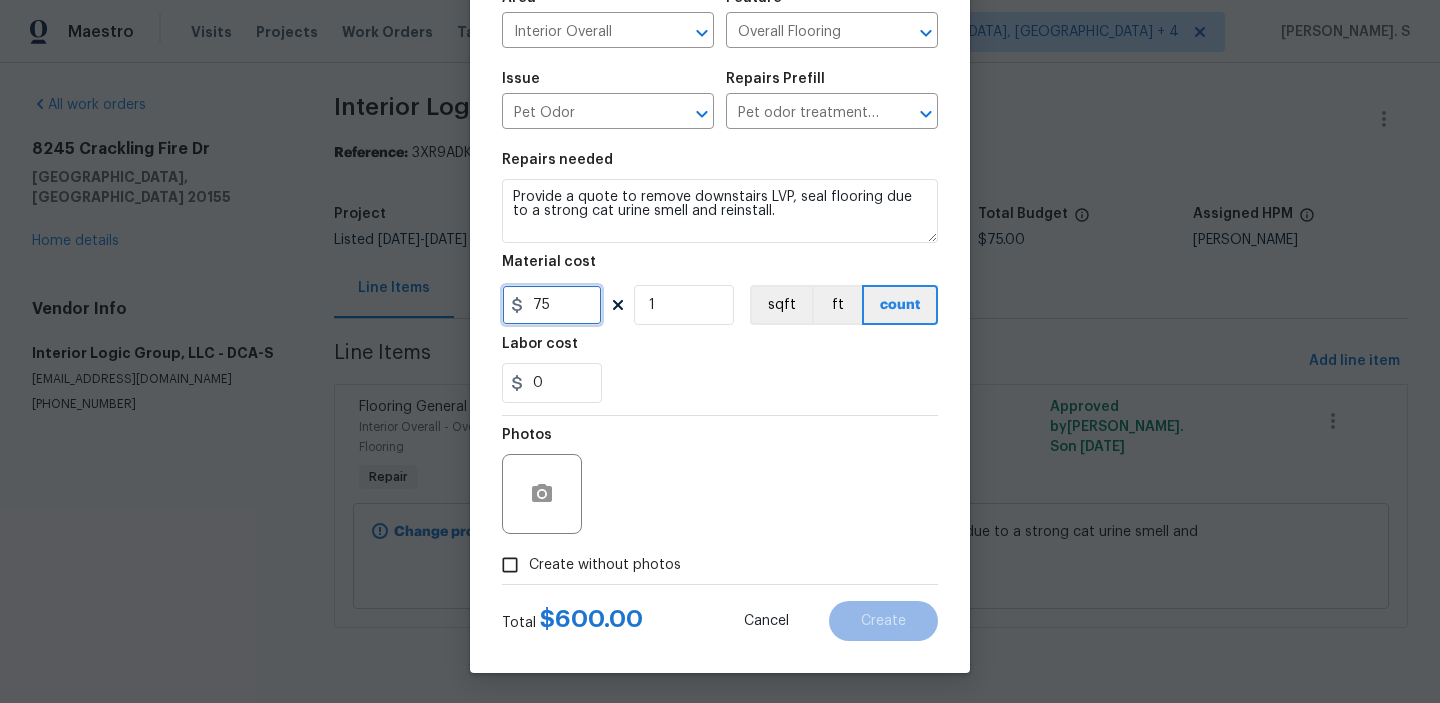 type on "75" 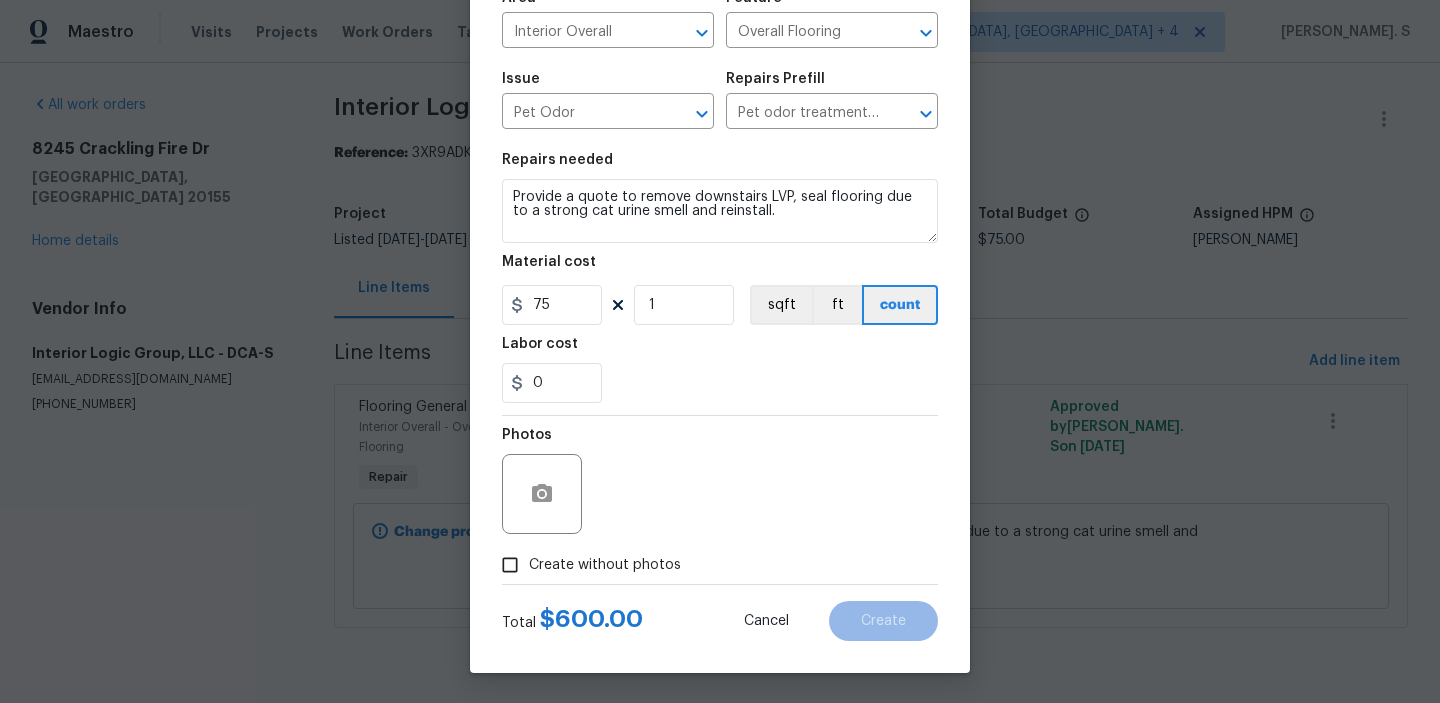 click on "Create without photos" at bounding box center (586, 565) 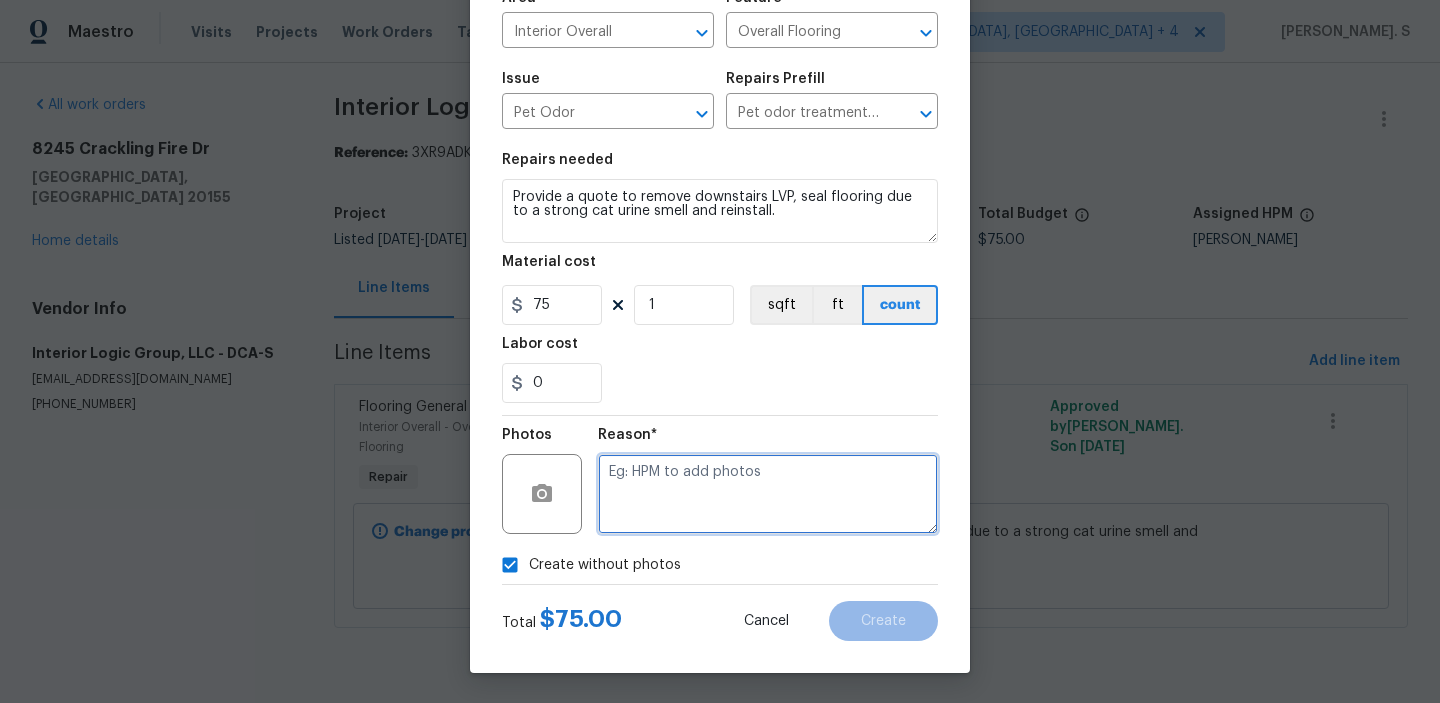 click at bounding box center (768, 494) 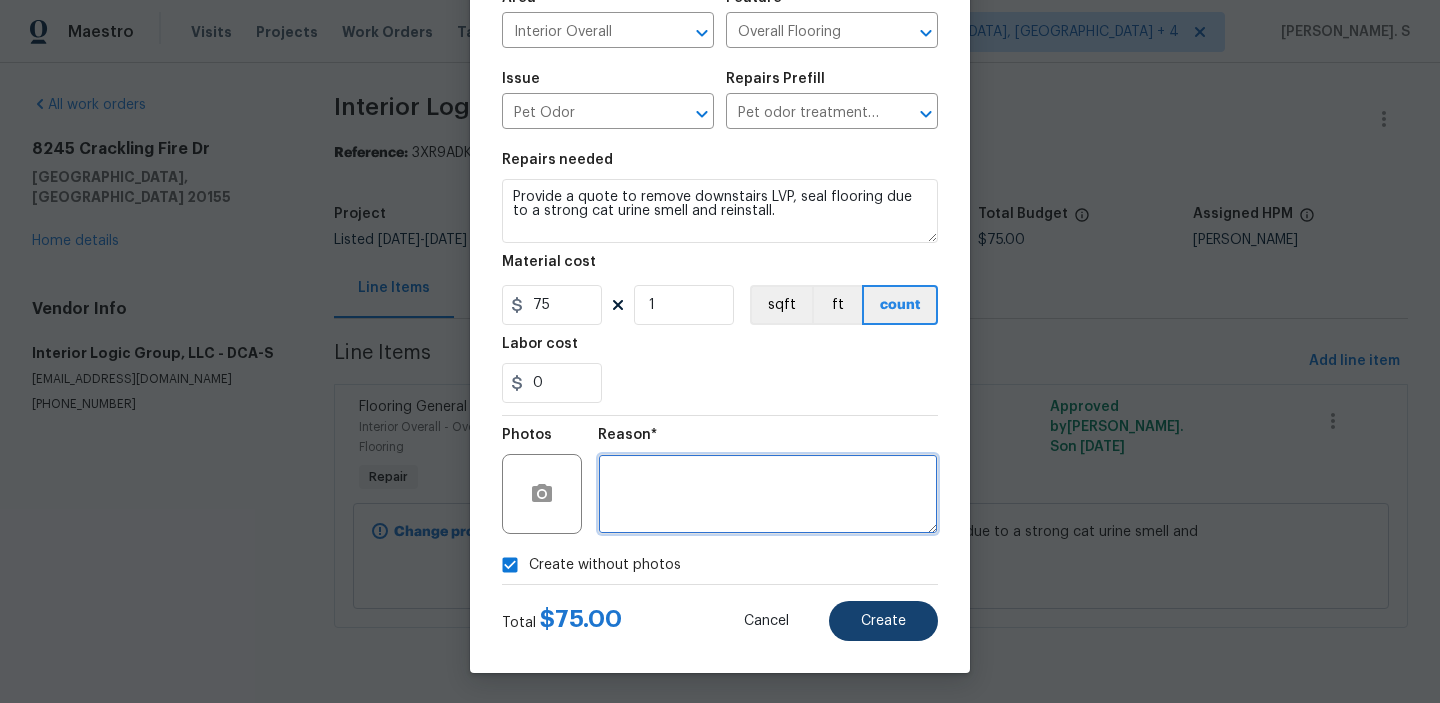 type 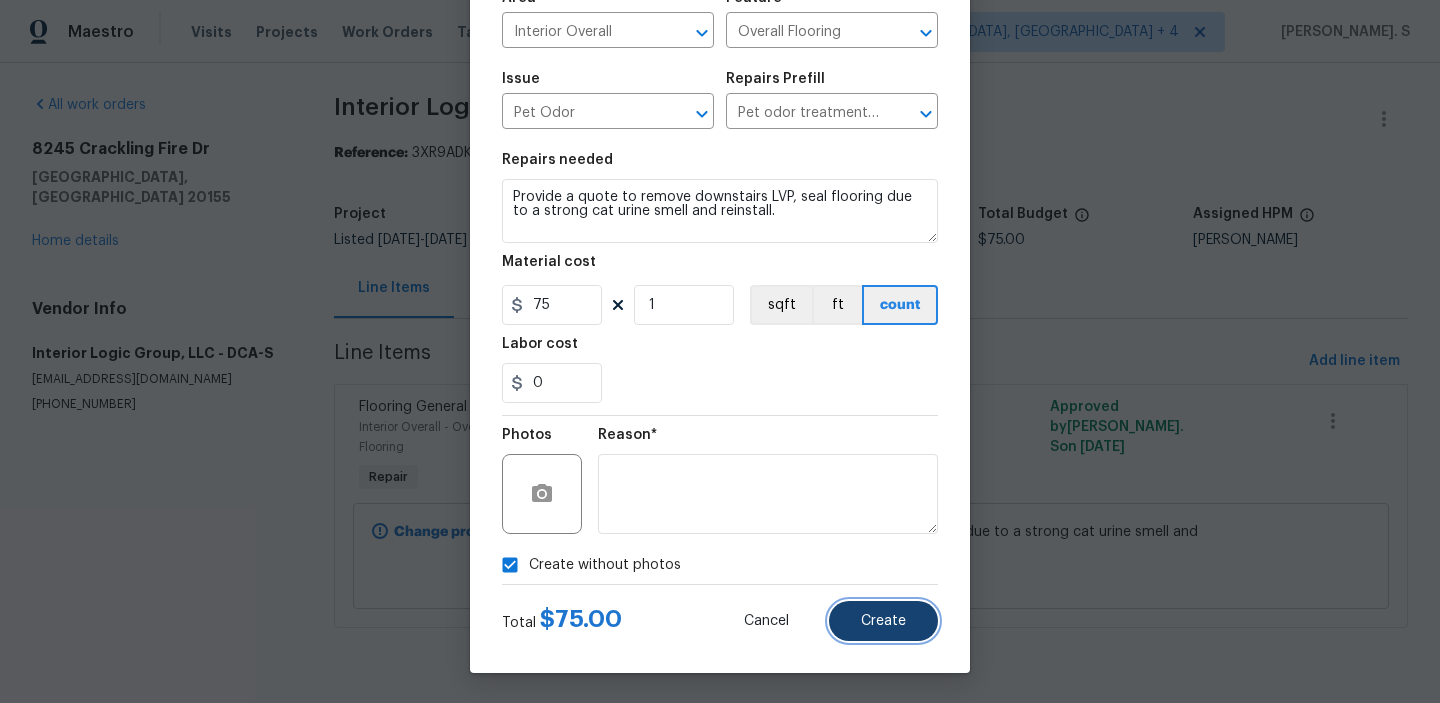 click on "Create" at bounding box center (883, 621) 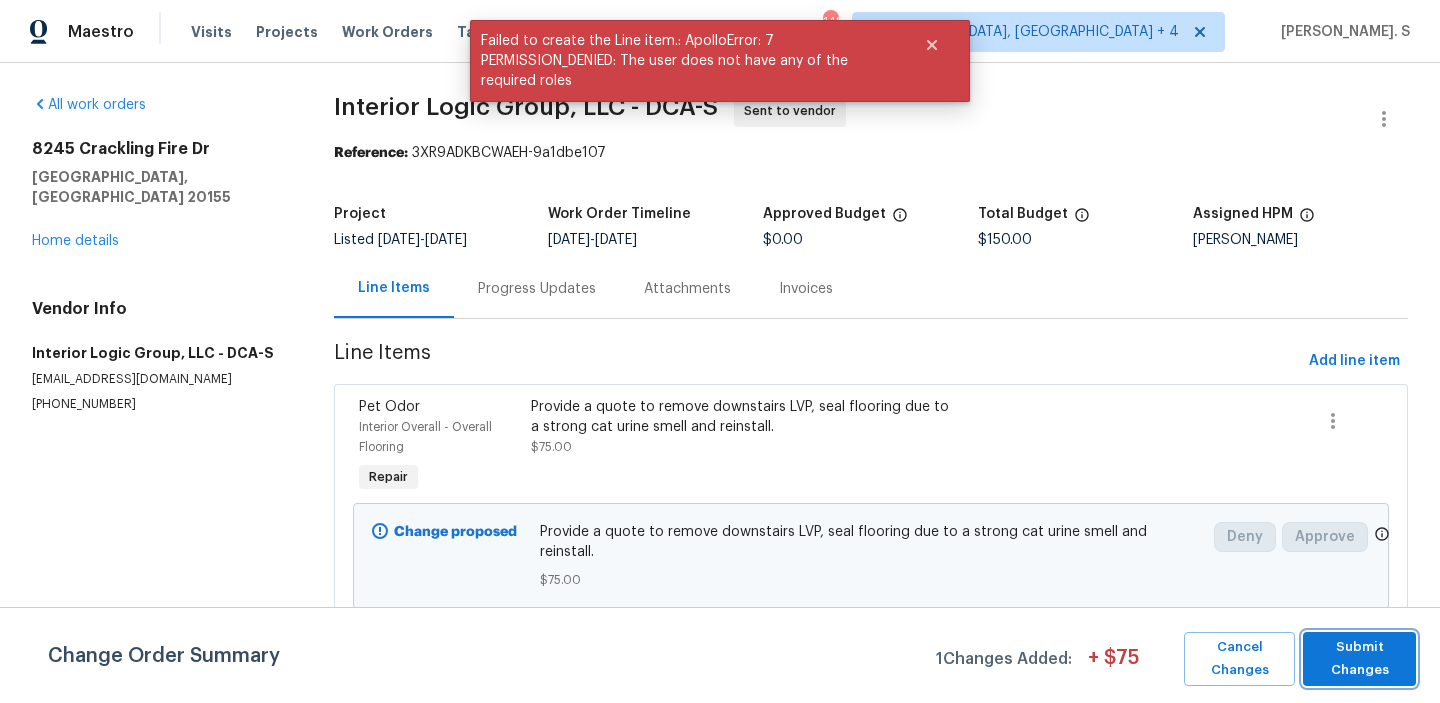 click on "Submit Changes" at bounding box center (1359, 659) 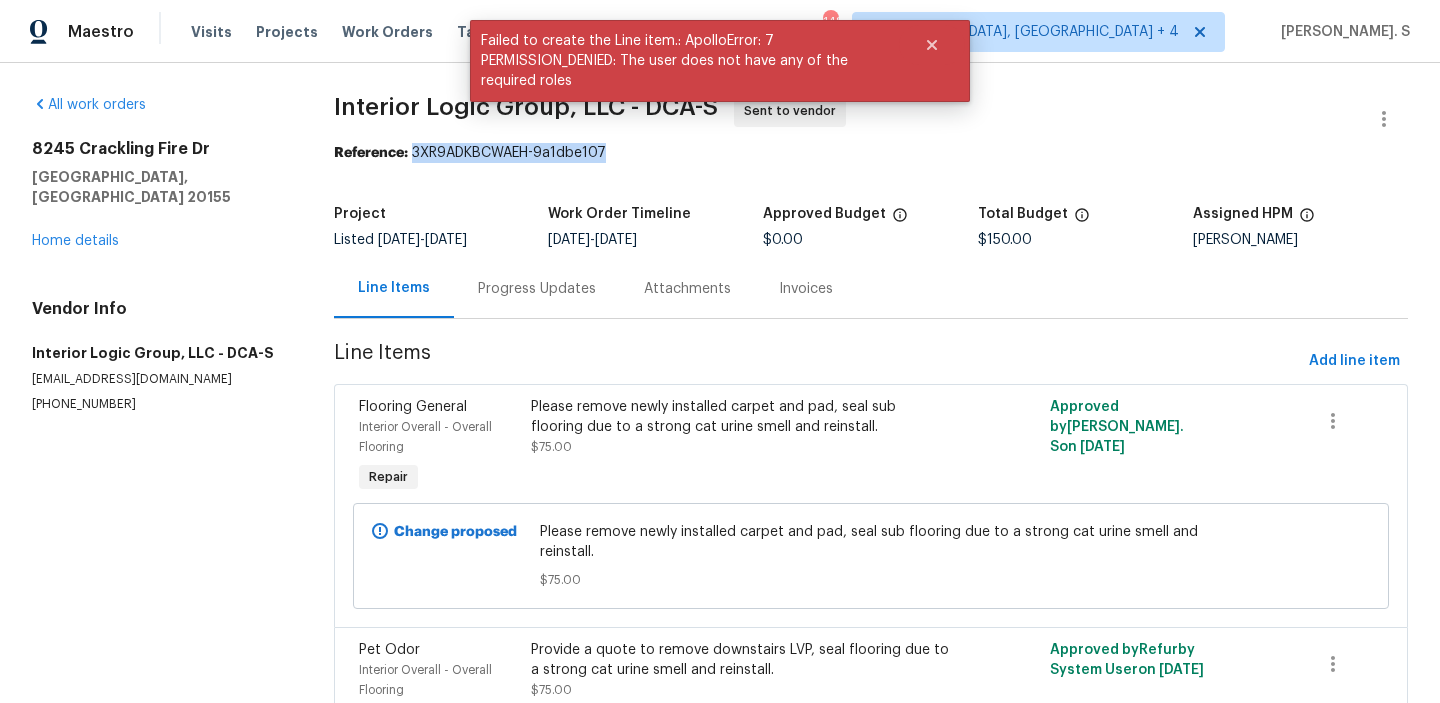 drag, startPoint x: 415, startPoint y: 153, endPoint x: 745, endPoint y: 153, distance: 330 